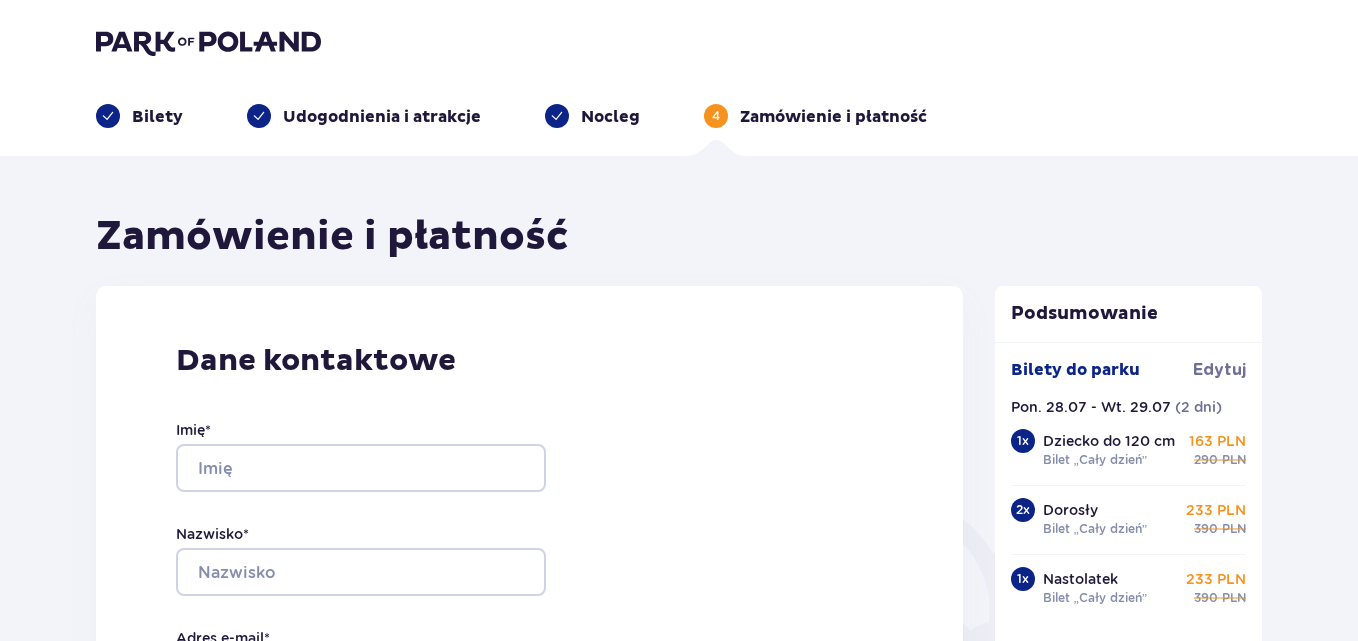 scroll, scrollTop: 0, scrollLeft: 0, axis: both 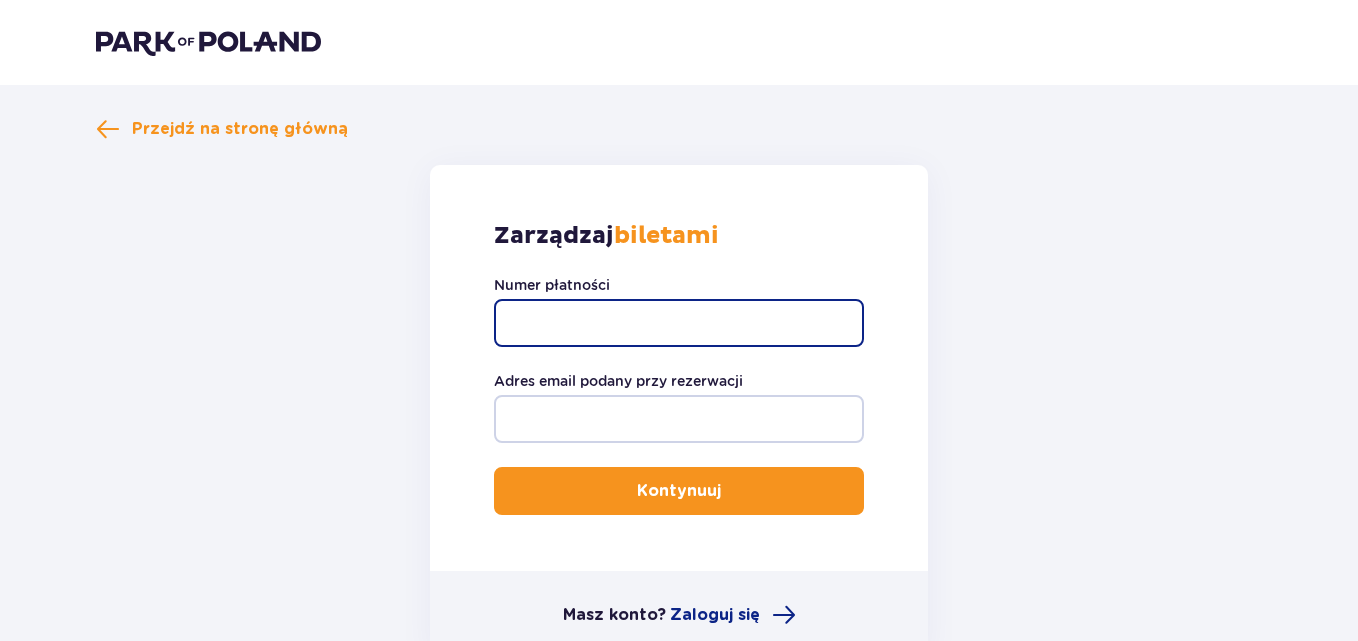 click on "Numer płatności" at bounding box center (679, 323) 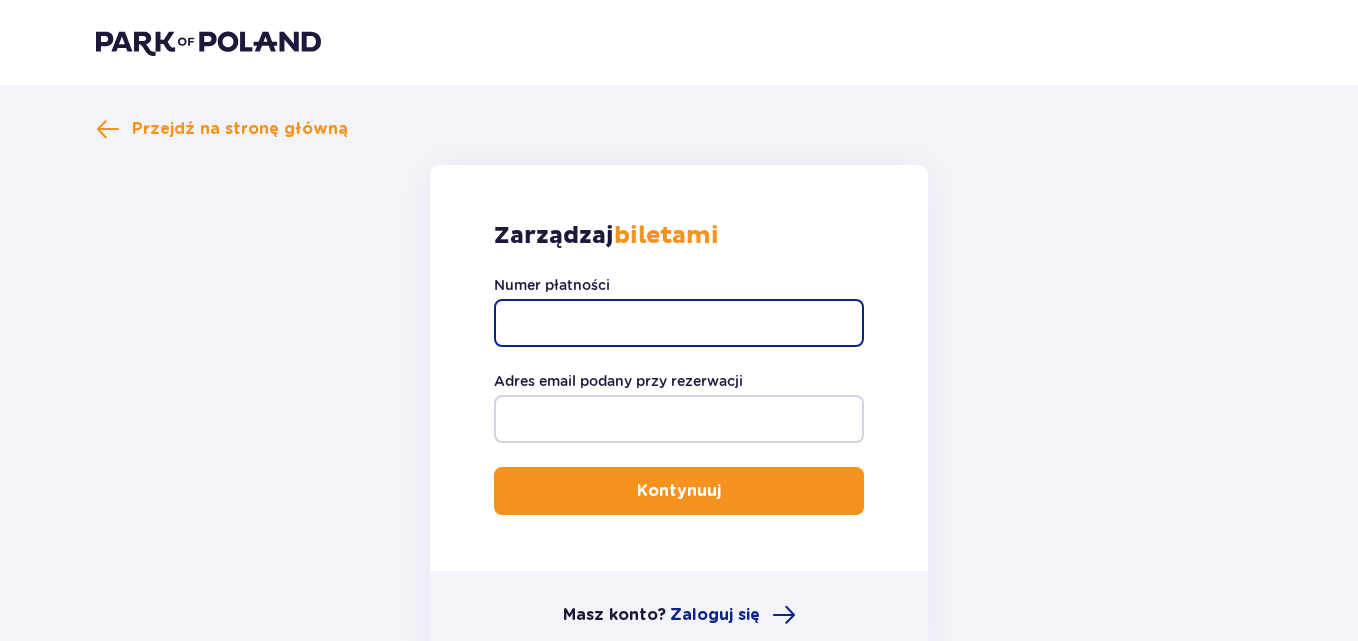 drag, startPoint x: 623, startPoint y: 298, endPoint x: 574, endPoint y: 318, distance: 52.924473 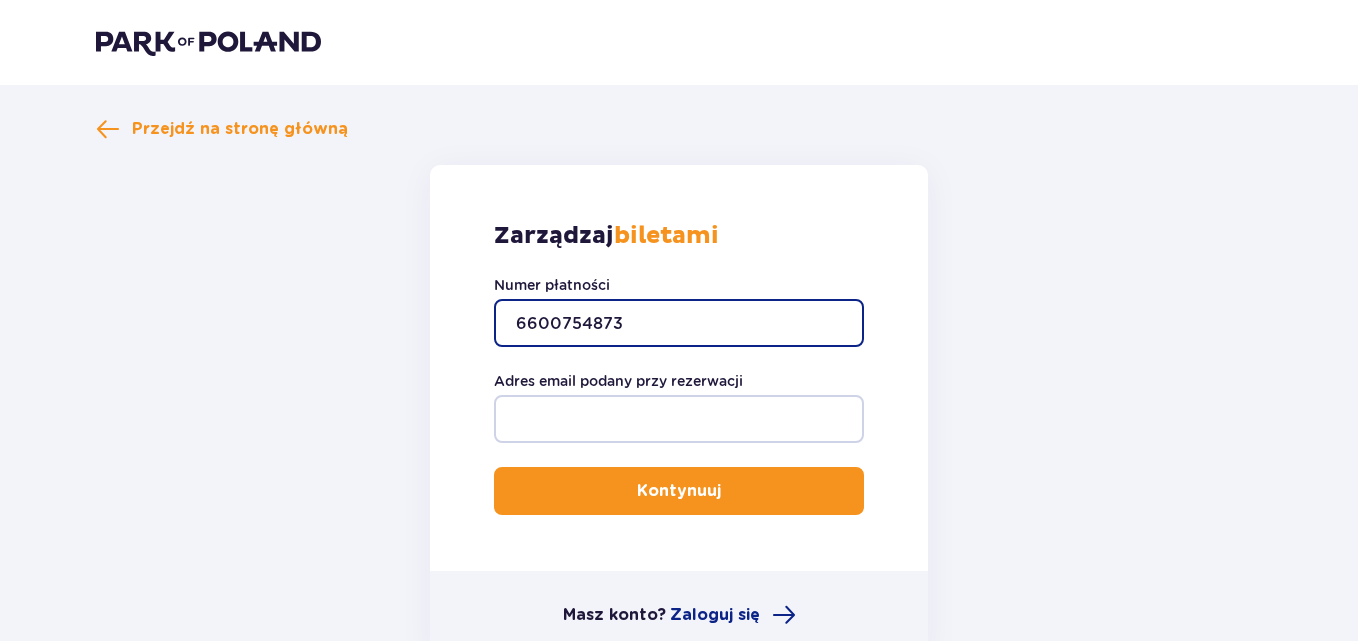 type on "6600754873" 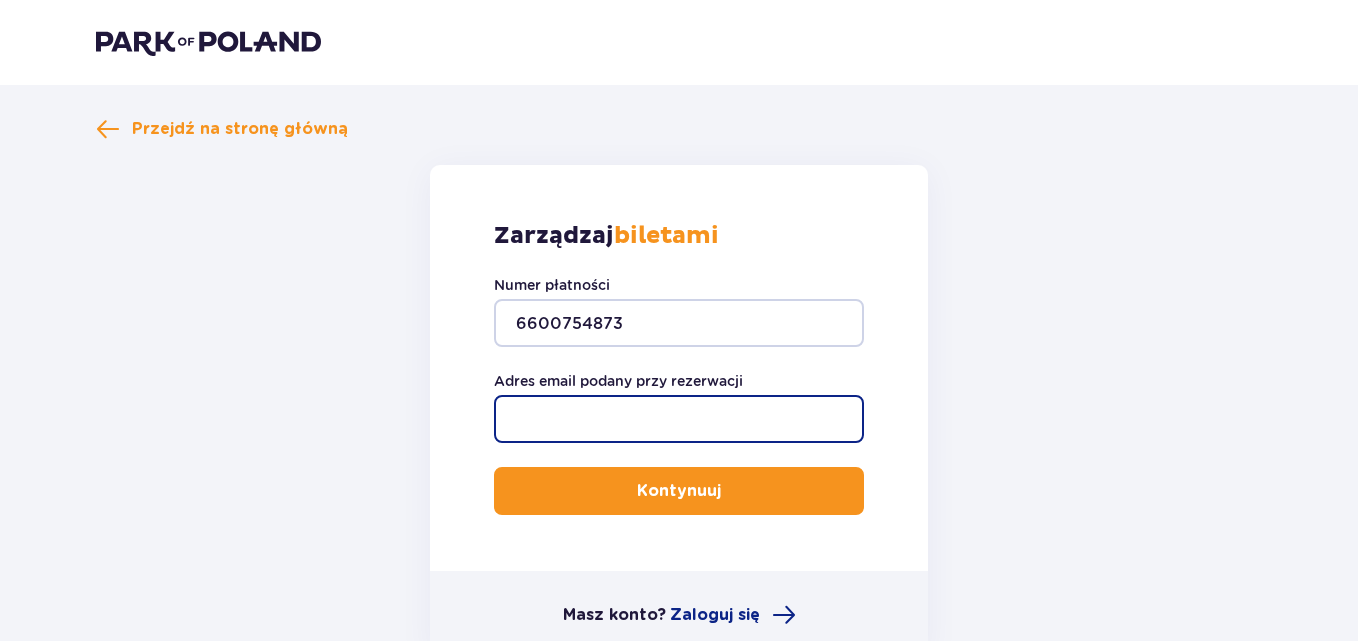 click on "Adres email podany przy rezerwacji" at bounding box center [679, 419] 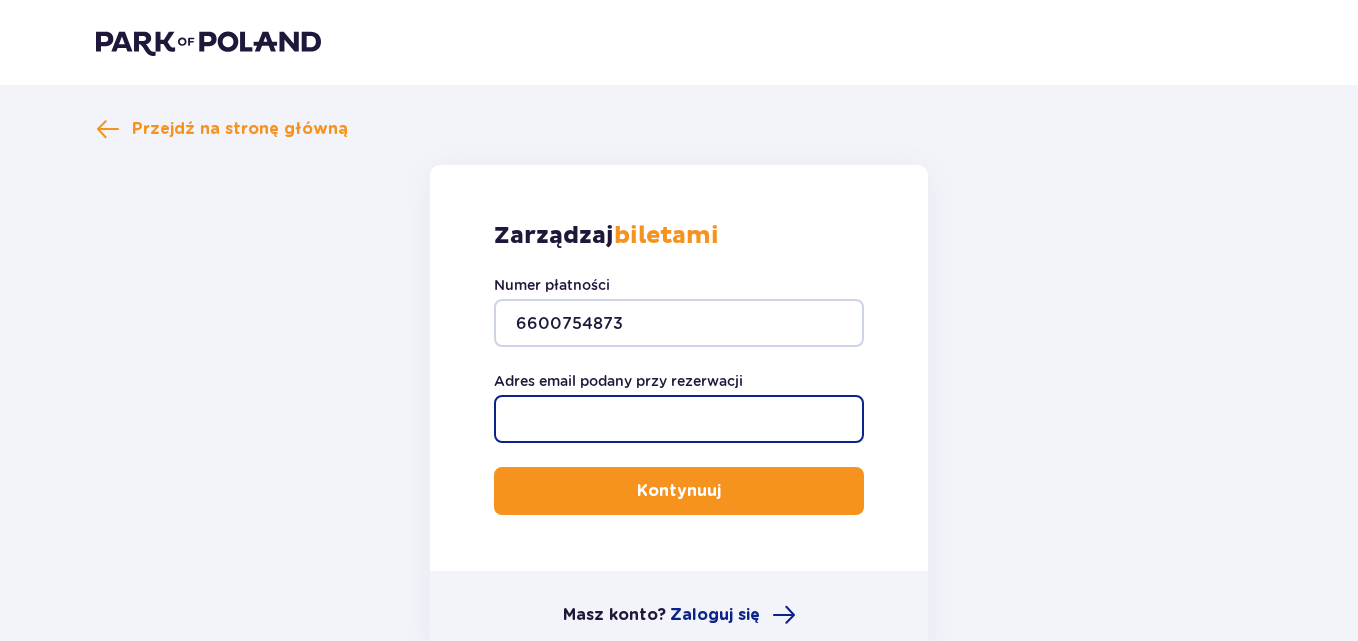 type on "lutek79@wp.pl" 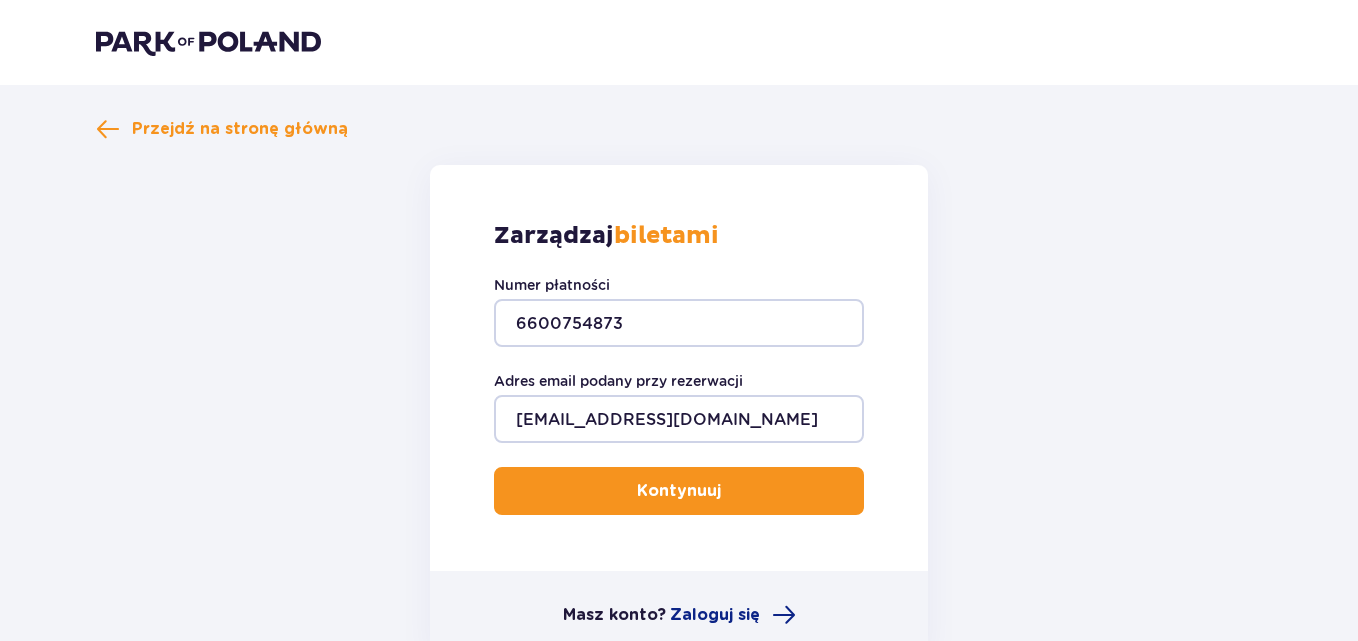click on "Kontynuuj" at bounding box center (679, 491) 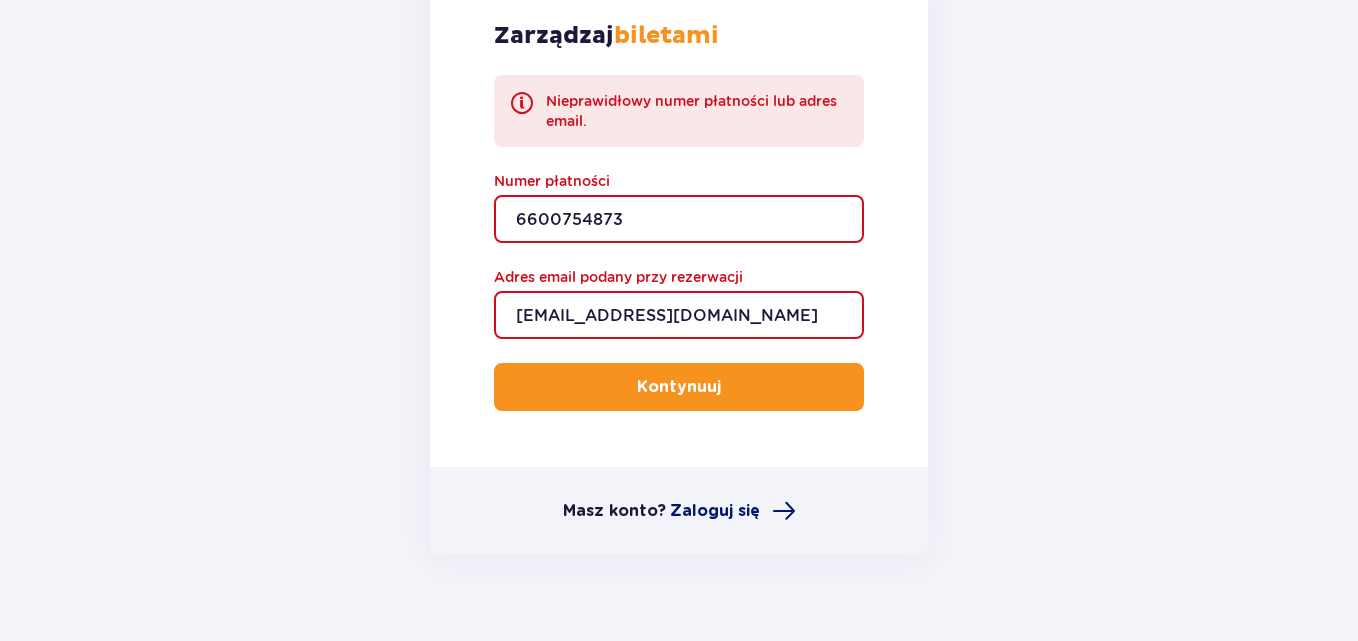 scroll, scrollTop: 0, scrollLeft: 0, axis: both 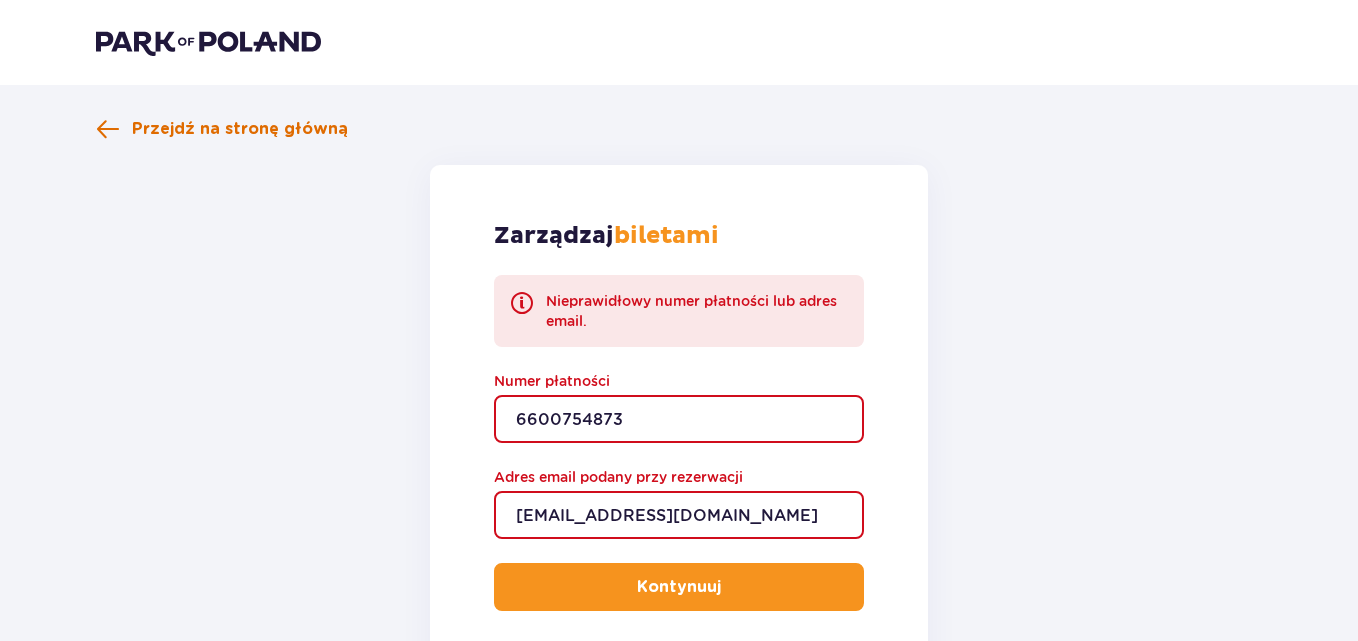 click on "Przejdź na stronę główną" at bounding box center (240, 129) 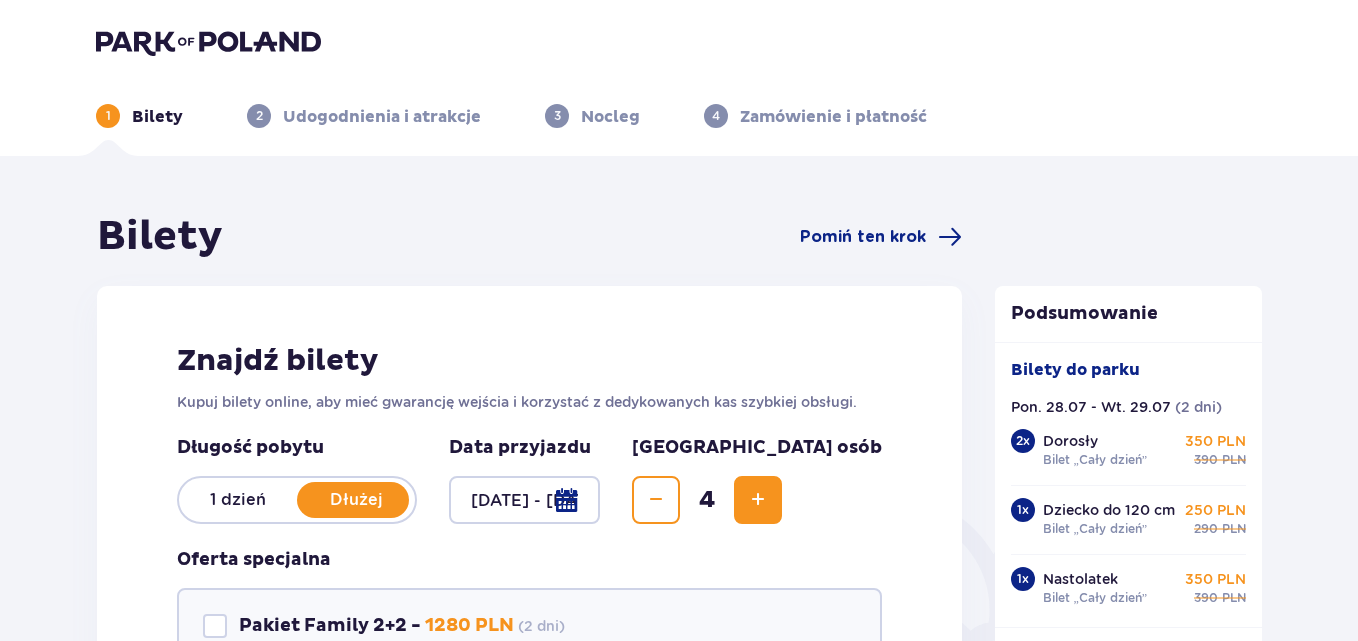 scroll, scrollTop: 400, scrollLeft: 0, axis: vertical 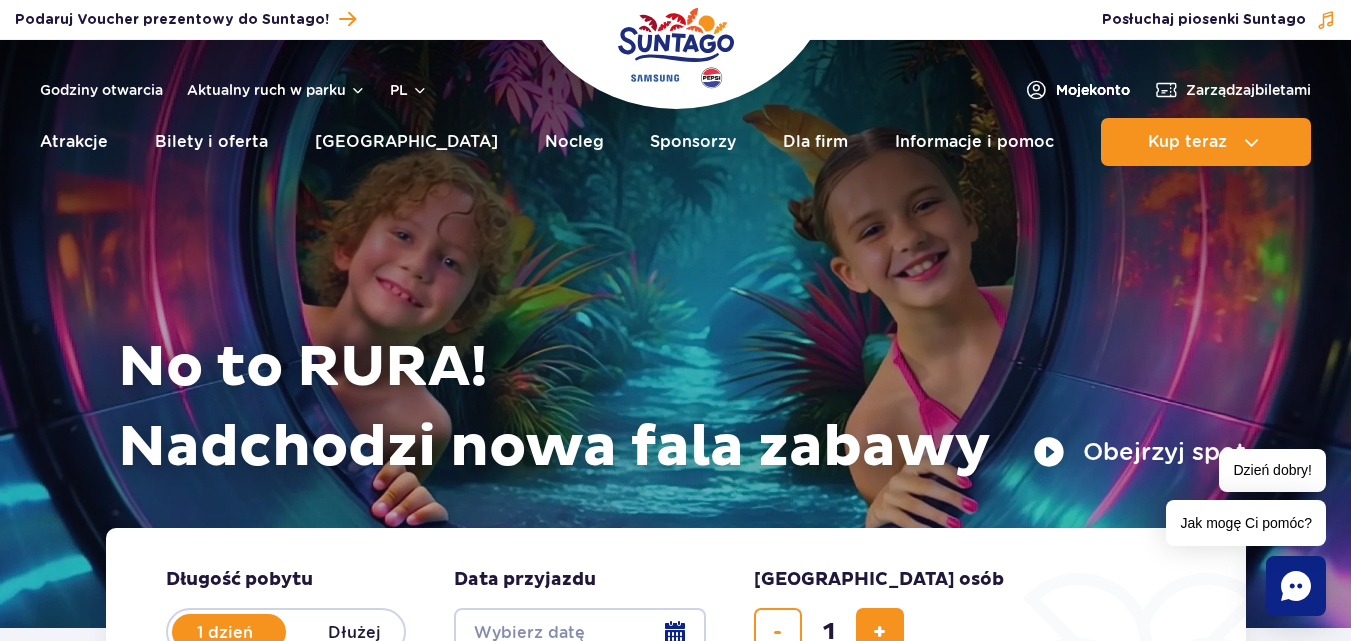 click on "Moje  konto" at bounding box center (1093, 90) 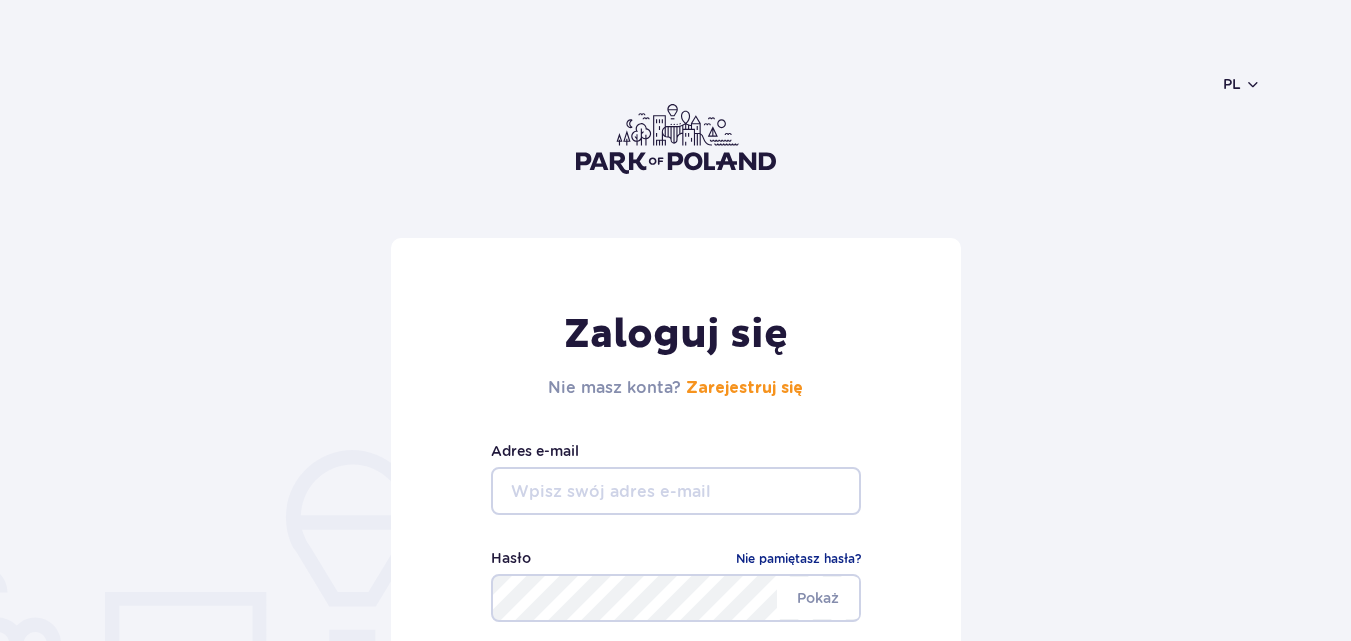 scroll, scrollTop: 0, scrollLeft: 0, axis: both 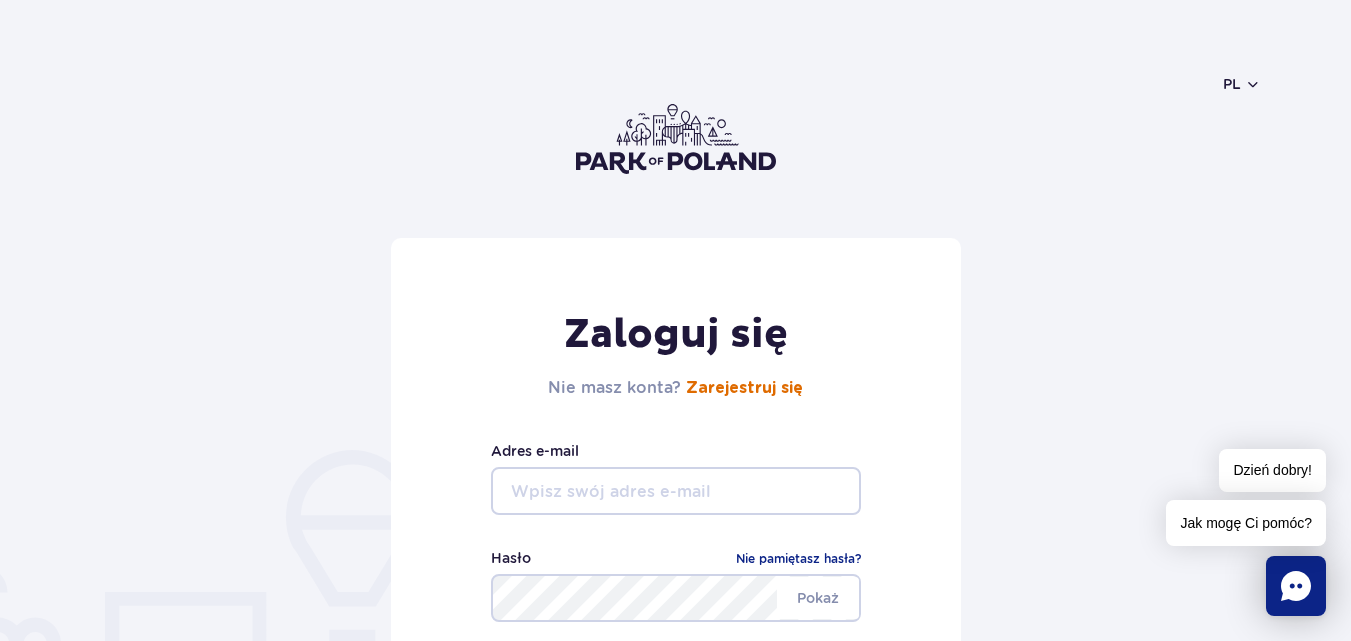 click on "Zarejestruj się" at bounding box center (744, 388) 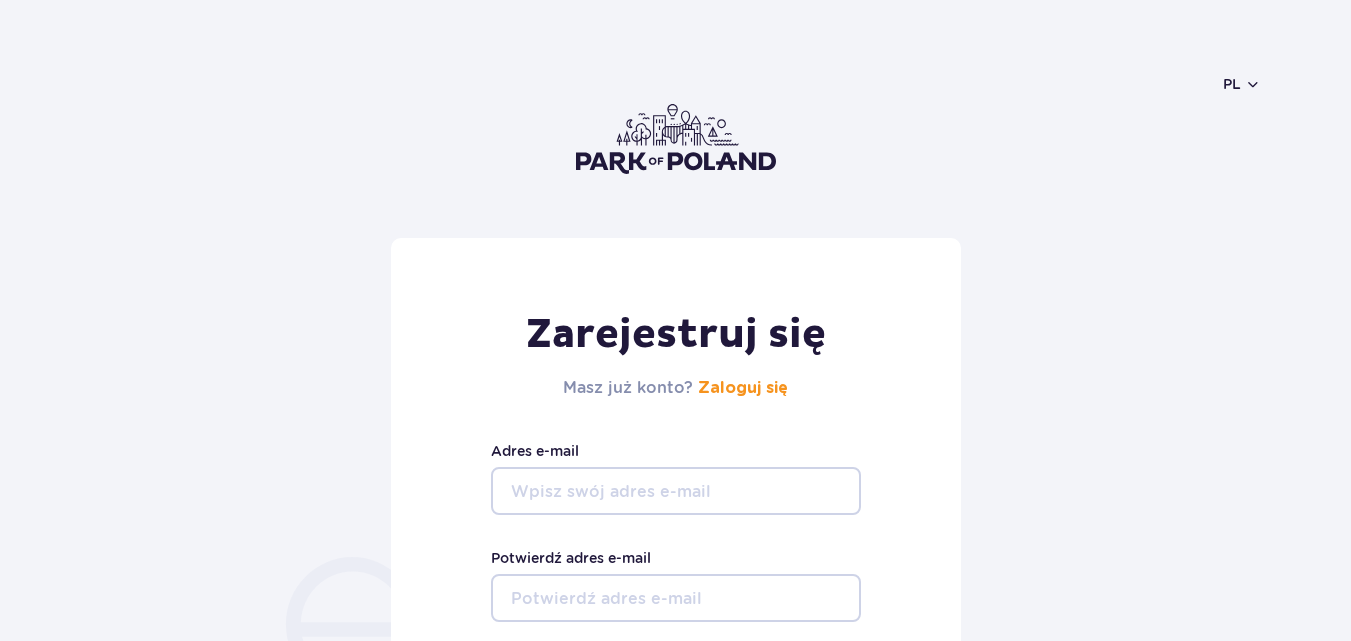 scroll, scrollTop: 0, scrollLeft: 0, axis: both 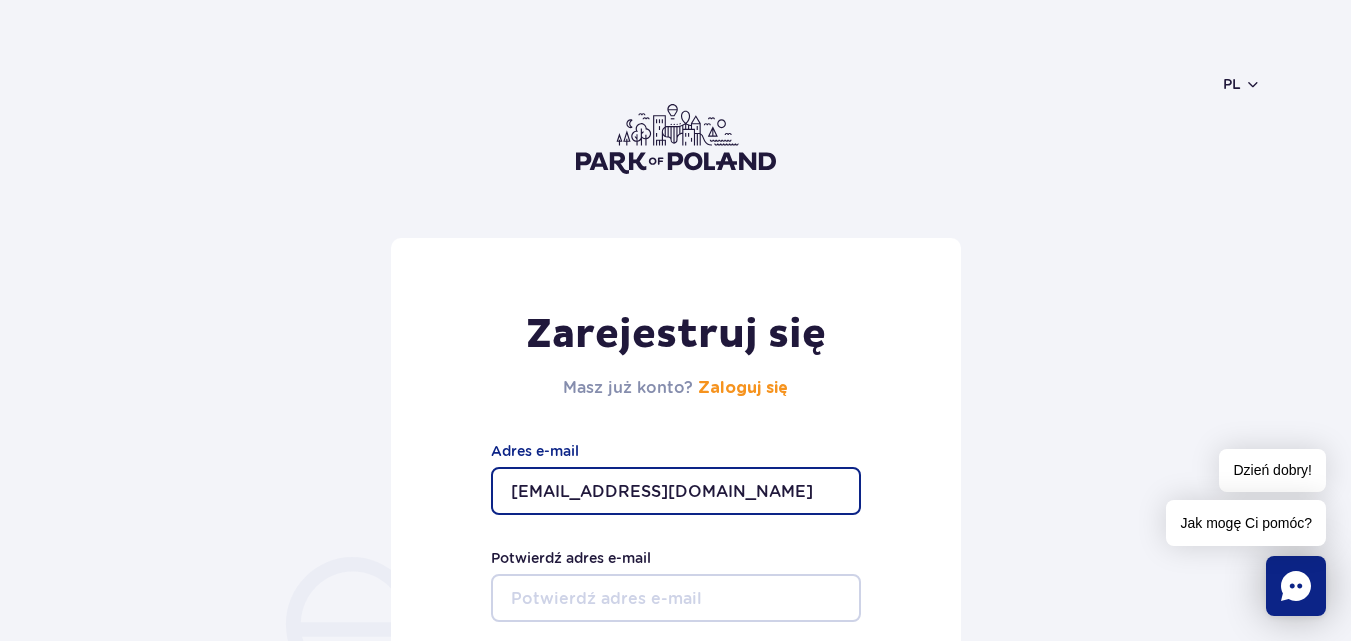 type on "[EMAIL_ADDRESS][DOMAIN_NAME]" 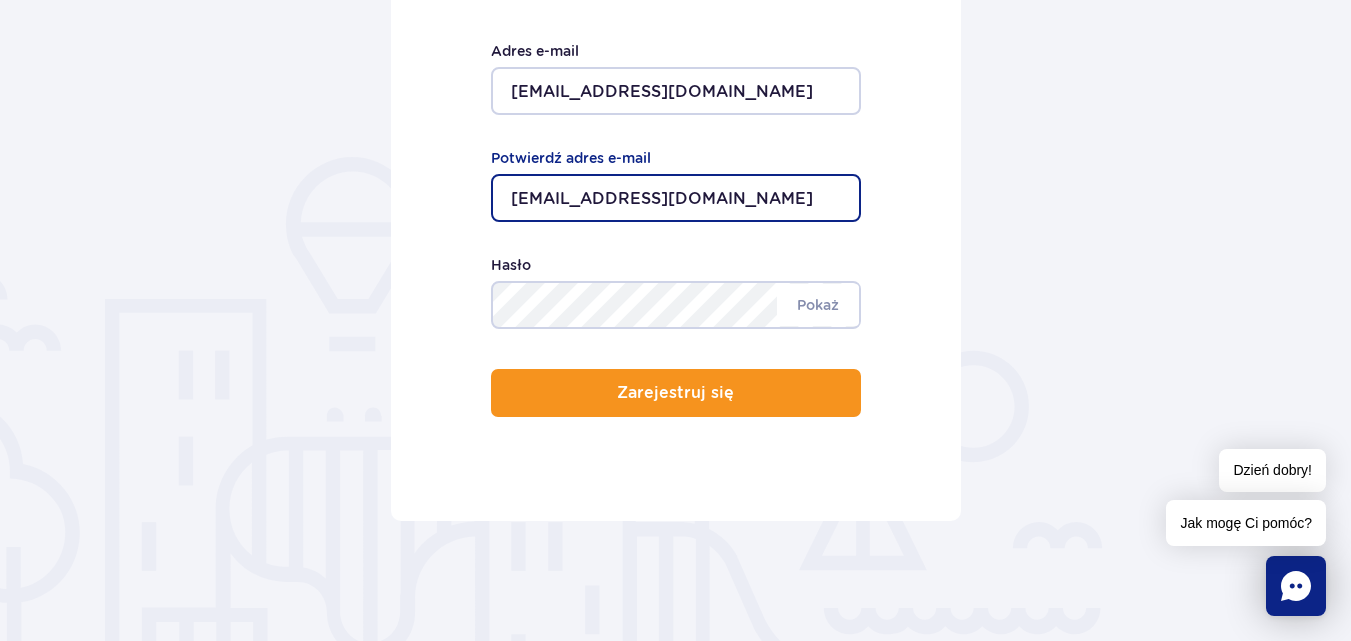 type on "lutek79@wp.pl" 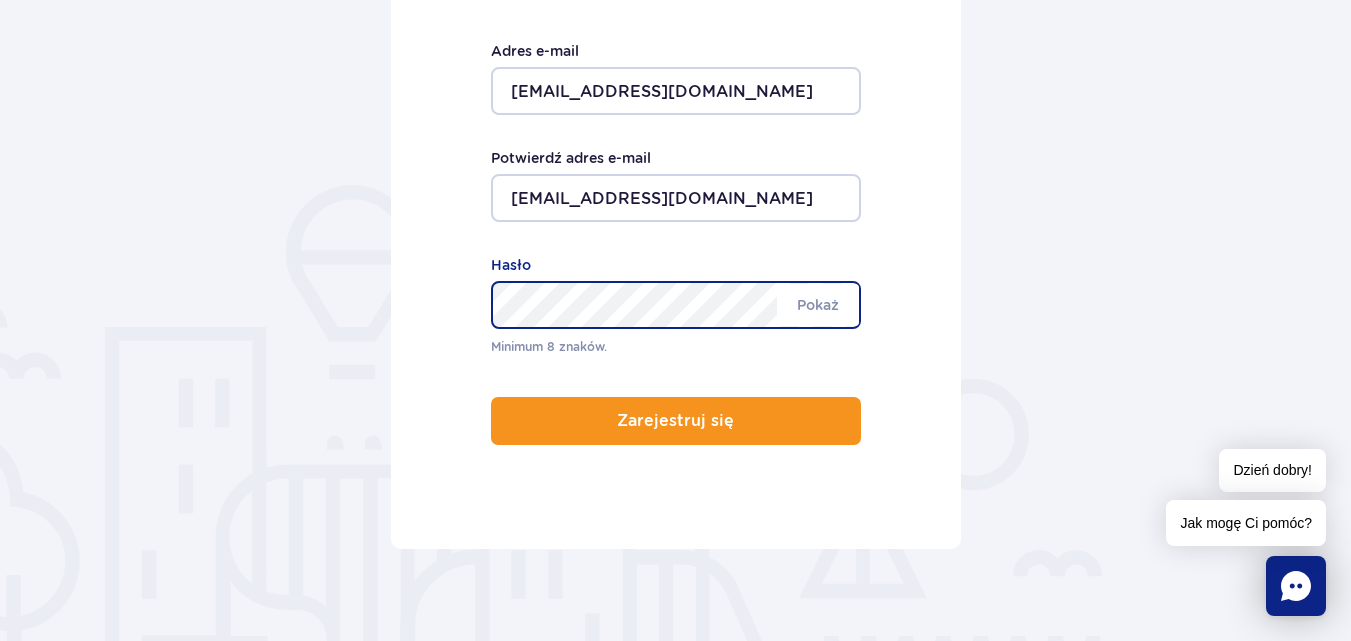 scroll, scrollTop: 428, scrollLeft: 0, axis: vertical 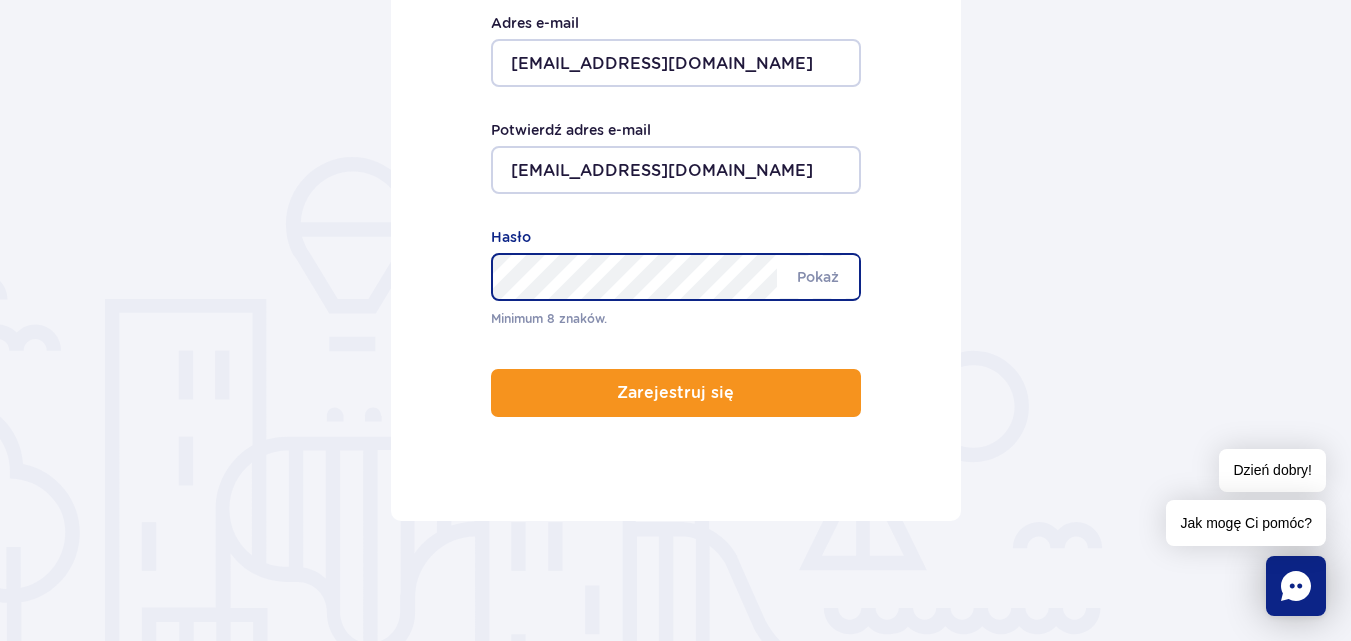 click on "Minimum 8 znaków.
Pokaż
Hasło" at bounding box center [676, 277] 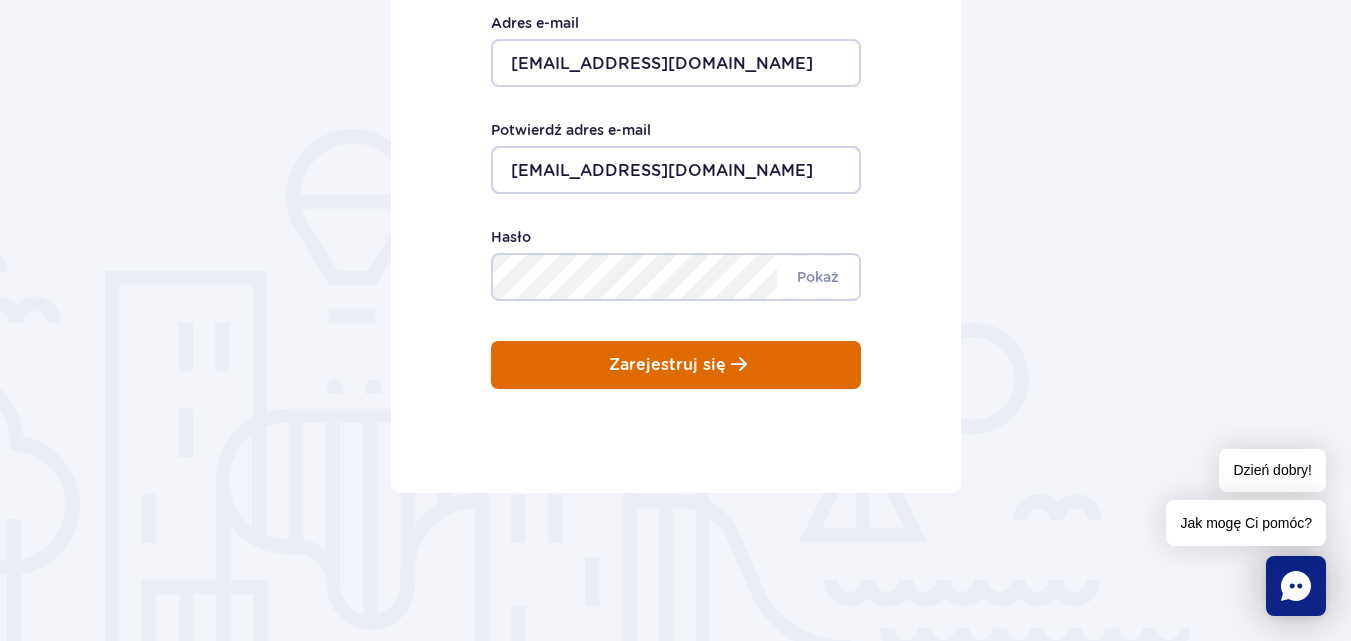 click on "Zarejestruj się" at bounding box center (676, 365) 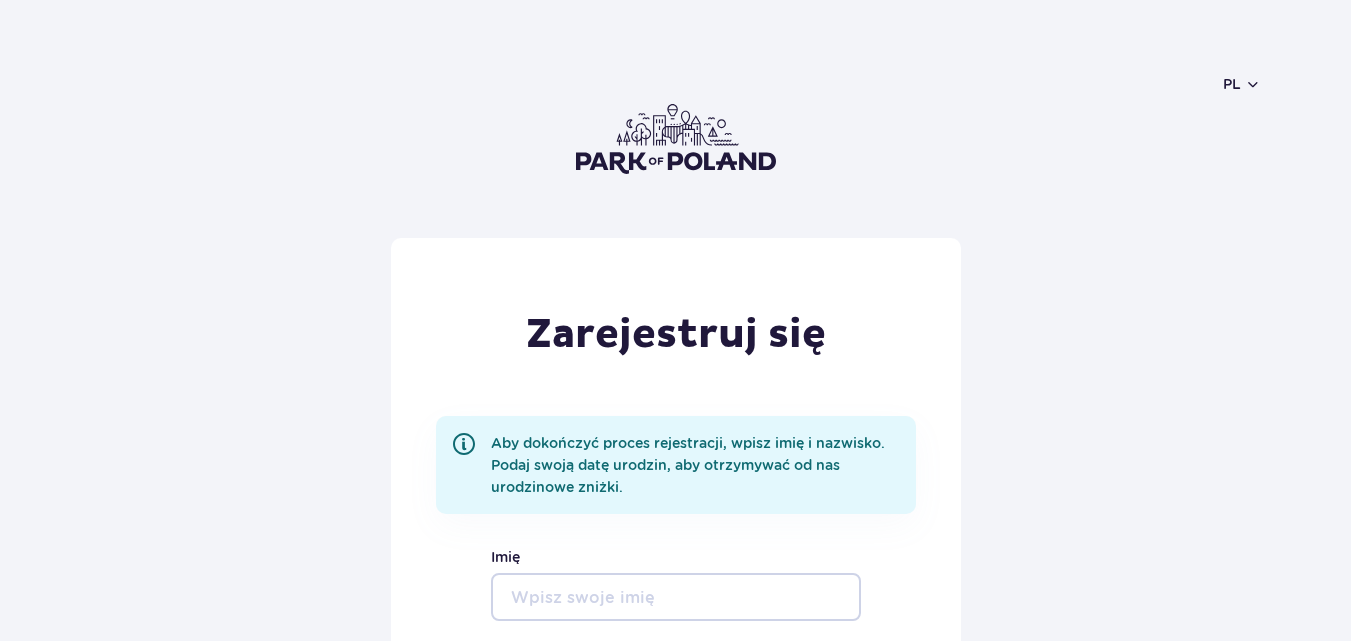 scroll, scrollTop: 200, scrollLeft: 0, axis: vertical 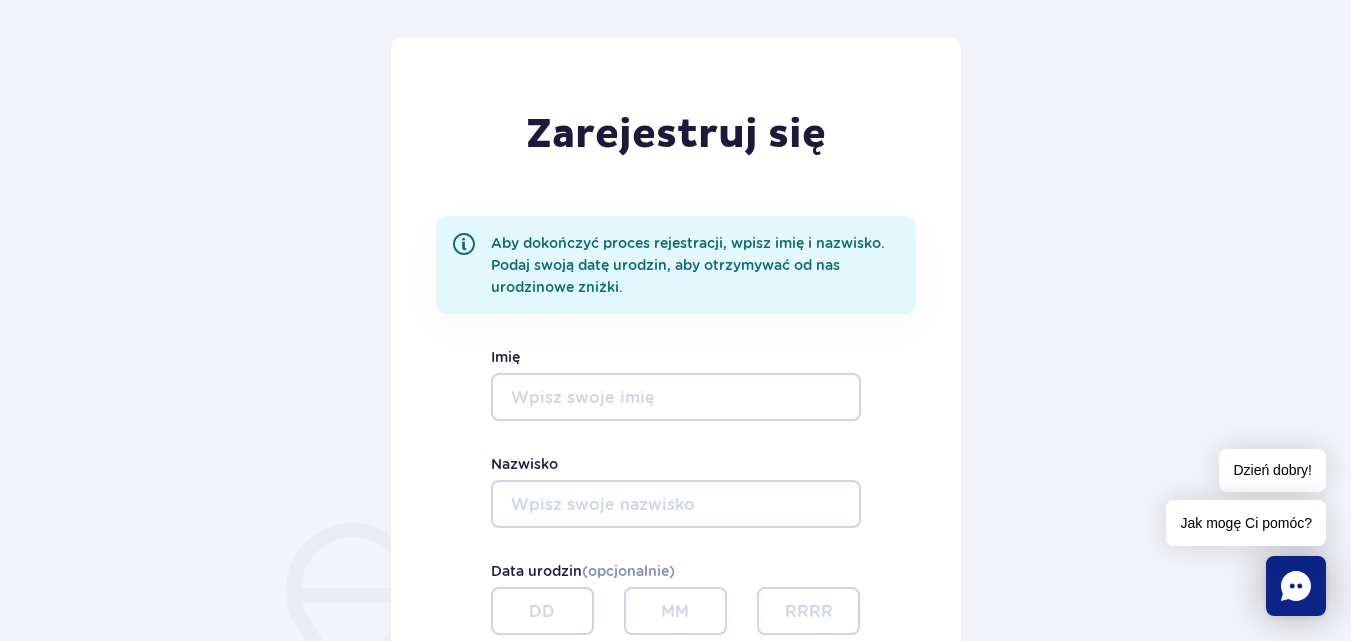 click on "Imię" at bounding box center [676, 397] 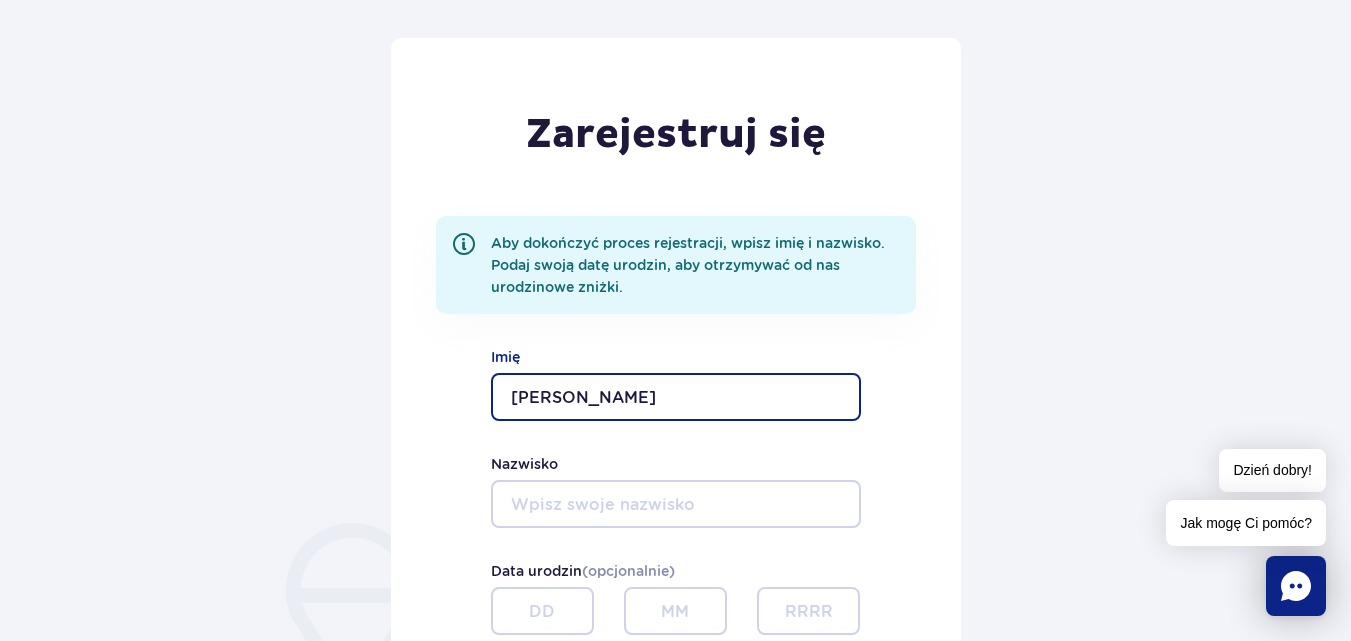 type on "[PERSON_NAME]" 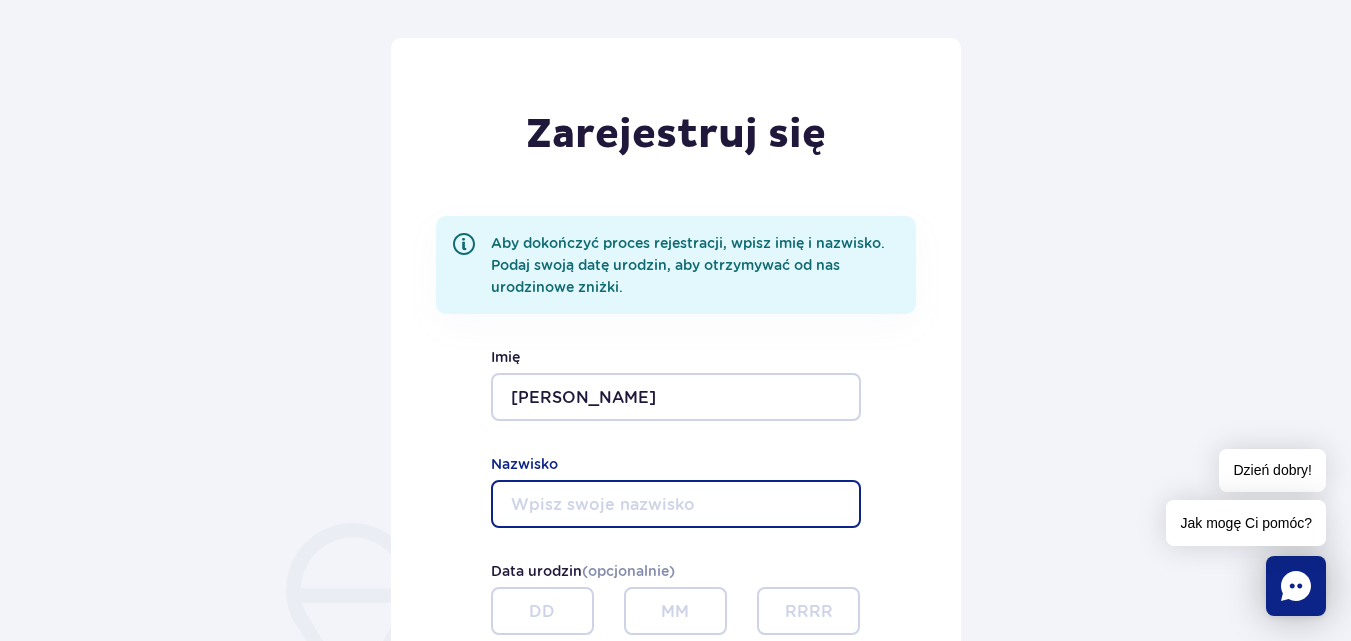 click on "Nazwisko" at bounding box center (676, 504) 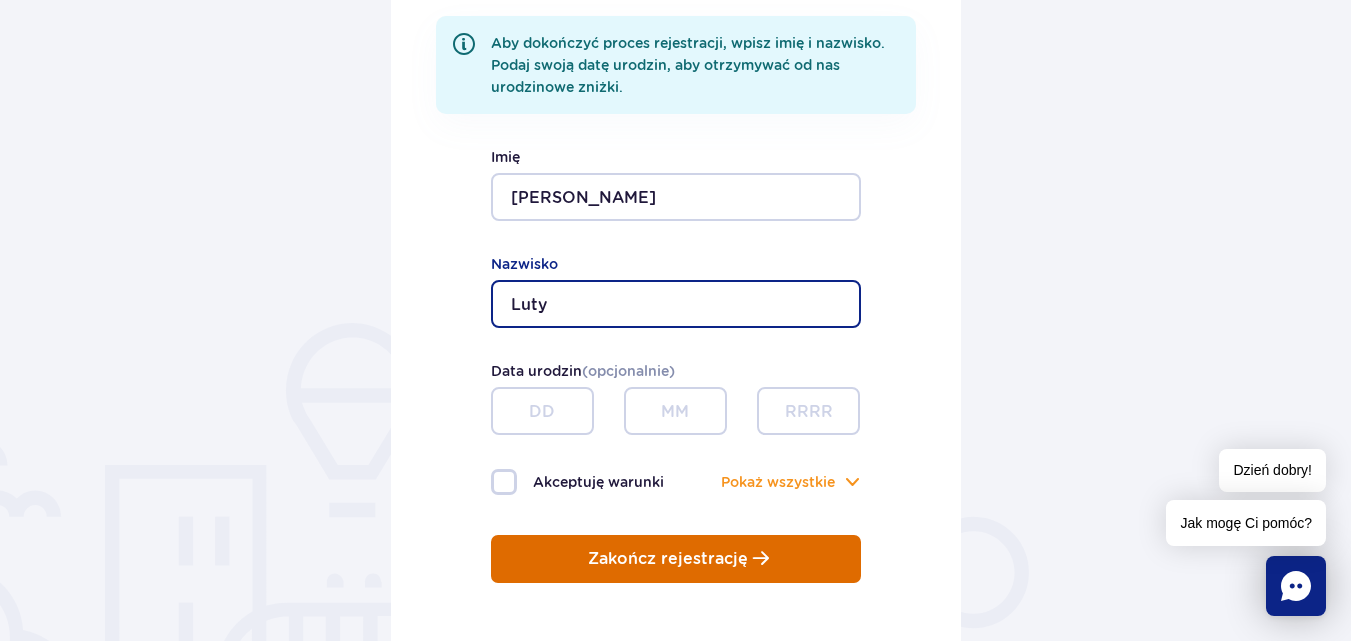 scroll, scrollTop: 500, scrollLeft: 0, axis: vertical 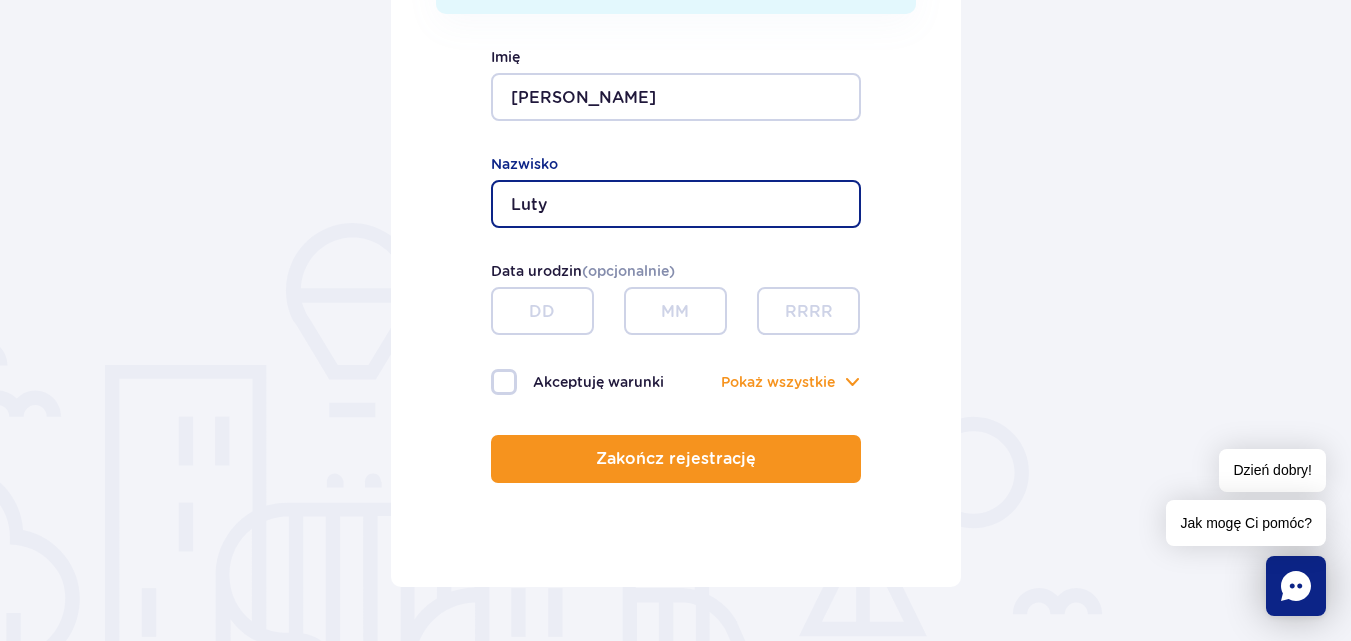 type on "Luty" 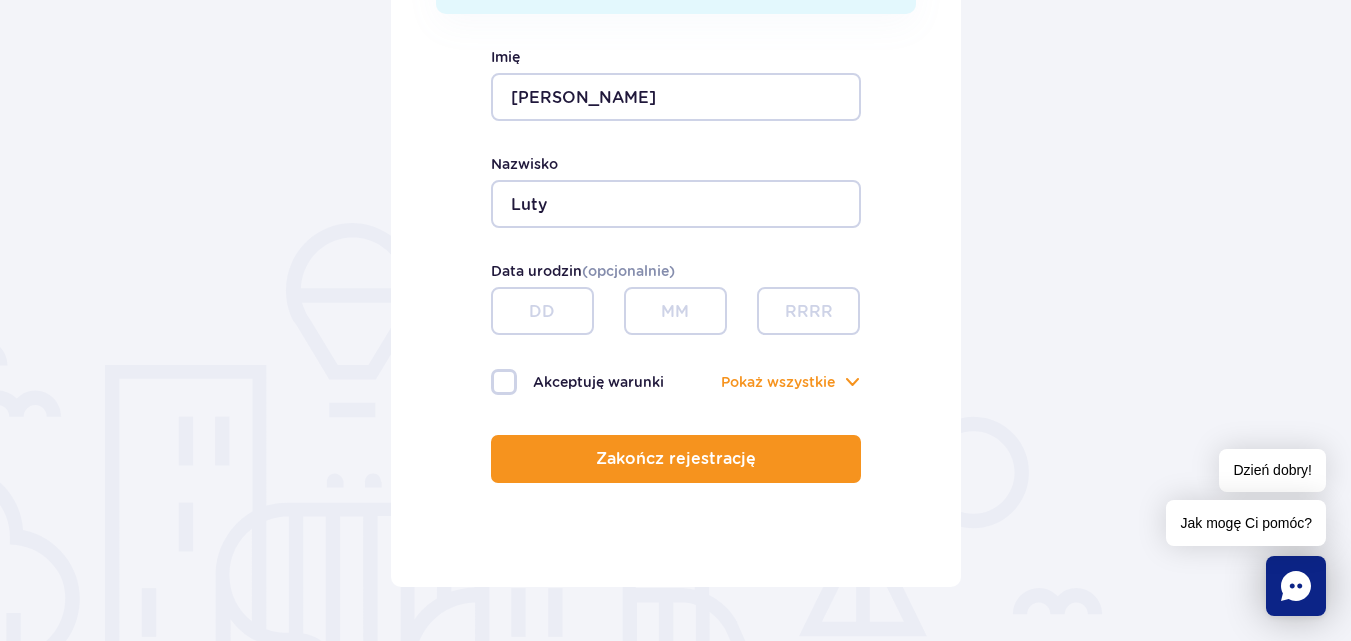 click on "Akceptuję warunki" at bounding box center [583, 382] 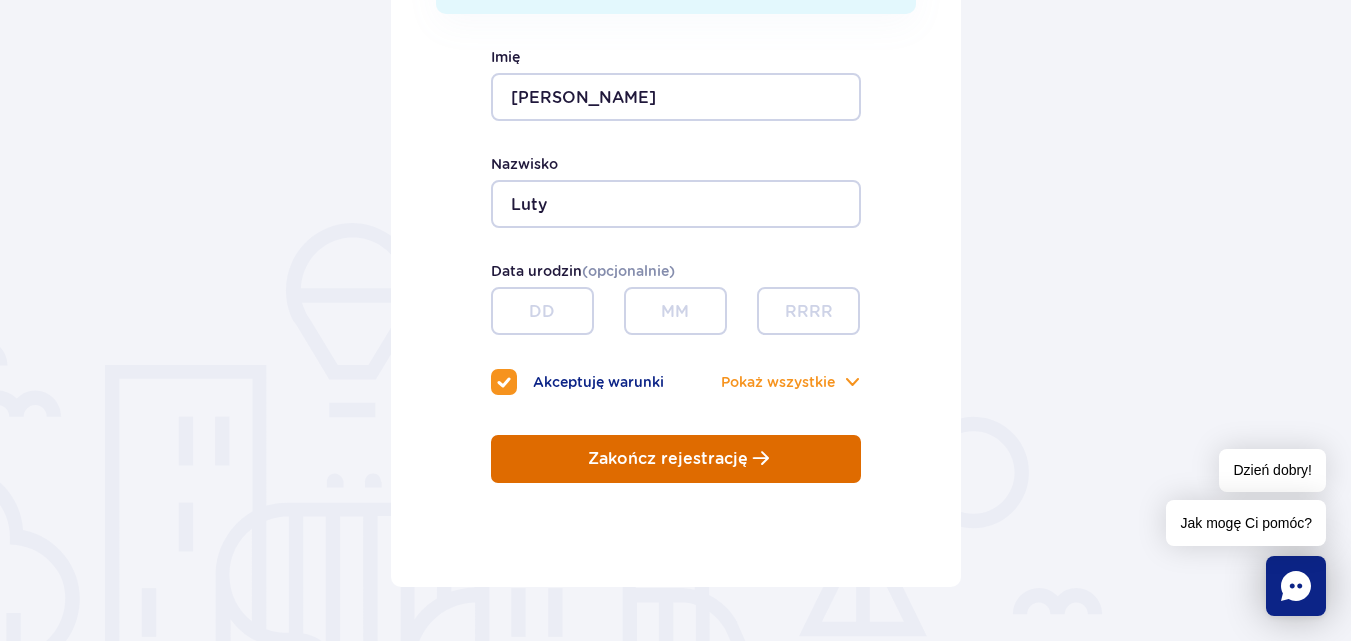 click on "Zakończ rejestrację" at bounding box center (668, 459) 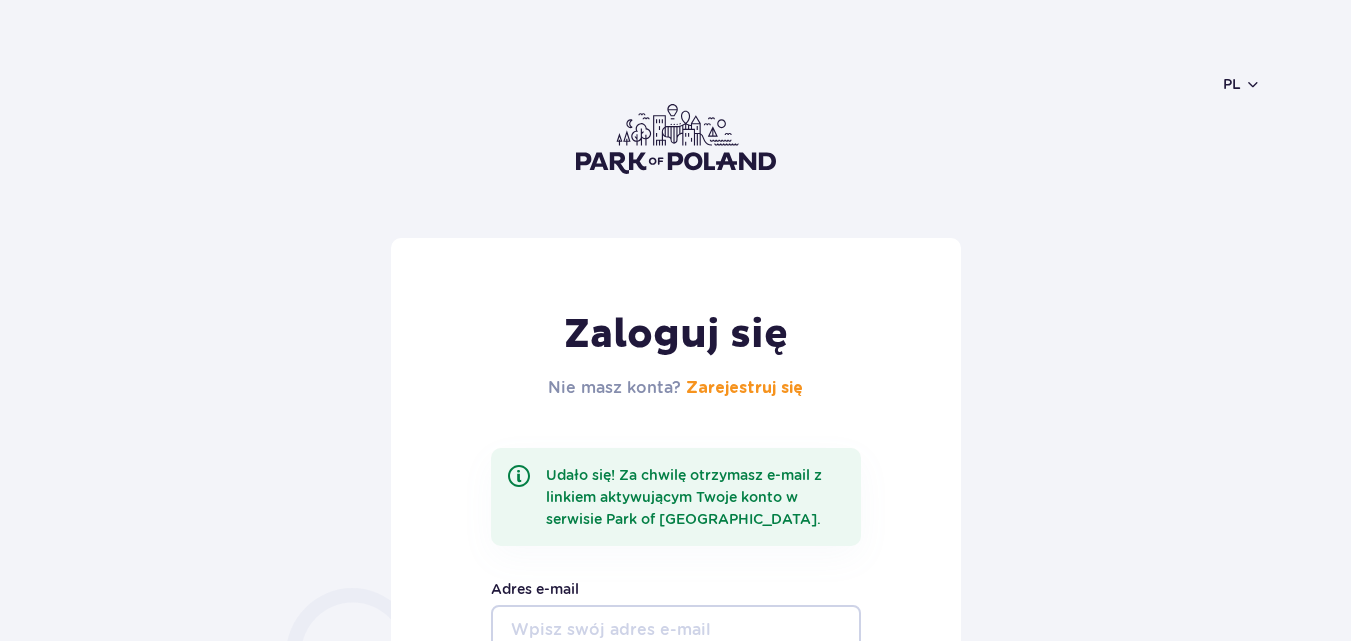 scroll, scrollTop: 0, scrollLeft: 0, axis: both 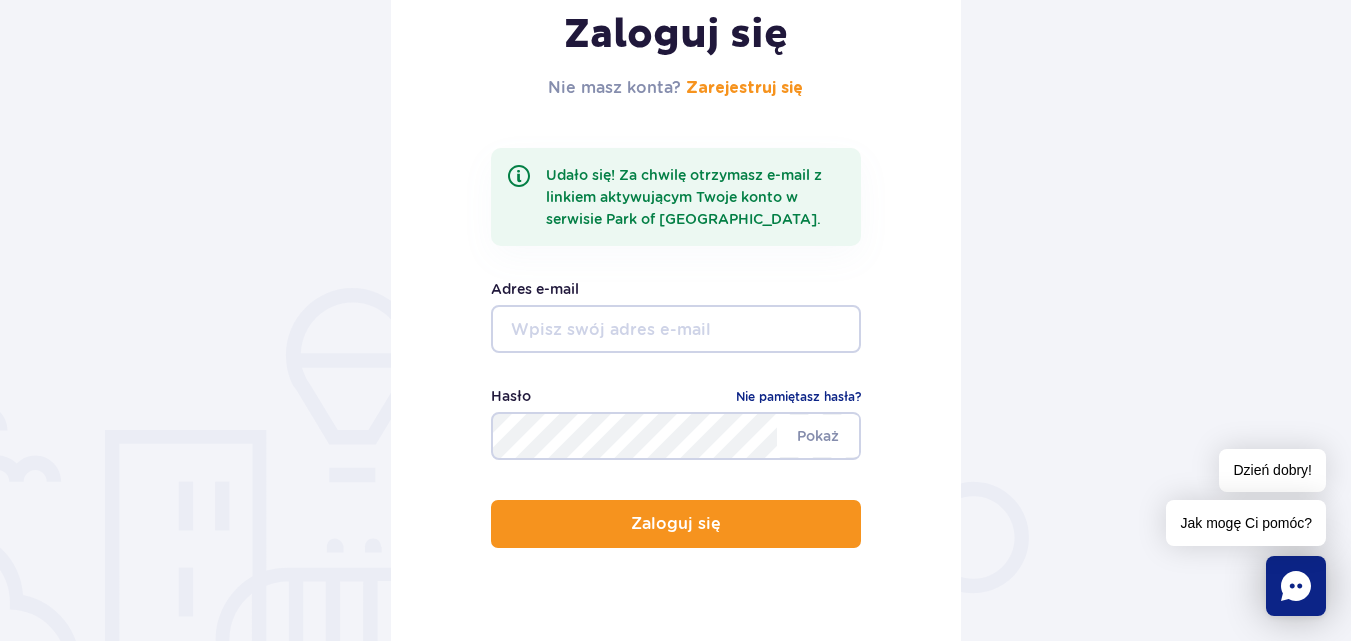 click at bounding box center [676, 329] 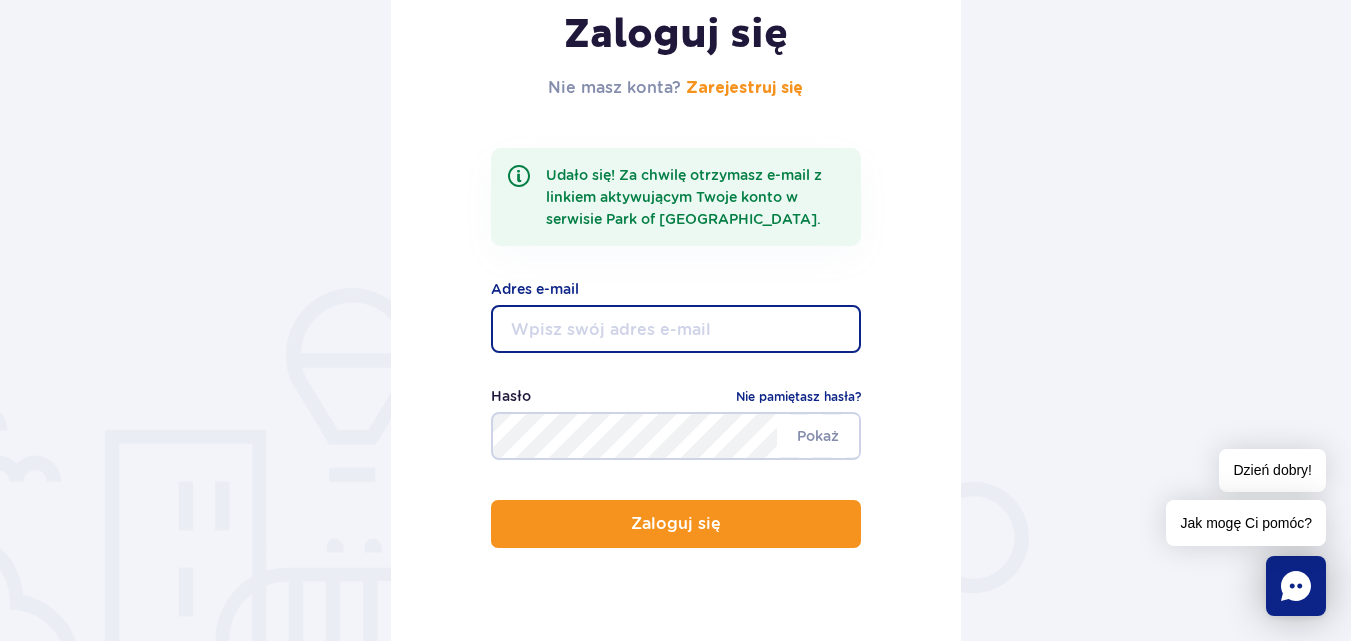 type on "lutek79@wp.pl" 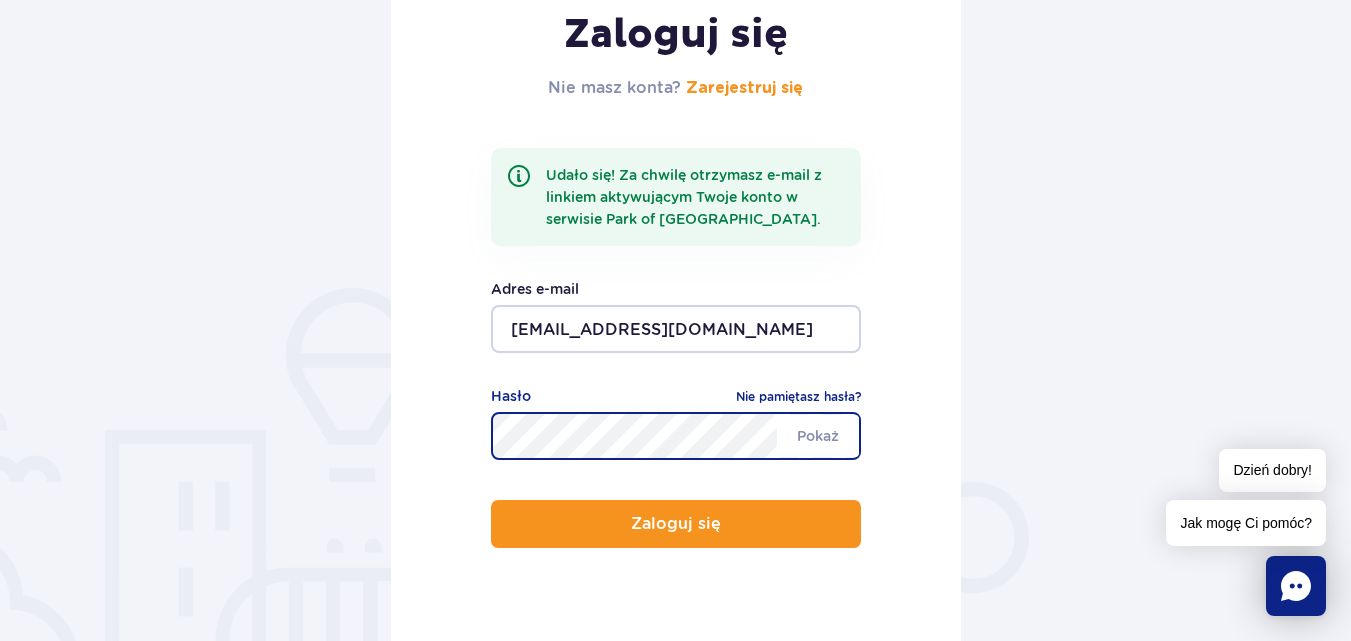 click on "Zaloguj się" at bounding box center (676, 524) 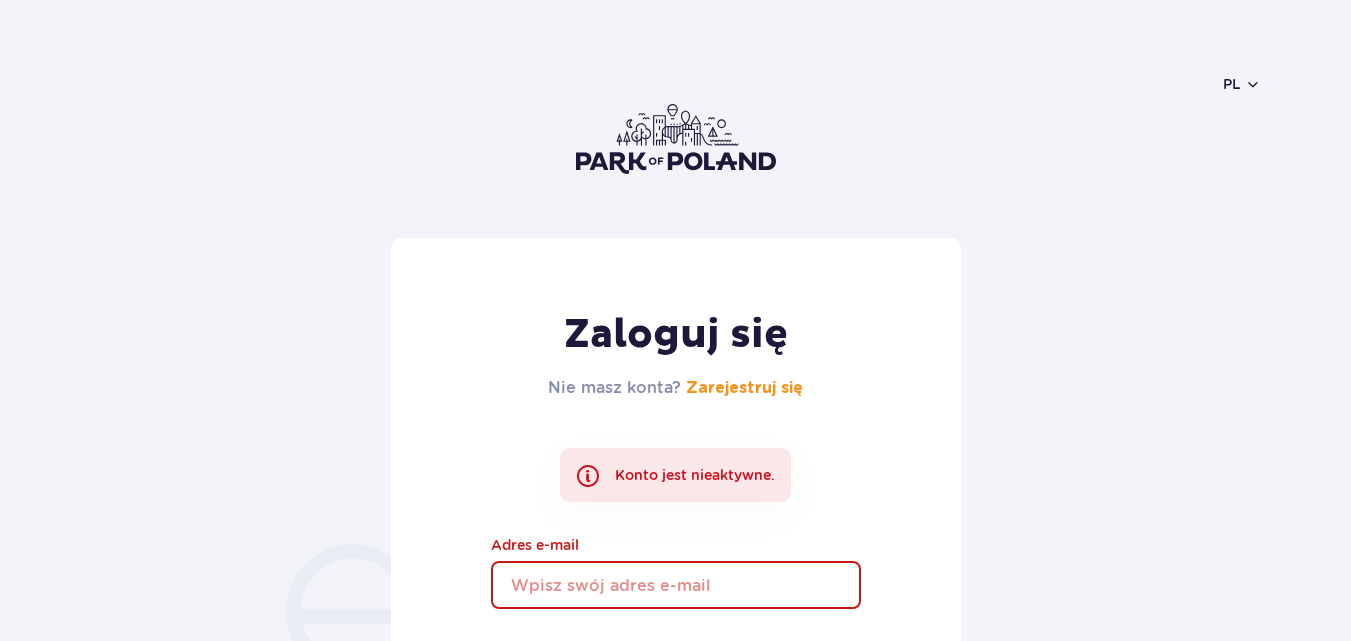 scroll, scrollTop: 0, scrollLeft: 0, axis: both 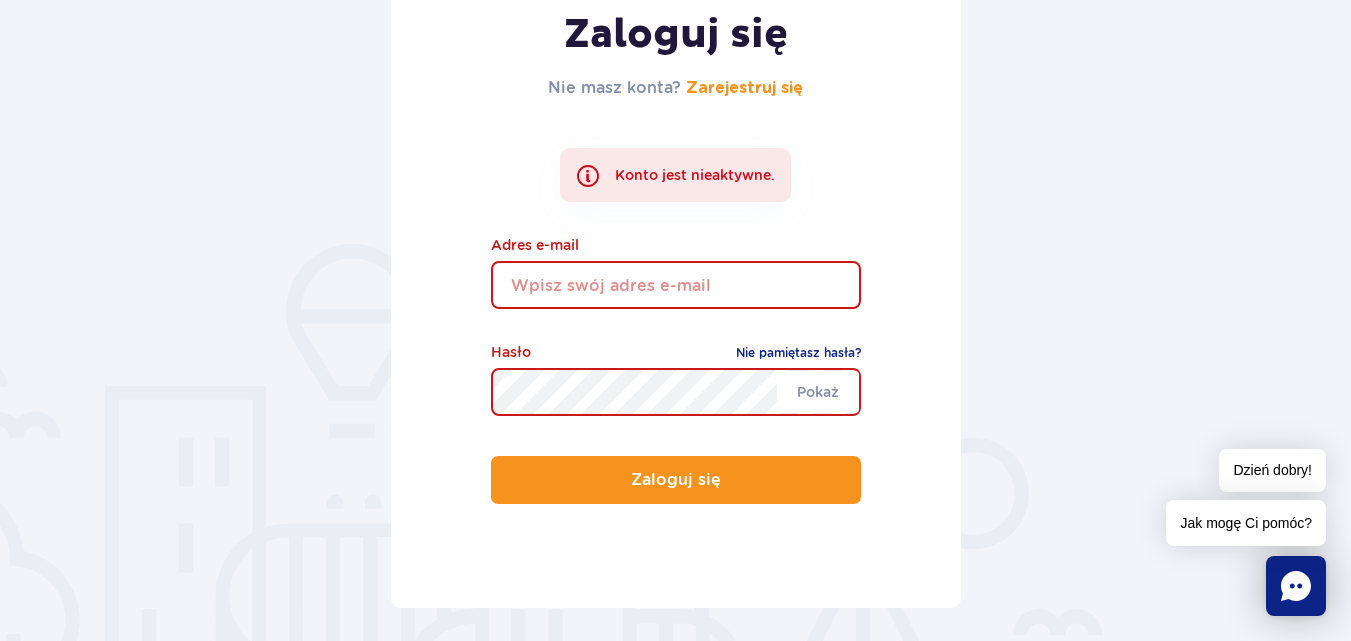 click at bounding box center [676, 285] 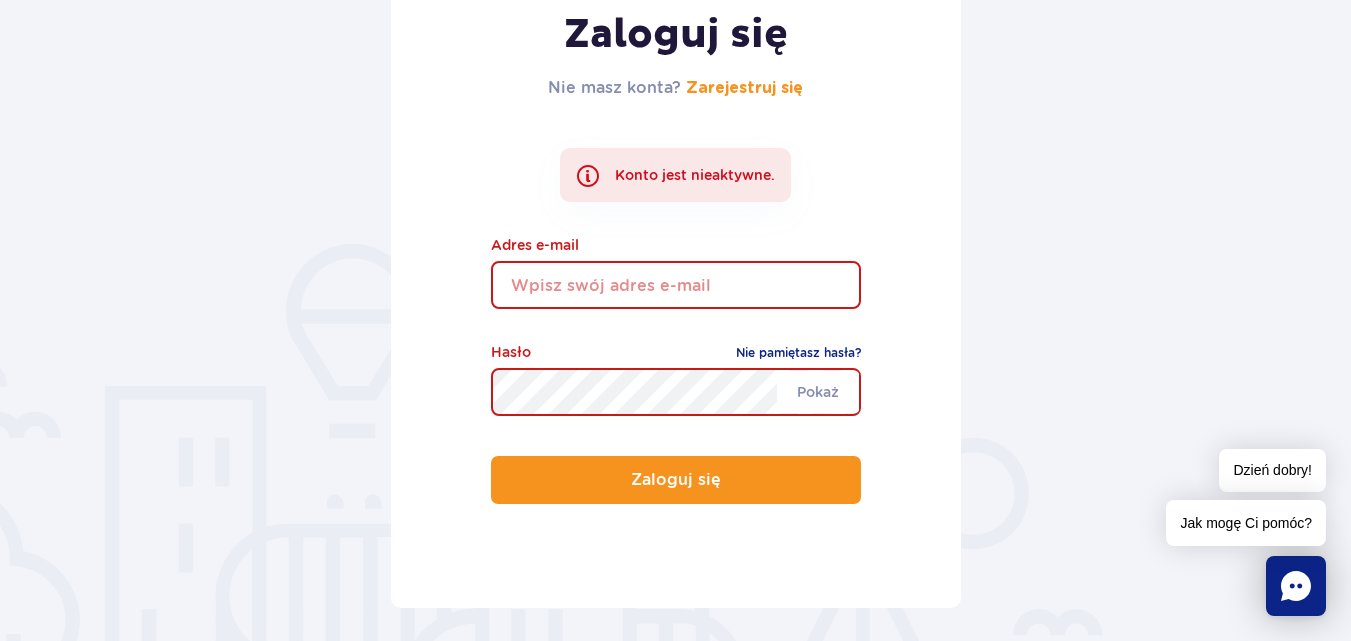 type on "lutek79@wp.pl" 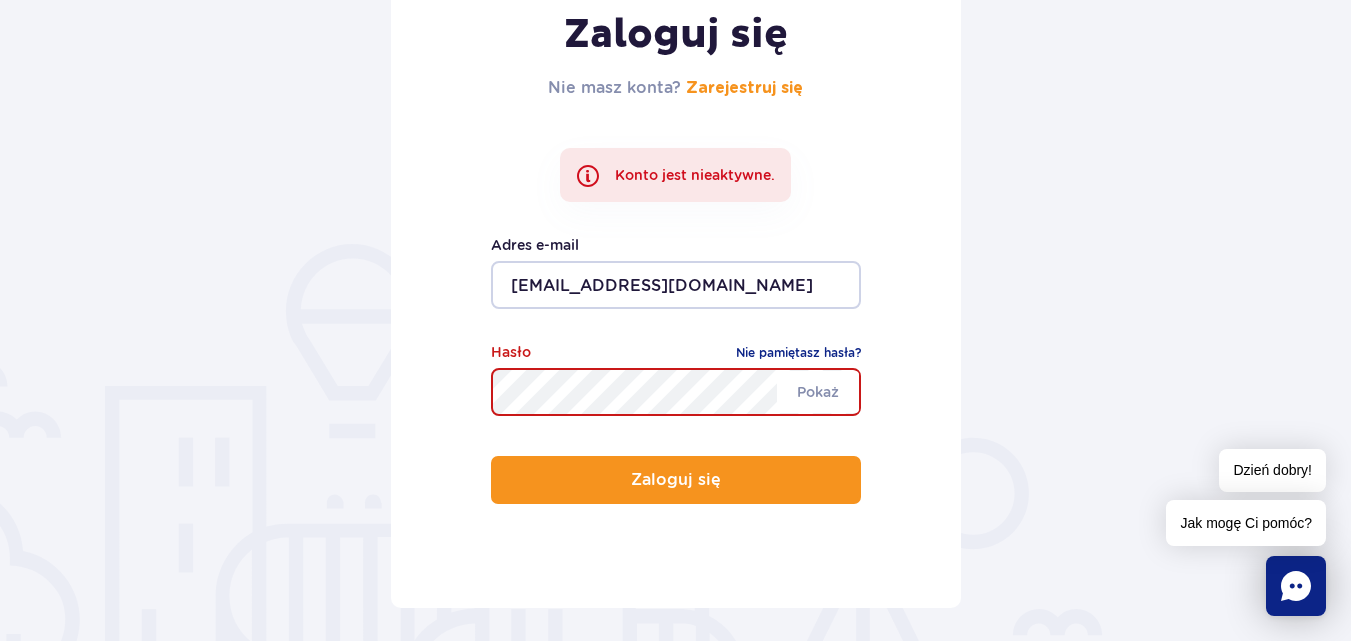 click on "Zaloguj się" at bounding box center [676, 480] 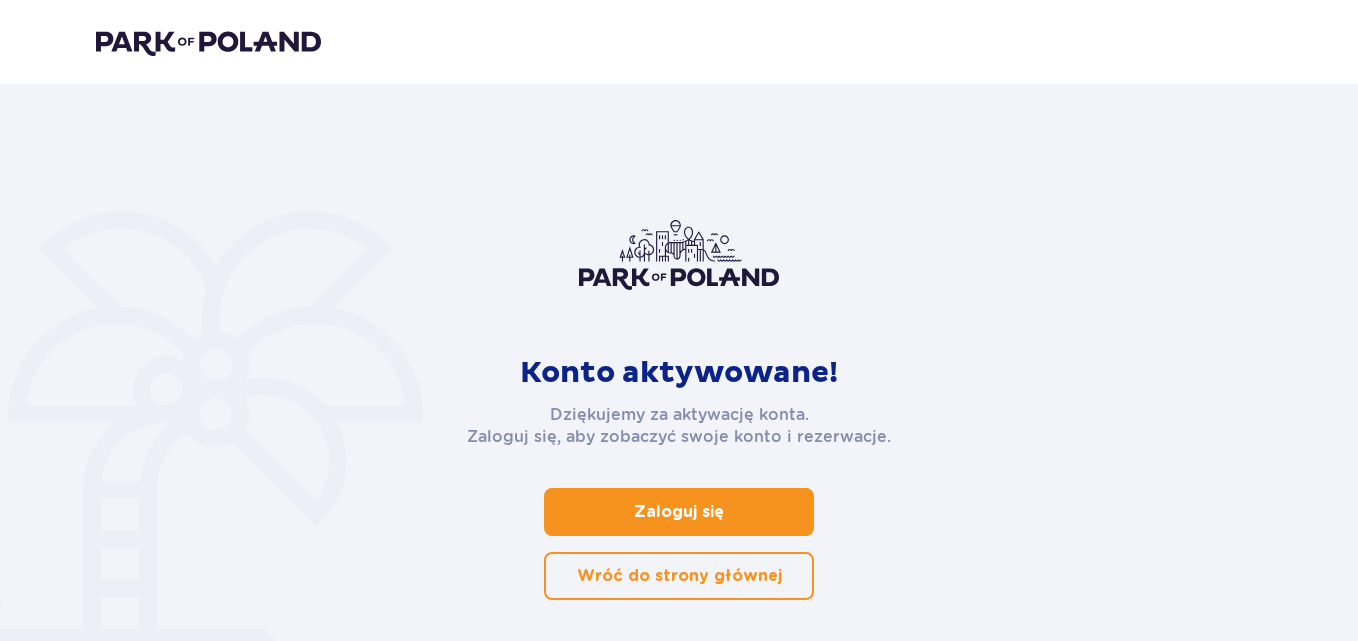 scroll, scrollTop: 0, scrollLeft: 0, axis: both 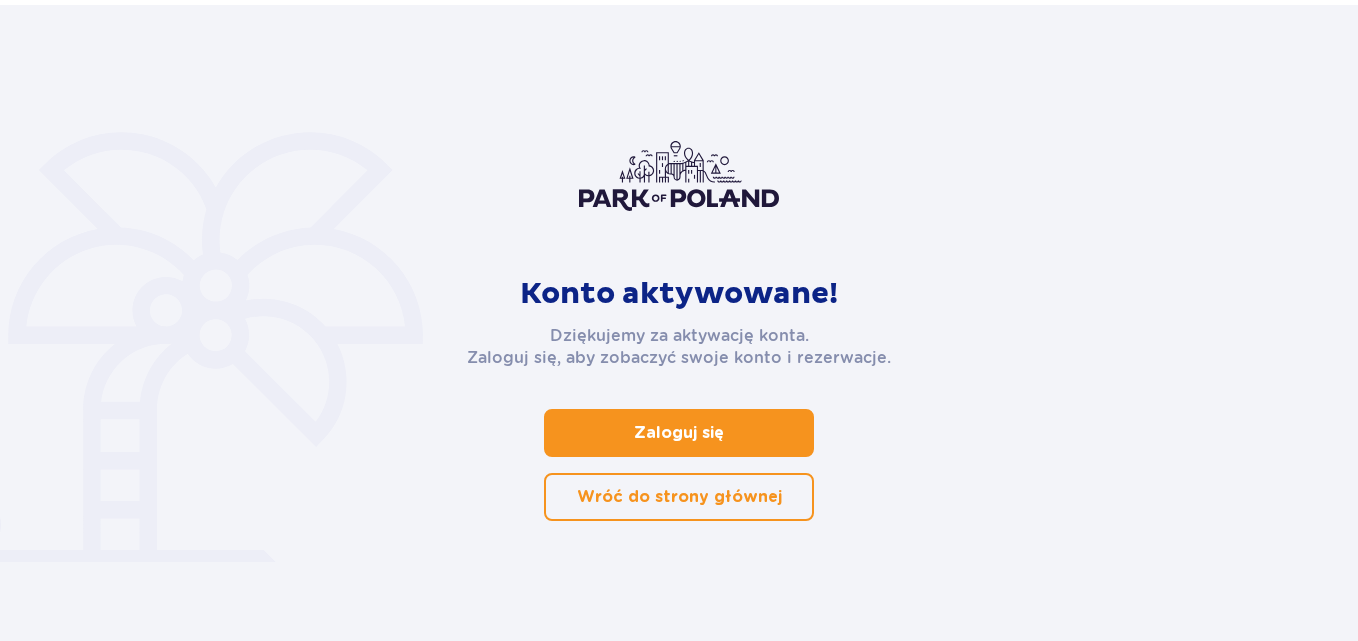 click on "Zaloguj się" at bounding box center [679, 433] 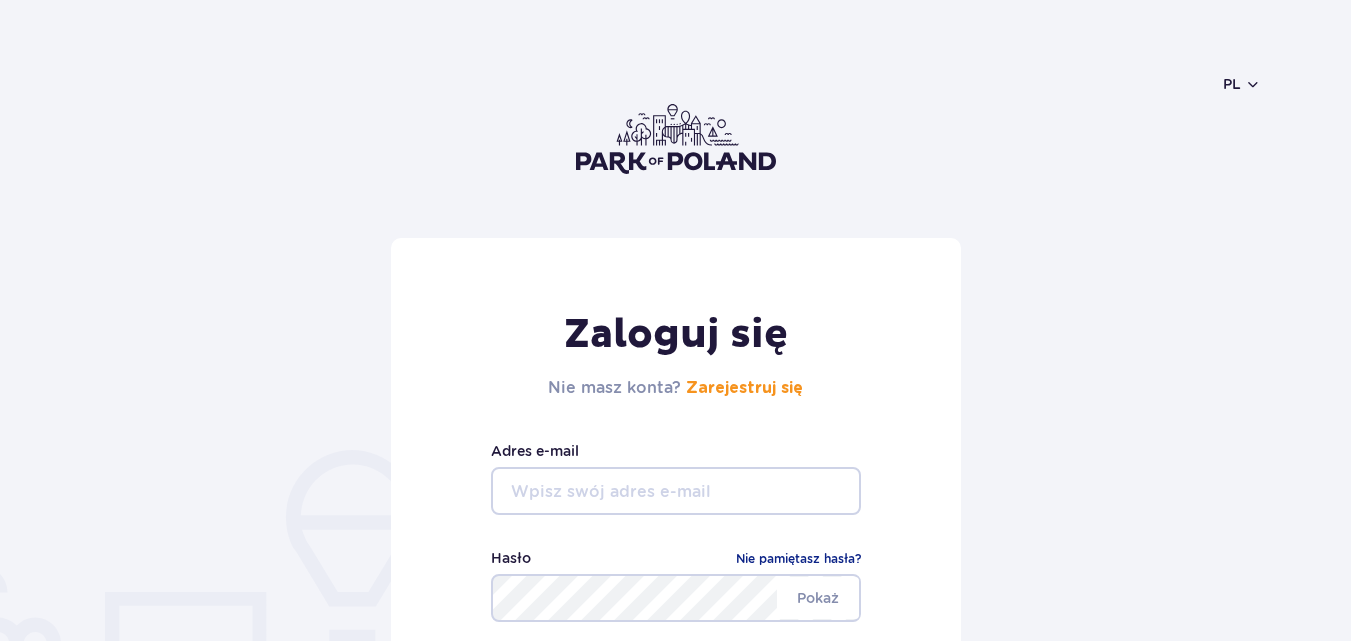 scroll, scrollTop: 0, scrollLeft: 0, axis: both 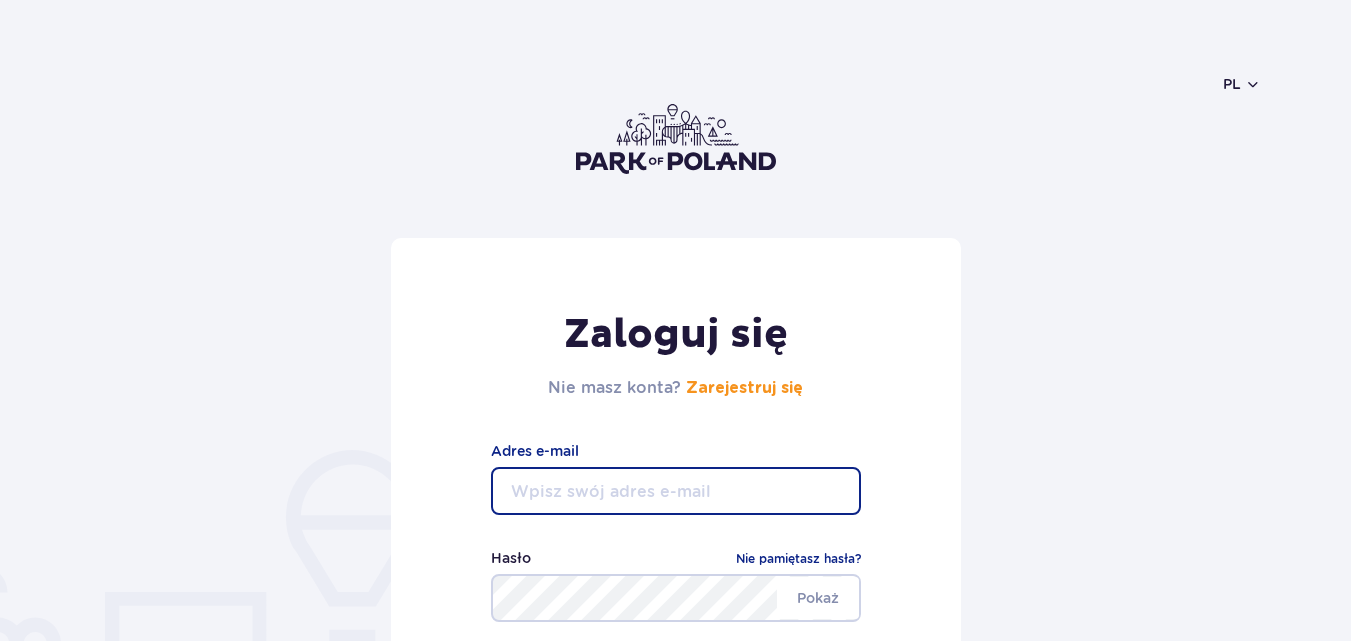 type on "[EMAIL_ADDRESS][DOMAIN_NAME]" 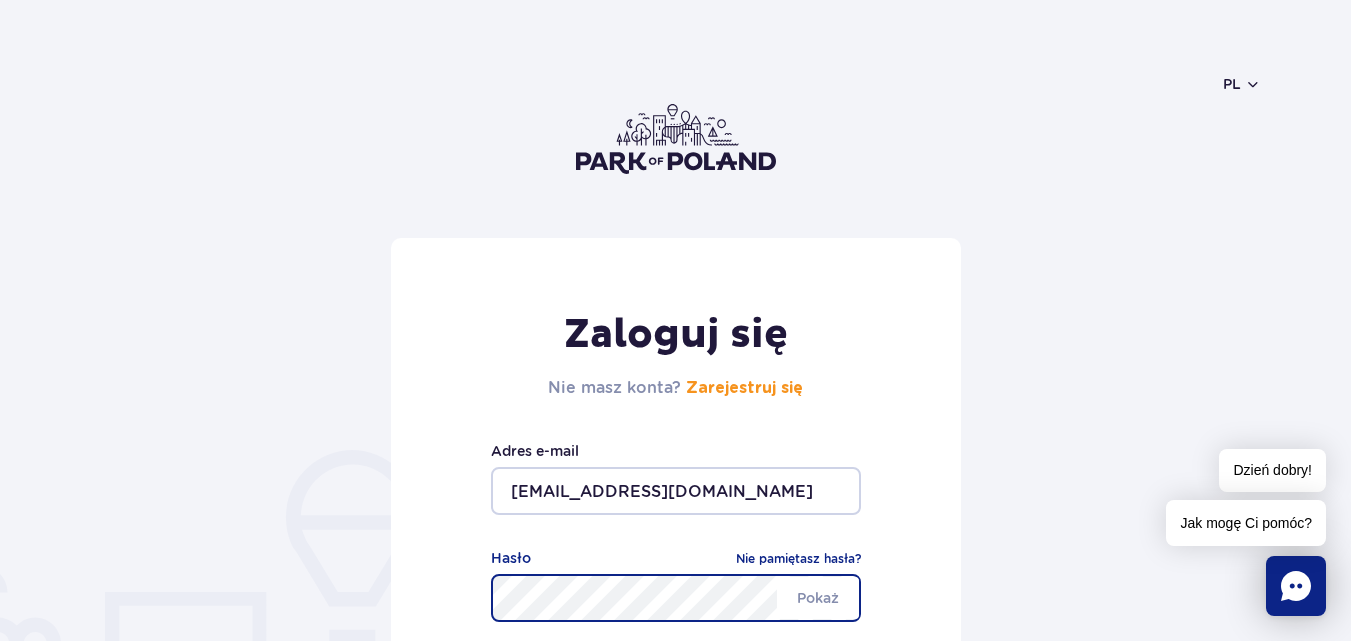 click on "Zaloguj się" at bounding box center [676, 686] 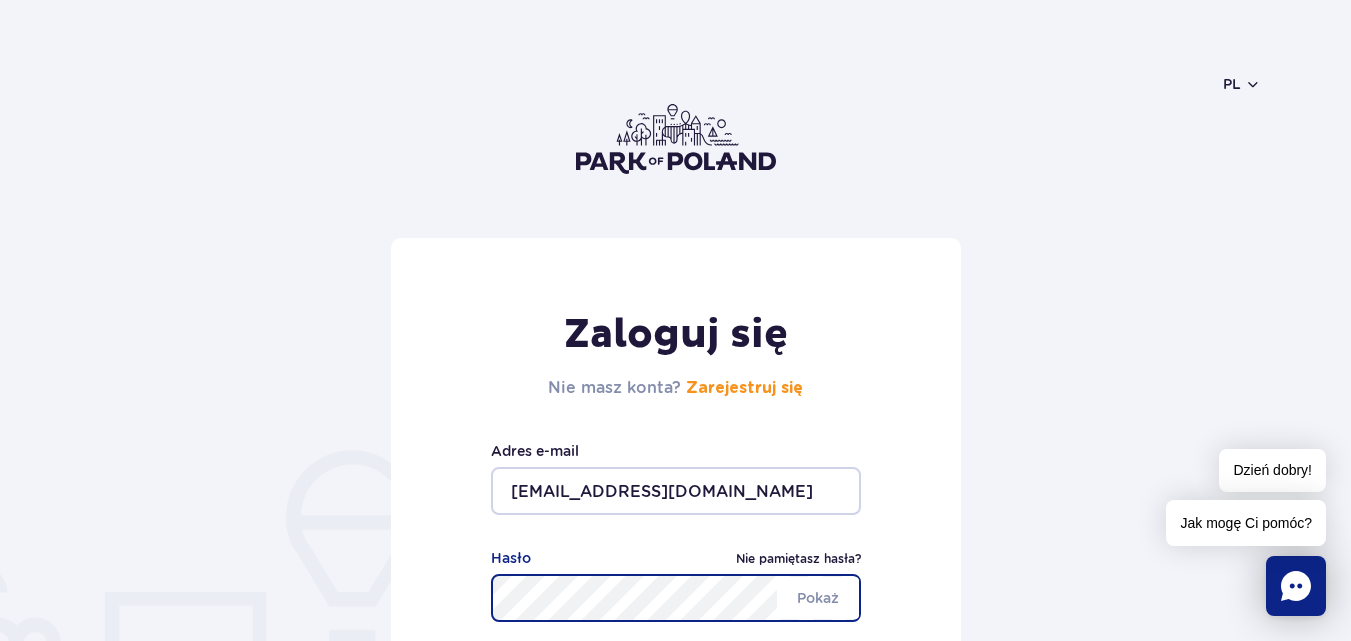 scroll, scrollTop: 100, scrollLeft: 0, axis: vertical 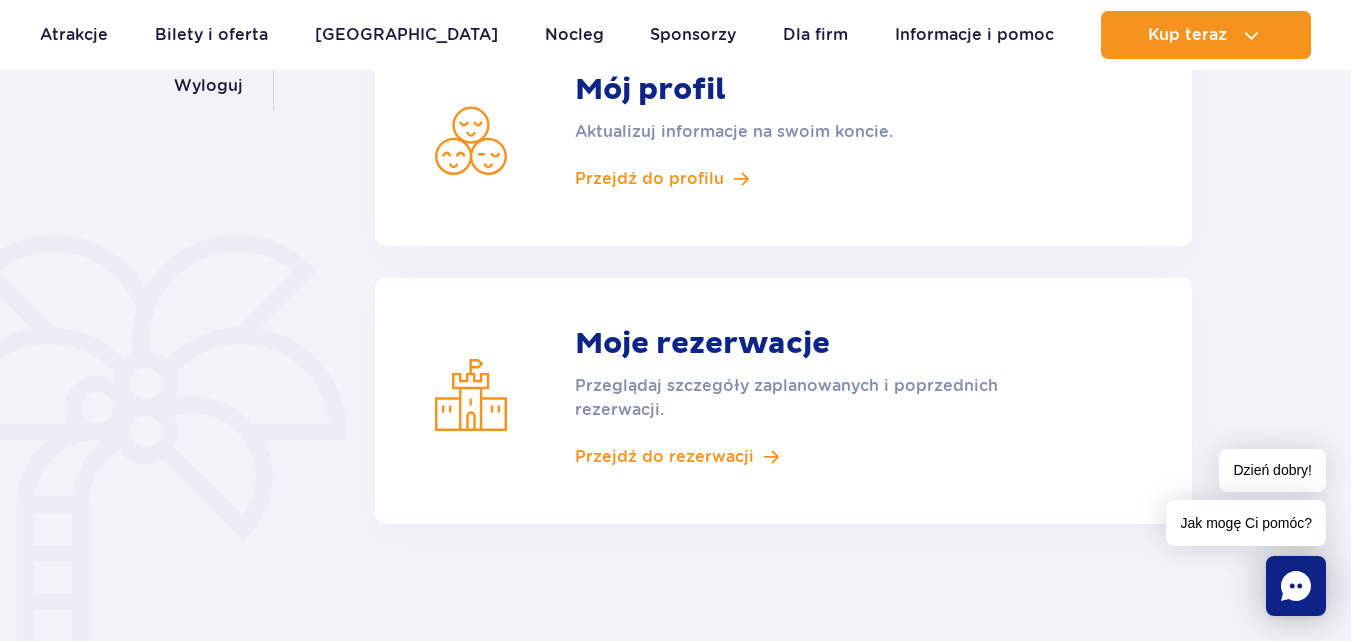 click on "Moje rezerwacje
Przeglądaj szczegóły zaplanowanych i poprzednich rezerwacji.
Przejdź do rezerwacji" at bounding box center (783, 401) 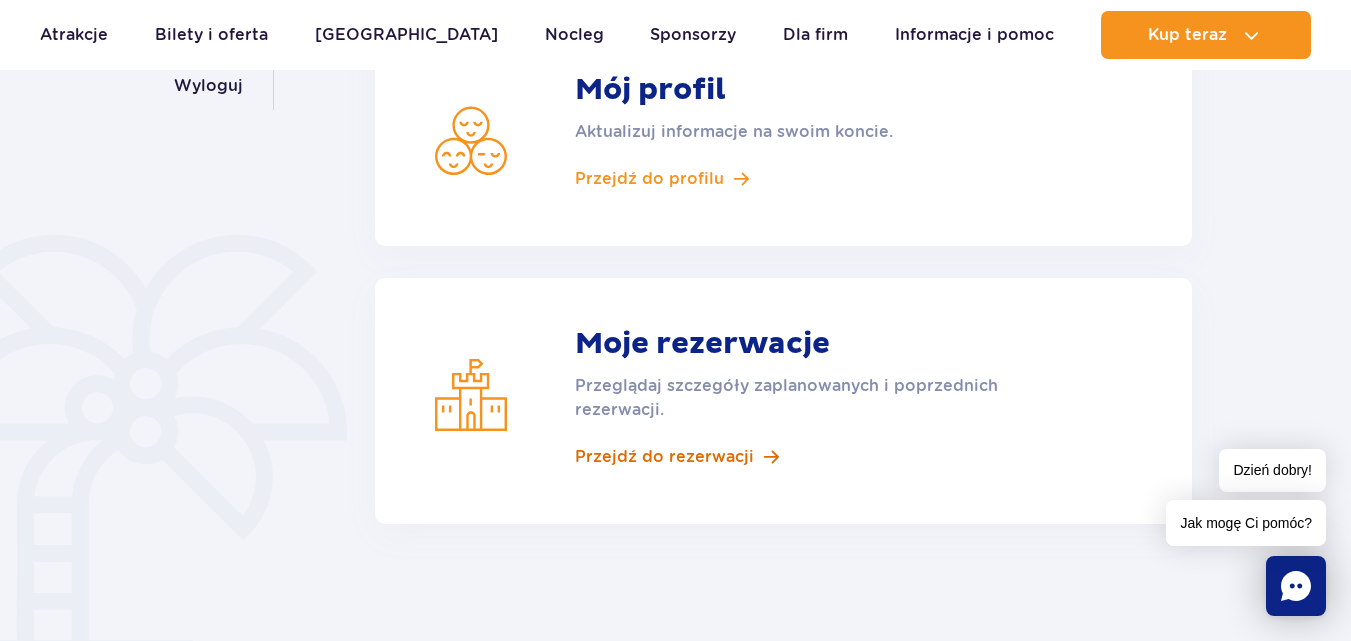 click on "Przejdź do rezerwacji" at bounding box center [664, 457] 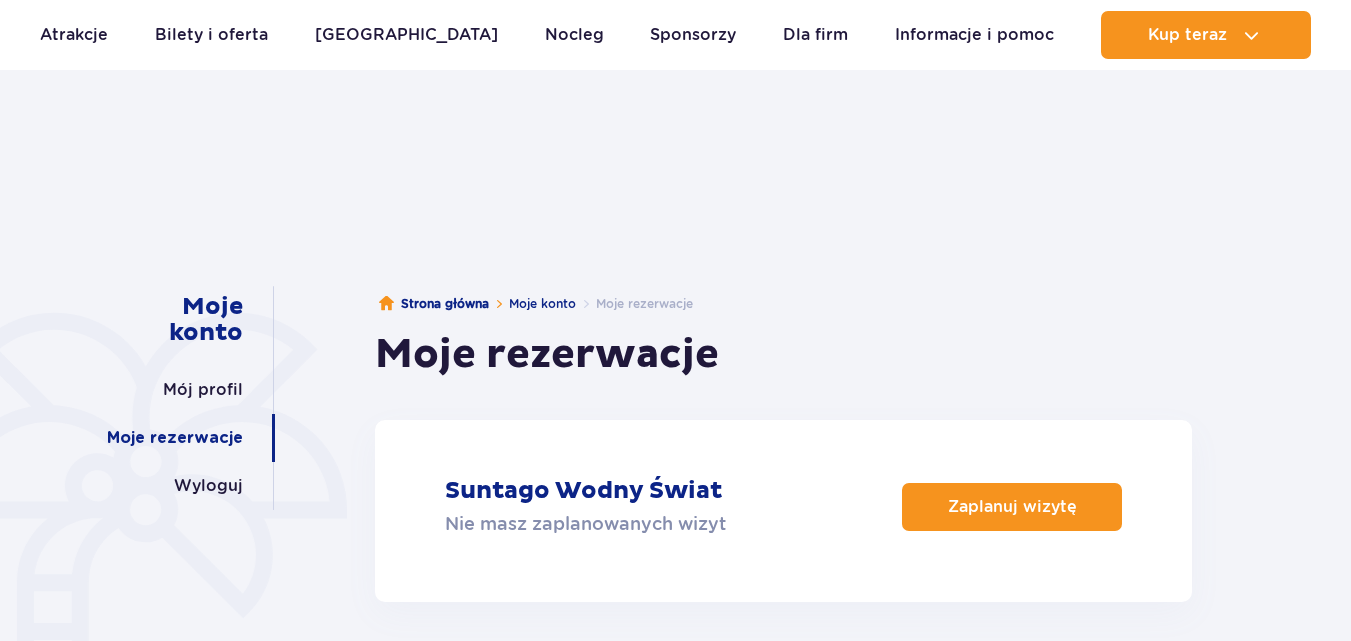 scroll, scrollTop: 300, scrollLeft: 0, axis: vertical 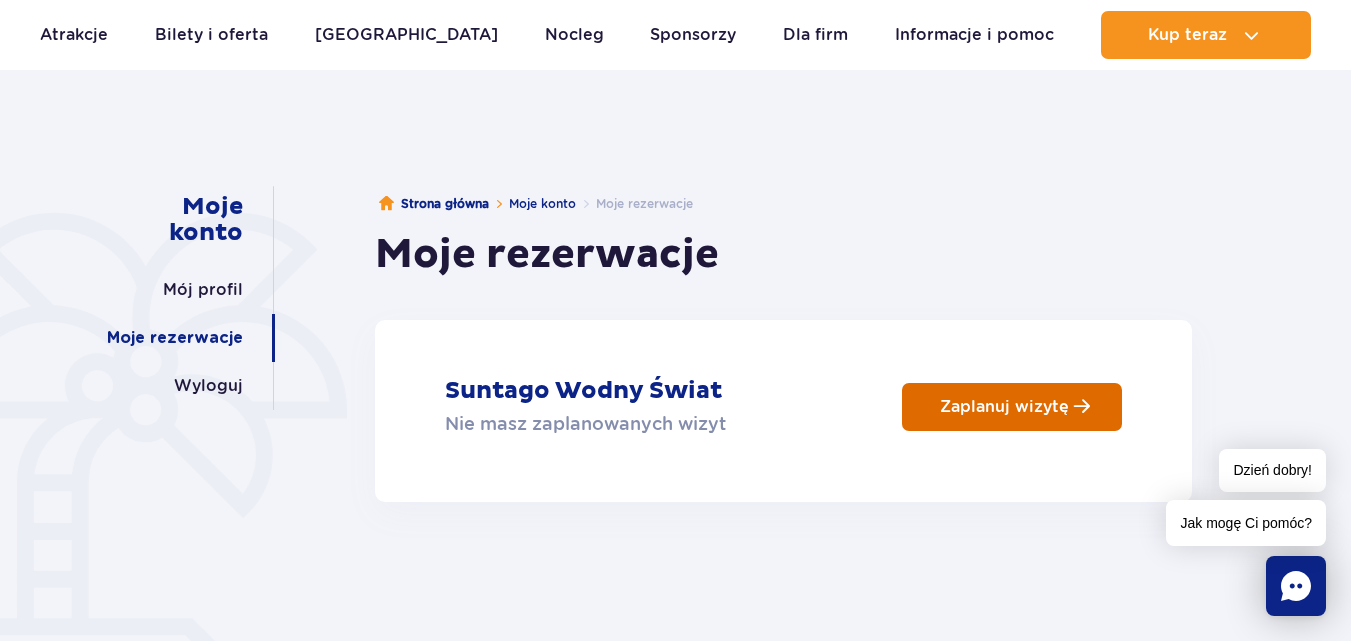 drag, startPoint x: 964, startPoint y: 414, endPoint x: 950, endPoint y: 410, distance: 14.56022 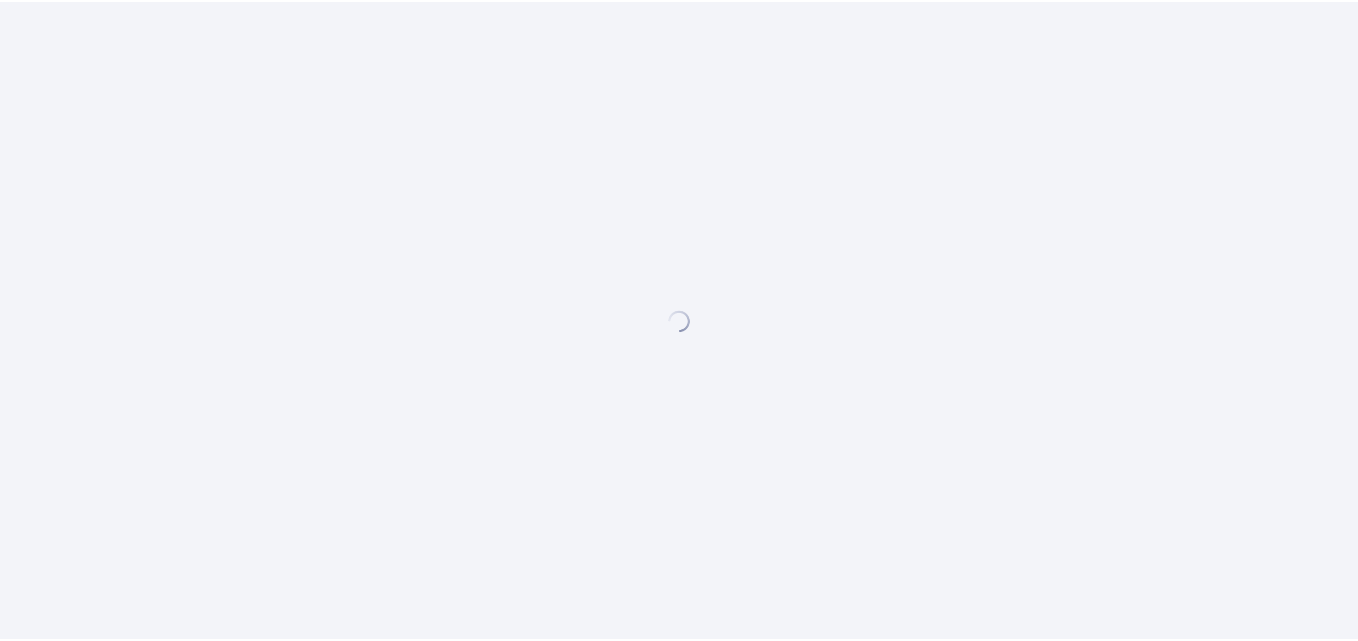 scroll, scrollTop: 0, scrollLeft: 0, axis: both 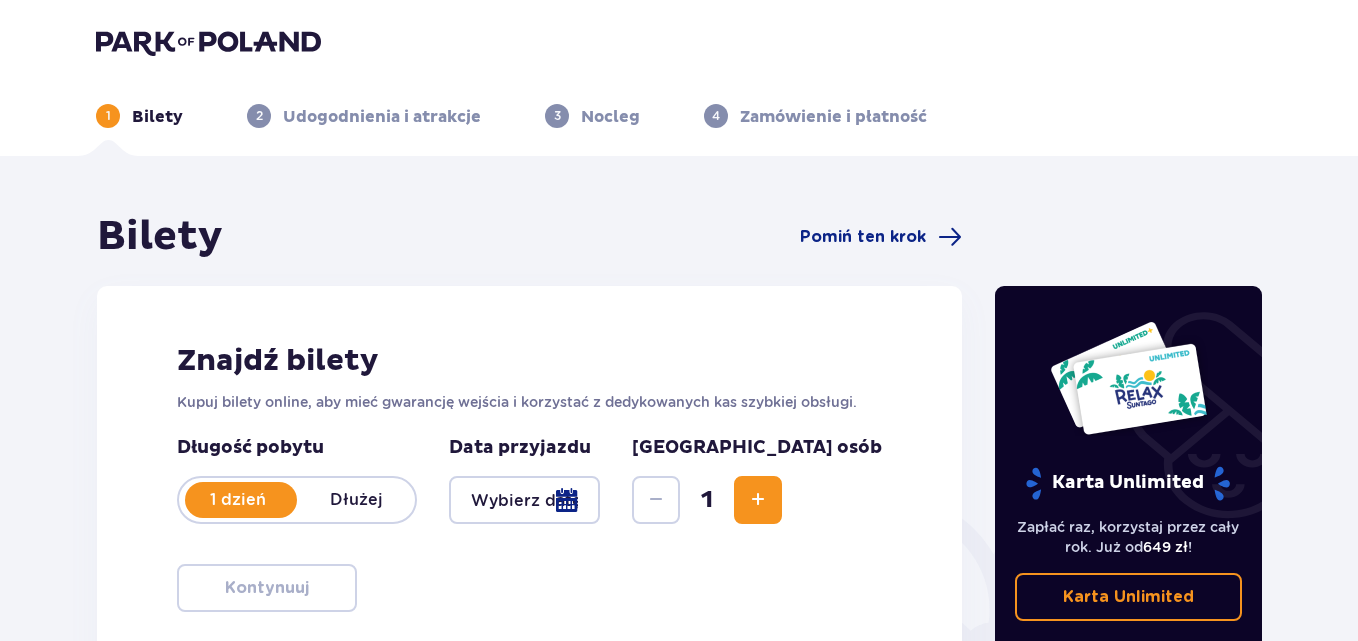 click on "Dłużej" at bounding box center (356, 500) 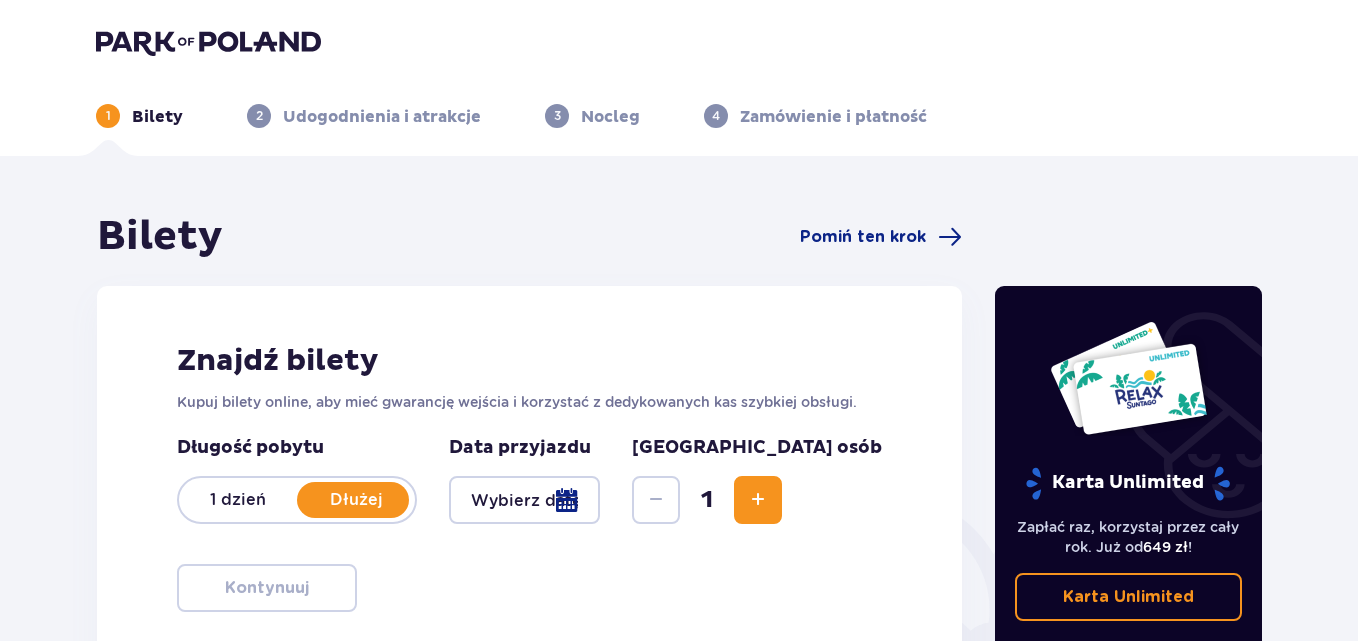 click at bounding box center [524, 500] 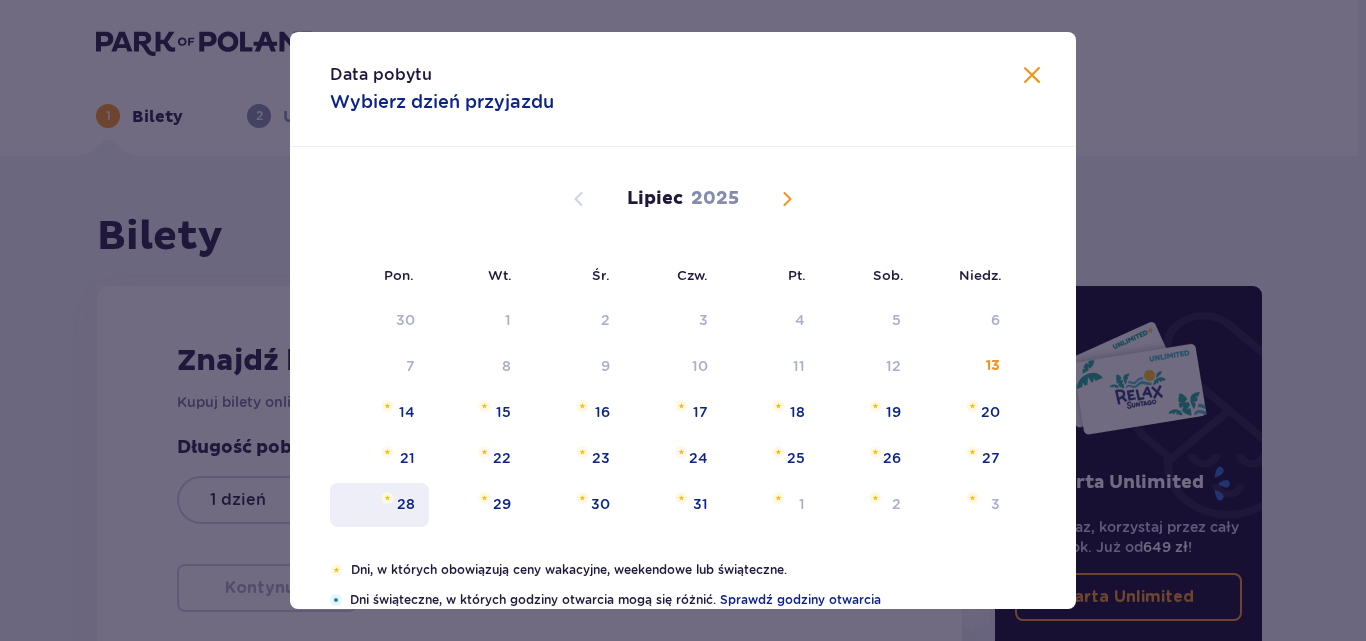 click on "28" at bounding box center (406, 504) 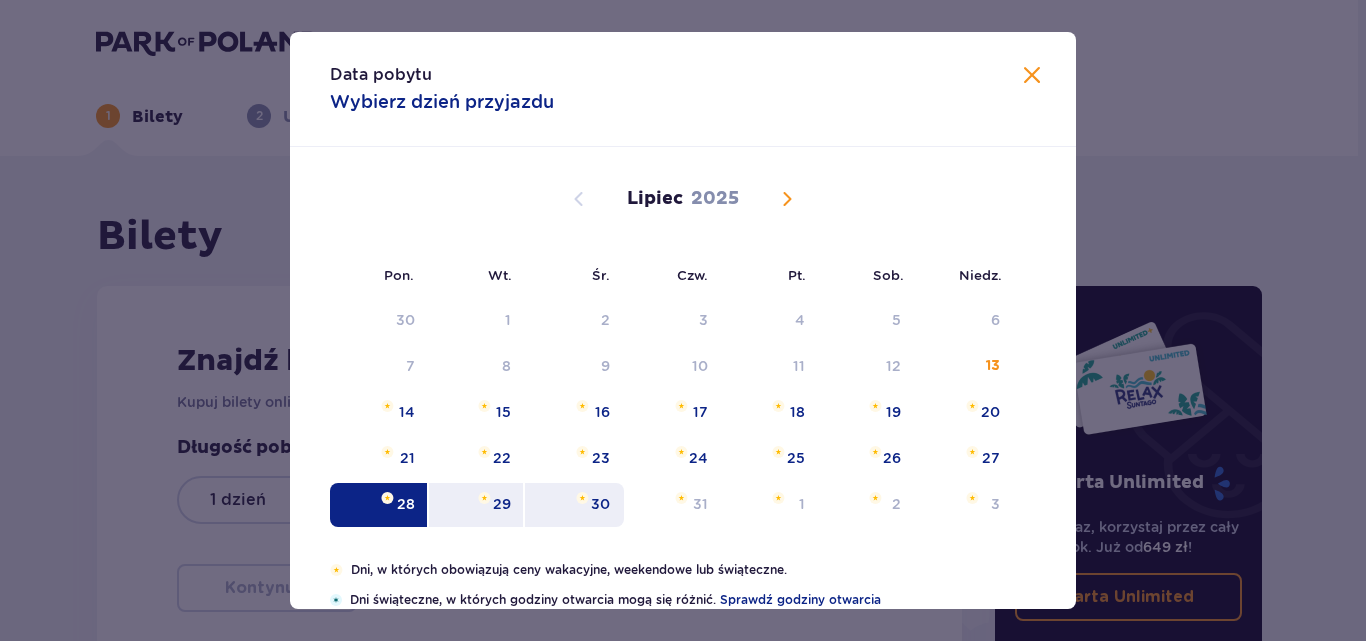 click on "30" at bounding box center (574, 505) 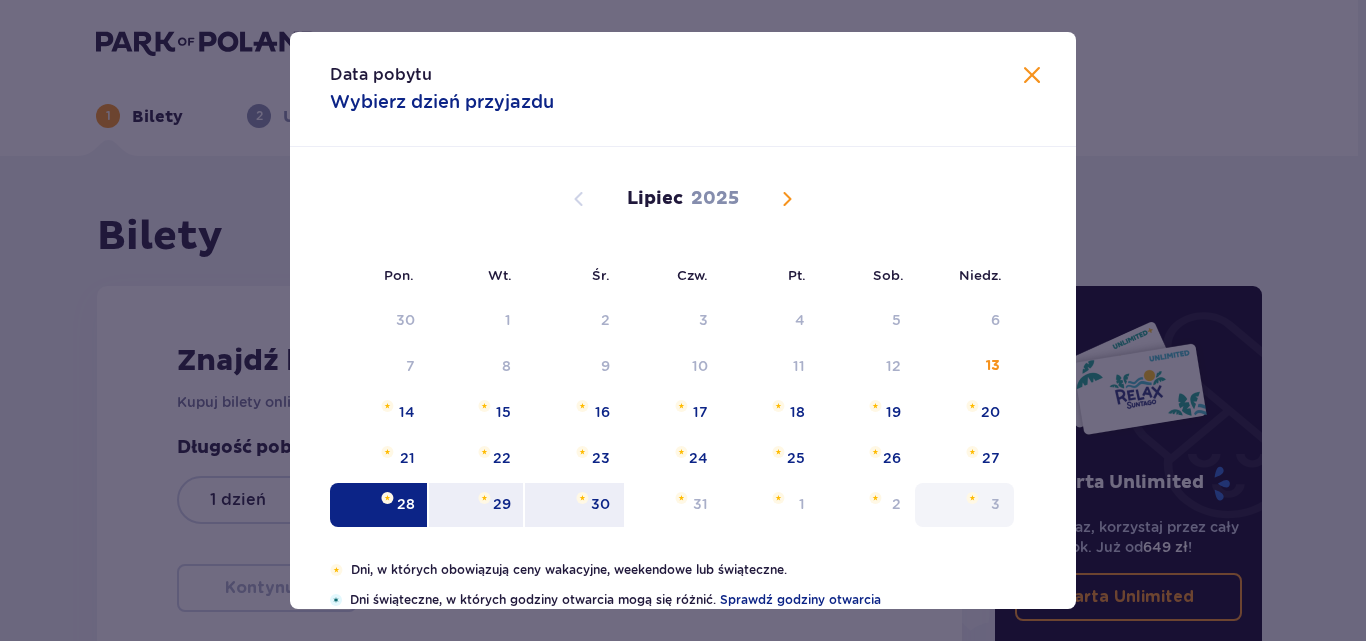 type on "28.07.25 - 30.07.25" 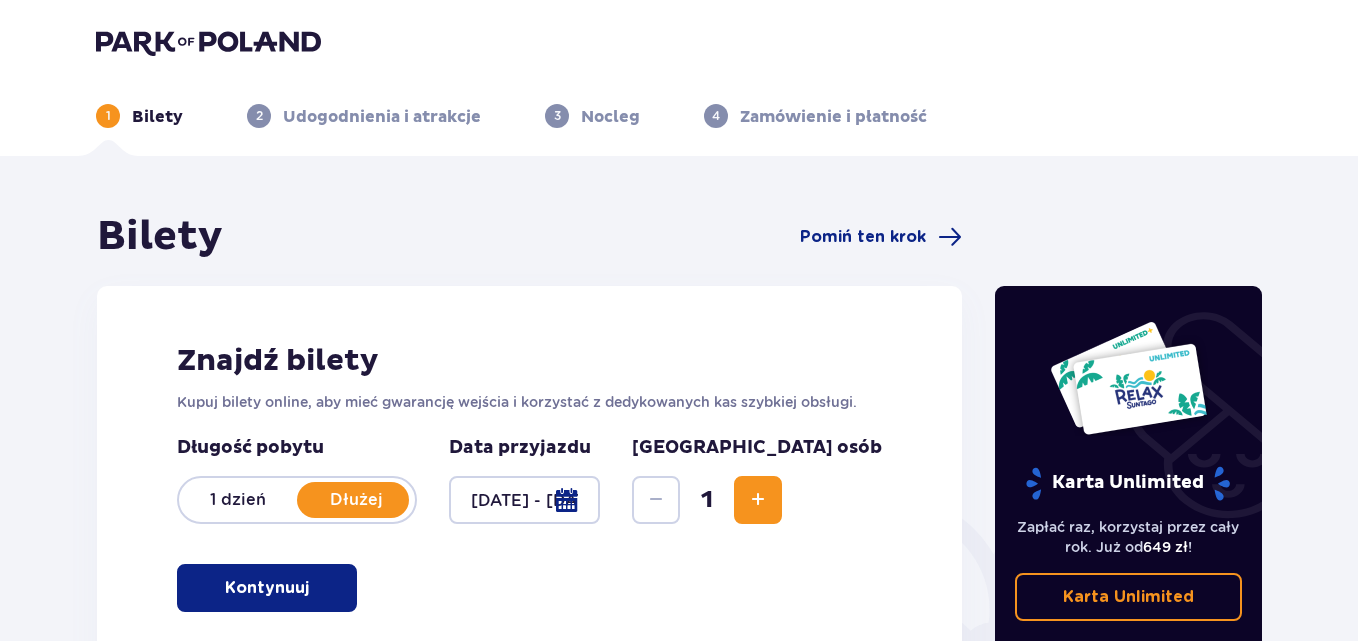 scroll, scrollTop: 100, scrollLeft: 0, axis: vertical 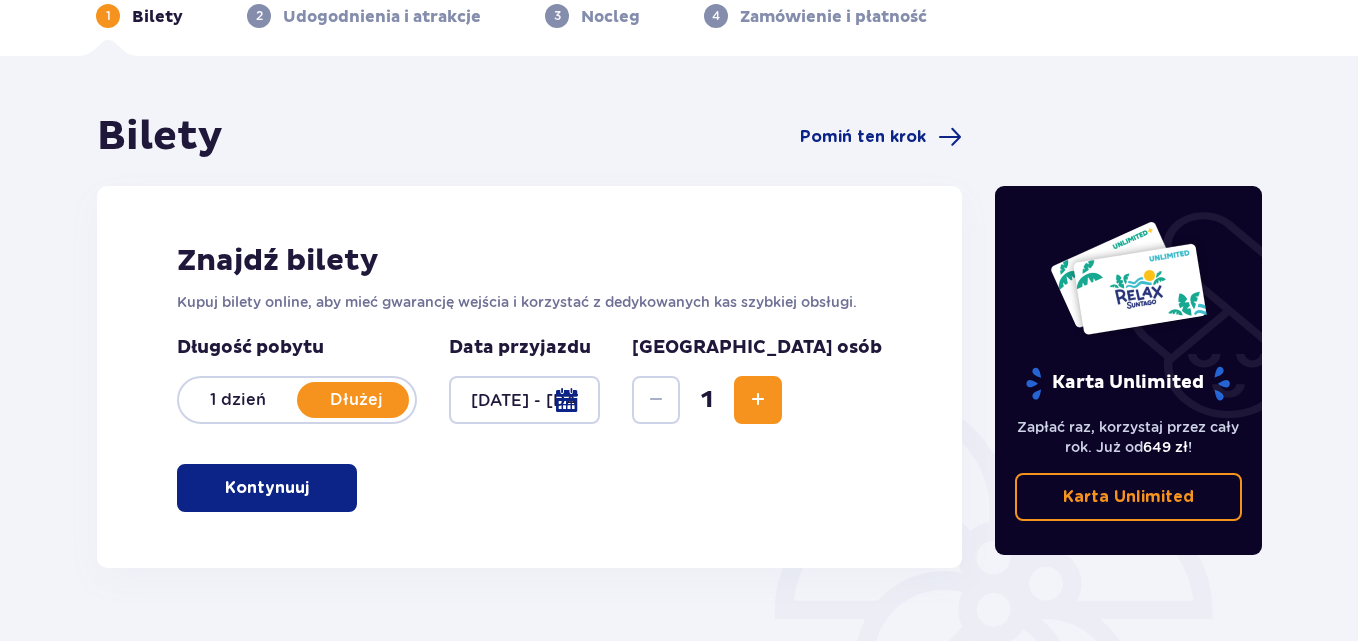 click at bounding box center [758, 400] 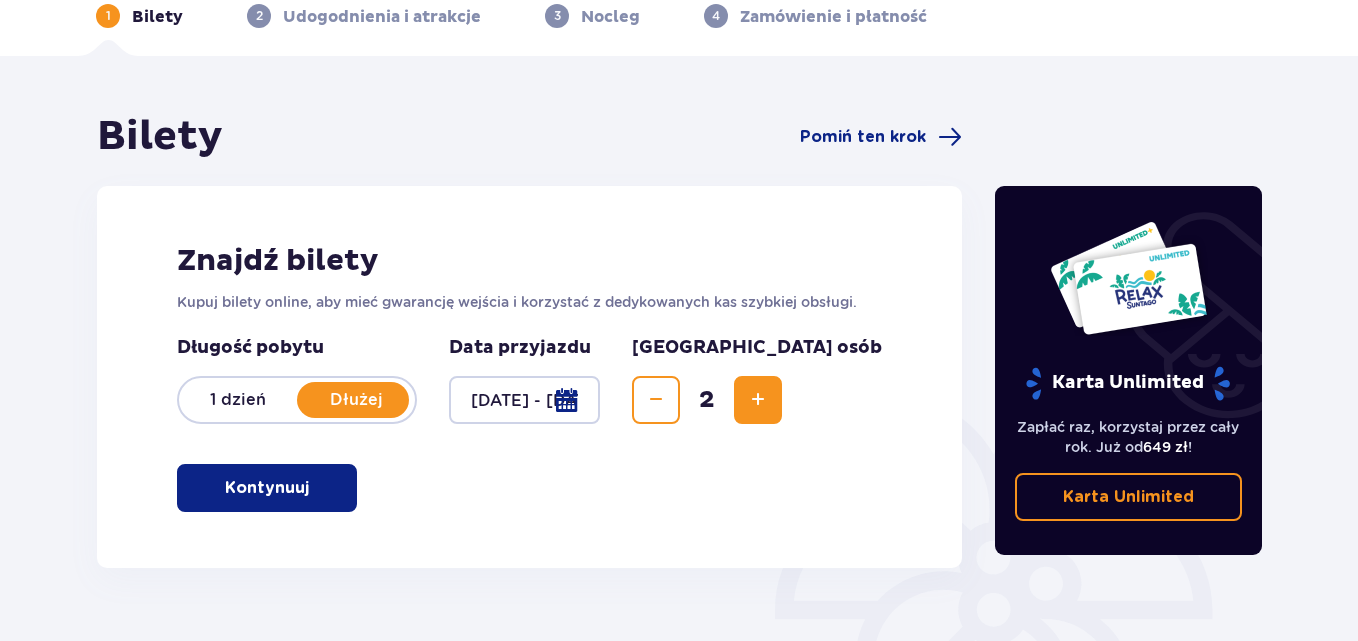 click at bounding box center (758, 400) 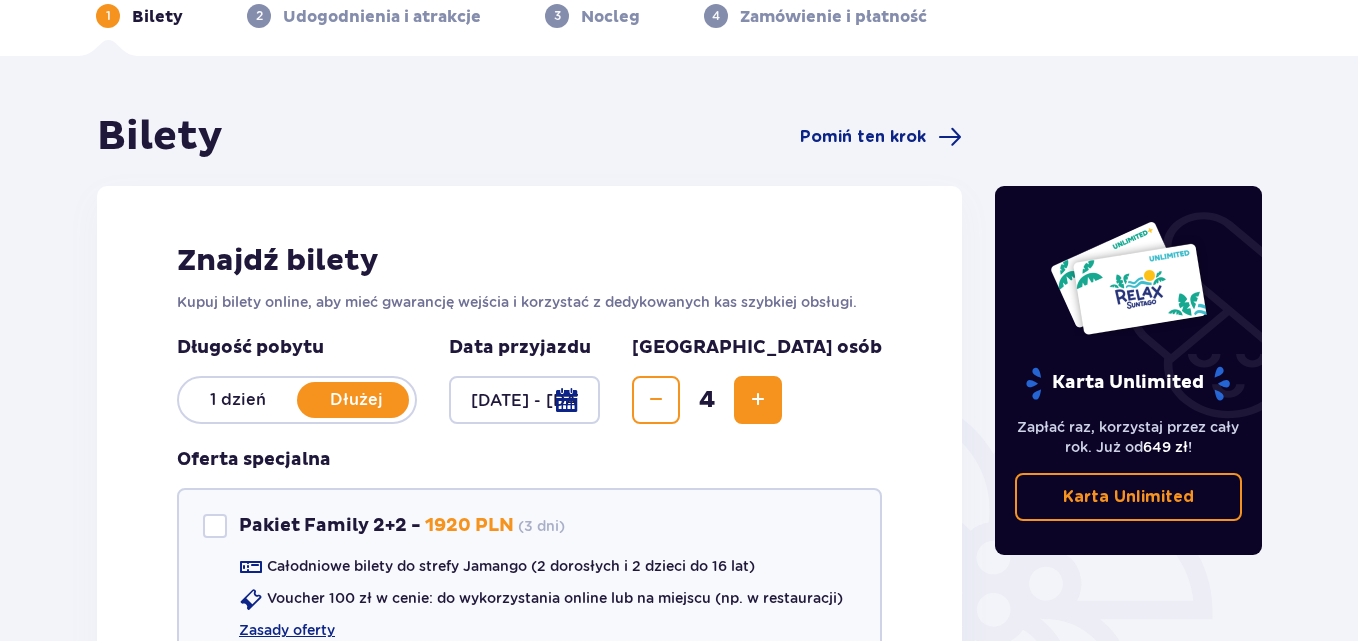 scroll, scrollTop: 389, scrollLeft: 0, axis: vertical 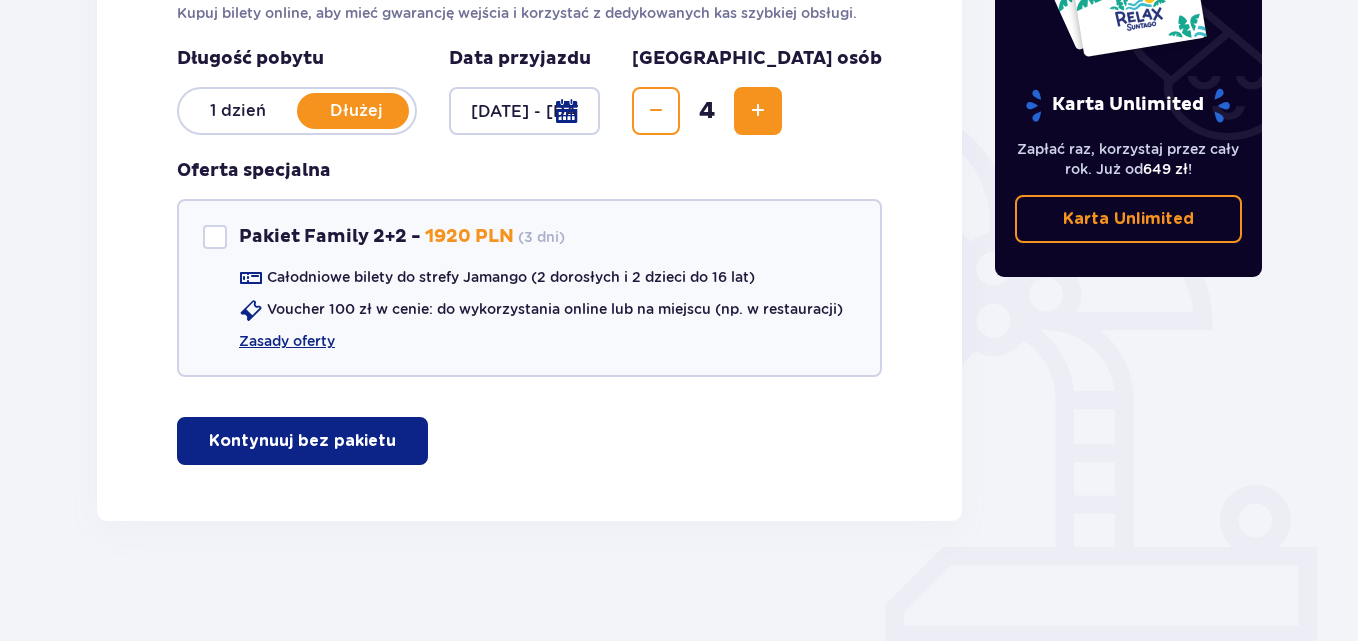 click on "Kontynuuj bez pakietu" at bounding box center [302, 441] 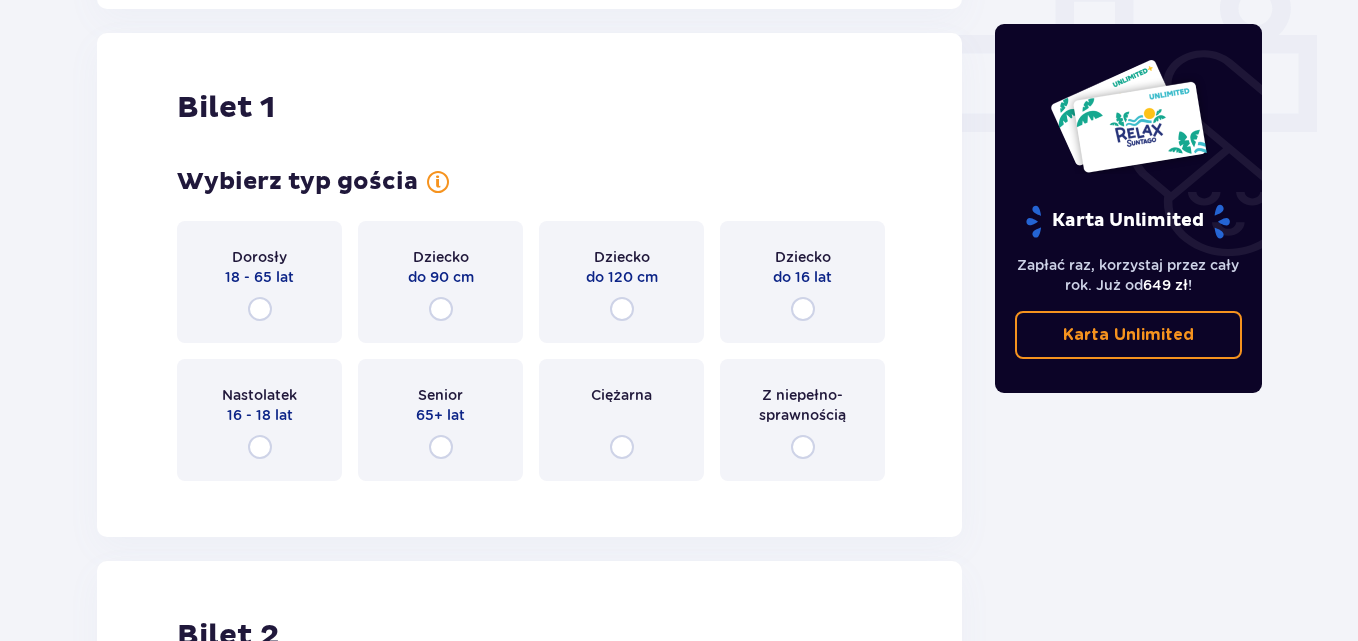 scroll, scrollTop: 910, scrollLeft: 0, axis: vertical 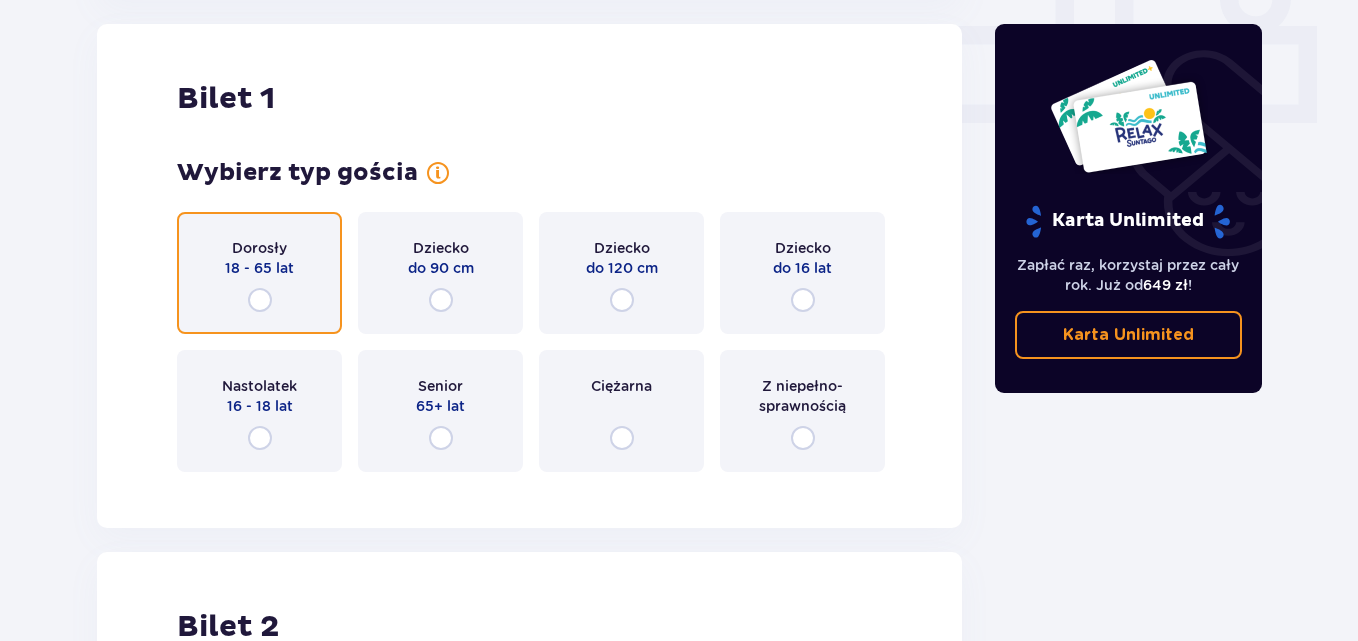 click at bounding box center [260, 300] 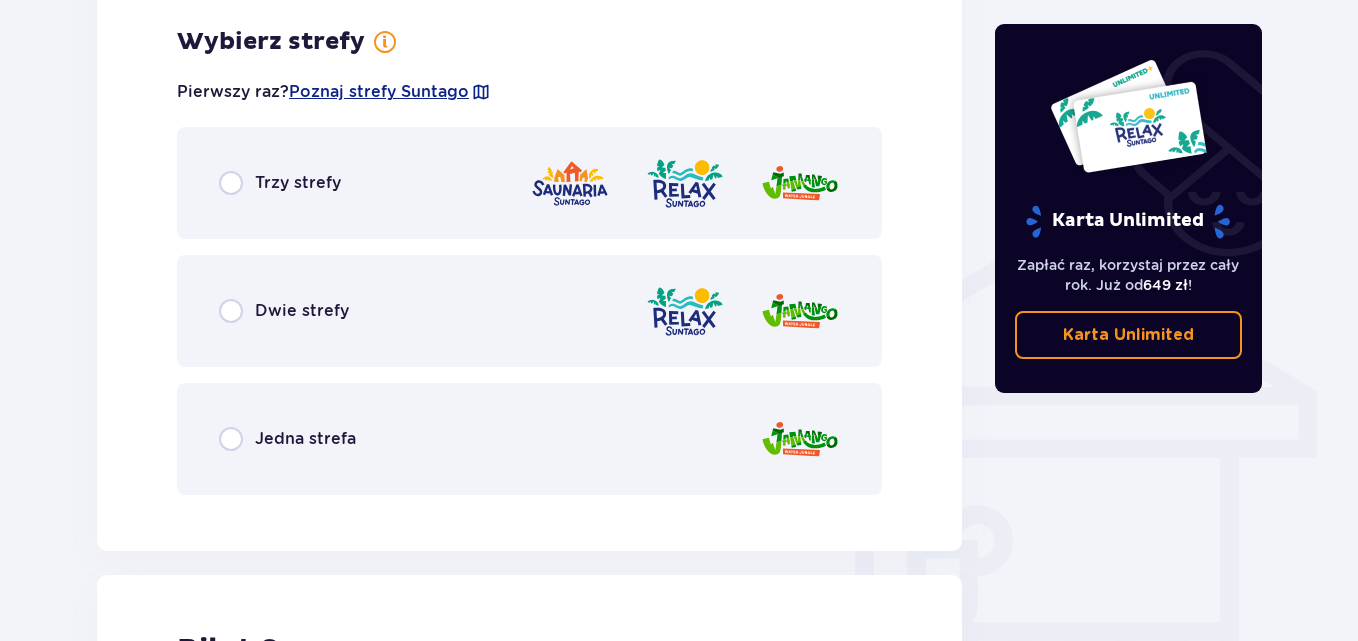 scroll, scrollTop: 1398, scrollLeft: 0, axis: vertical 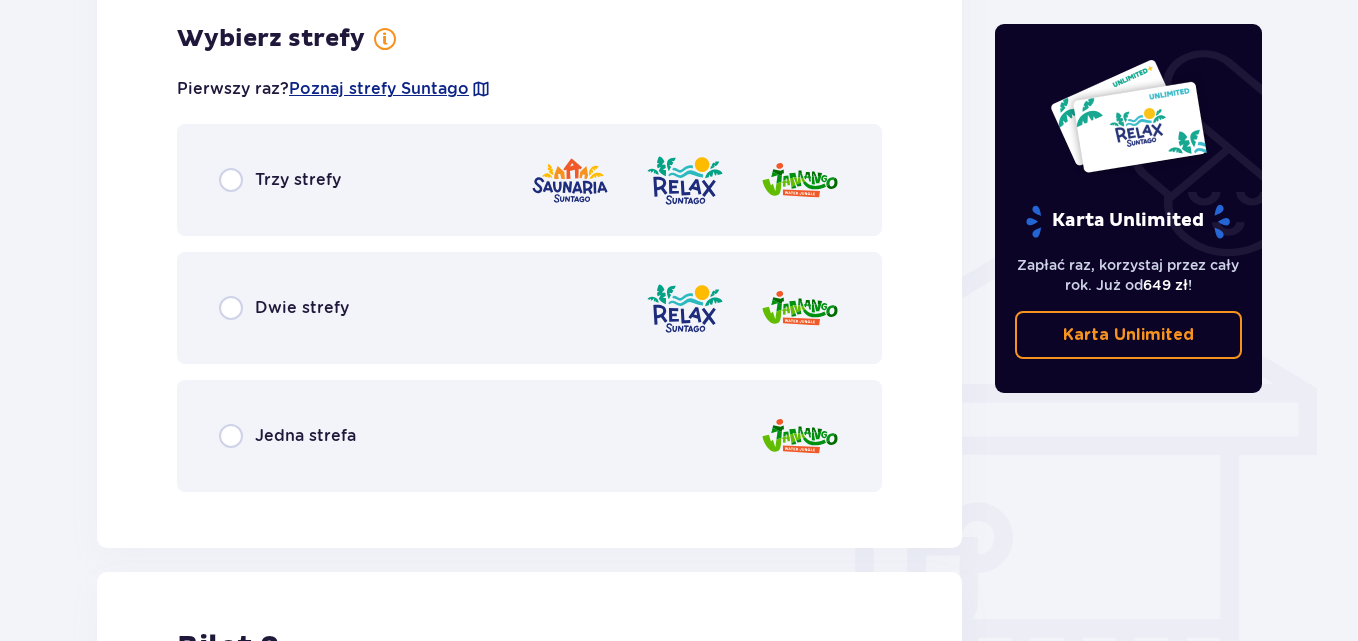 click on "Dwie strefy" at bounding box center (529, 308) 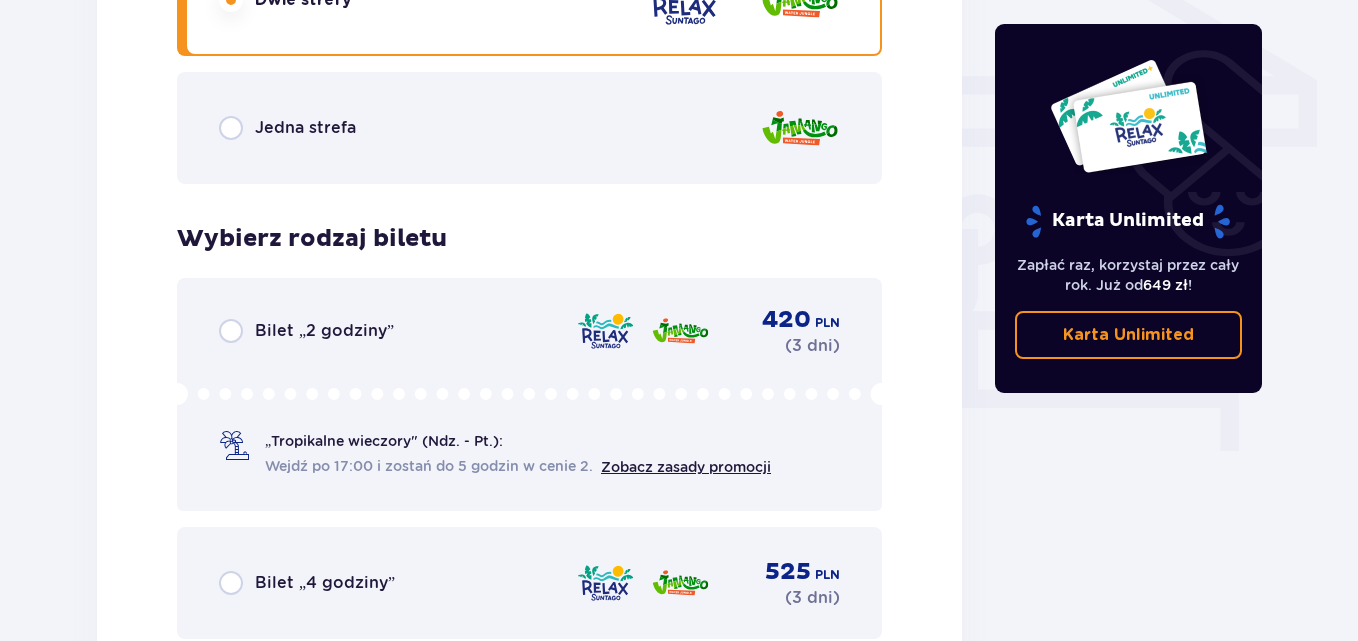 scroll, scrollTop: 2006, scrollLeft: 0, axis: vertical 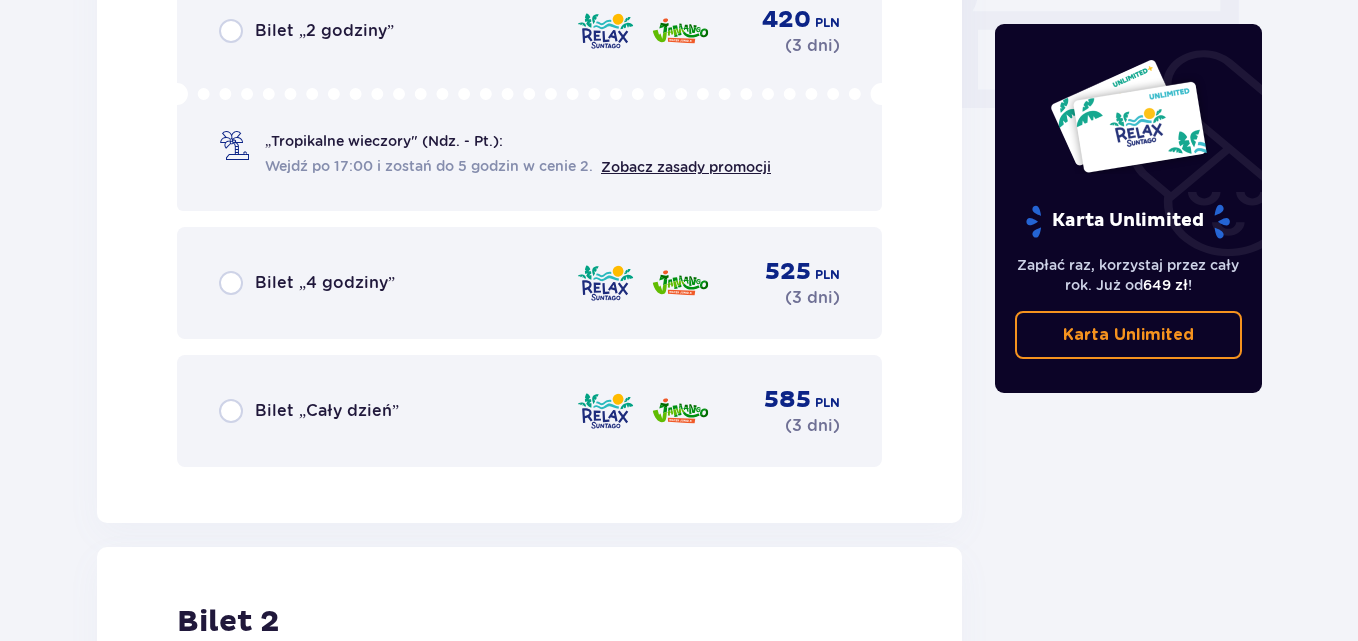 click on "Bilet „Cały dzień”" at bounding box center (327, 411) 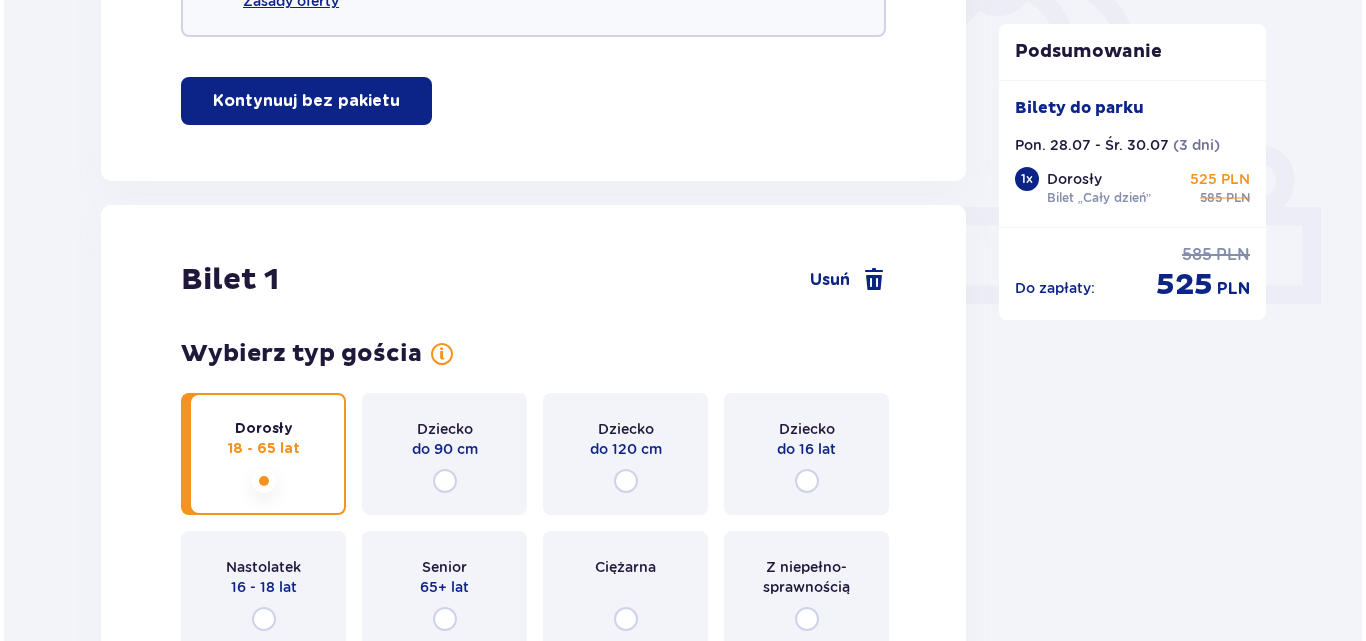 scroll, scrollTop: 329, scrollLeft: 0, axis: vertical 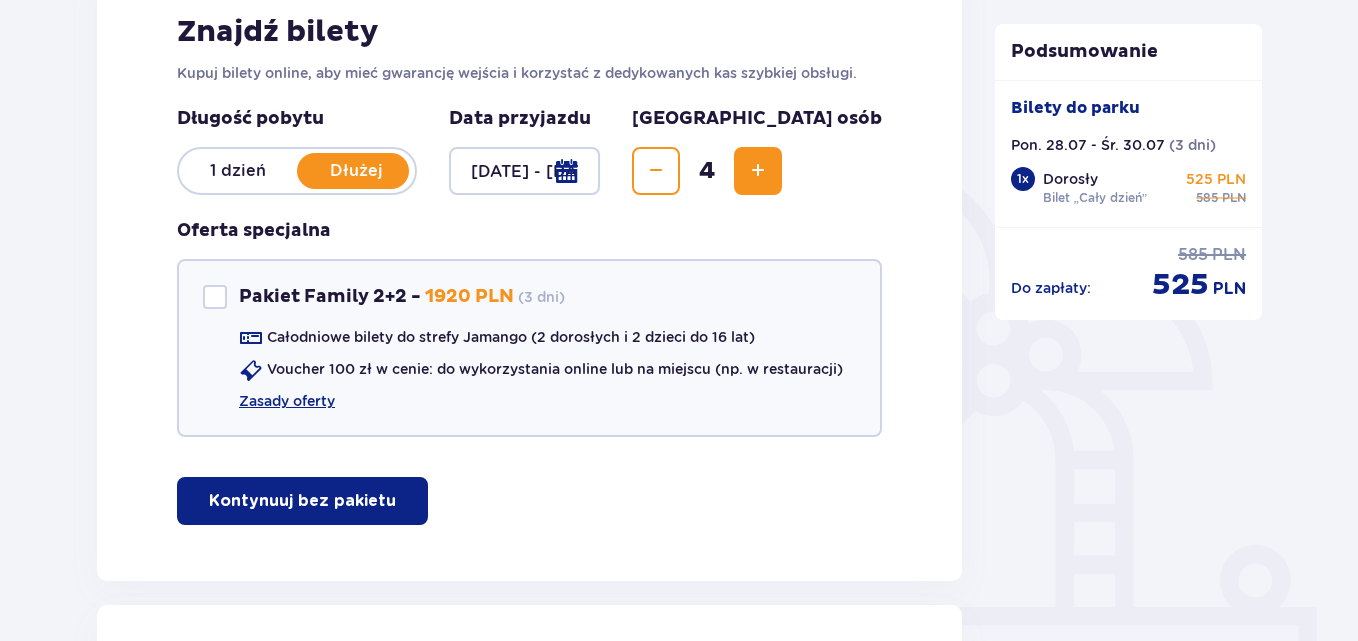 click at bounding box center [524, 171] 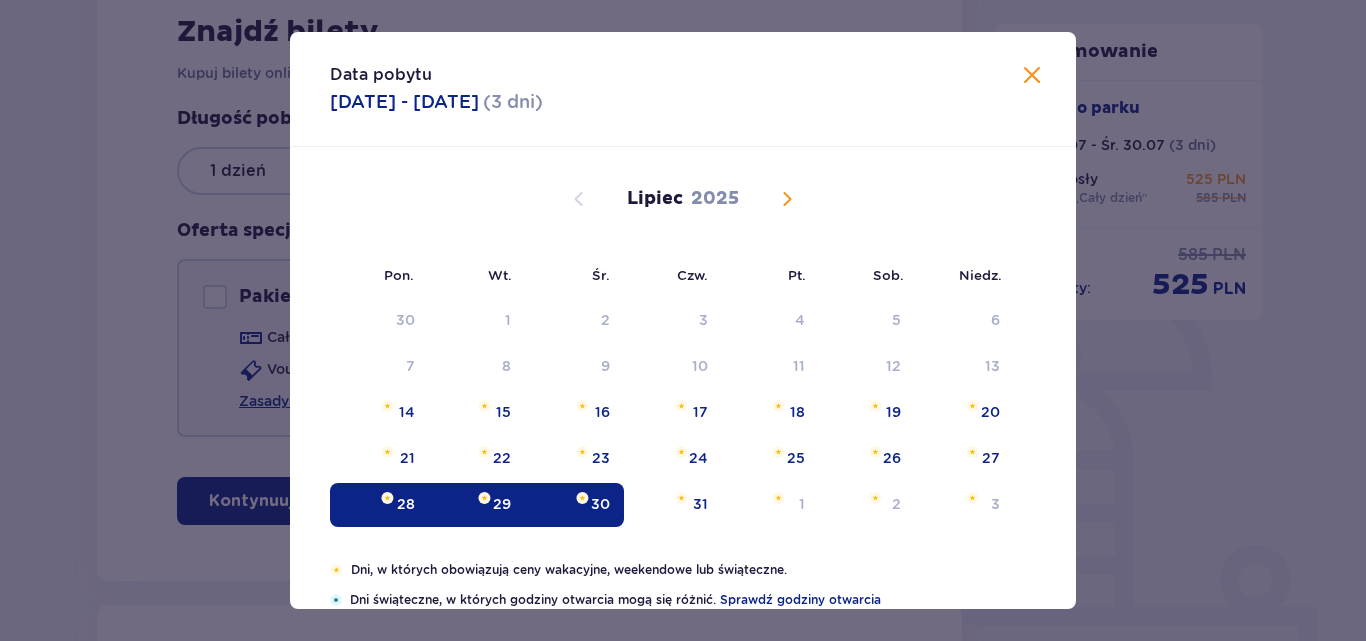 drag, startPoint x: 494, startPoint y: 495, endPoint x: 506, endPoint y: 488, distance: 13.892444 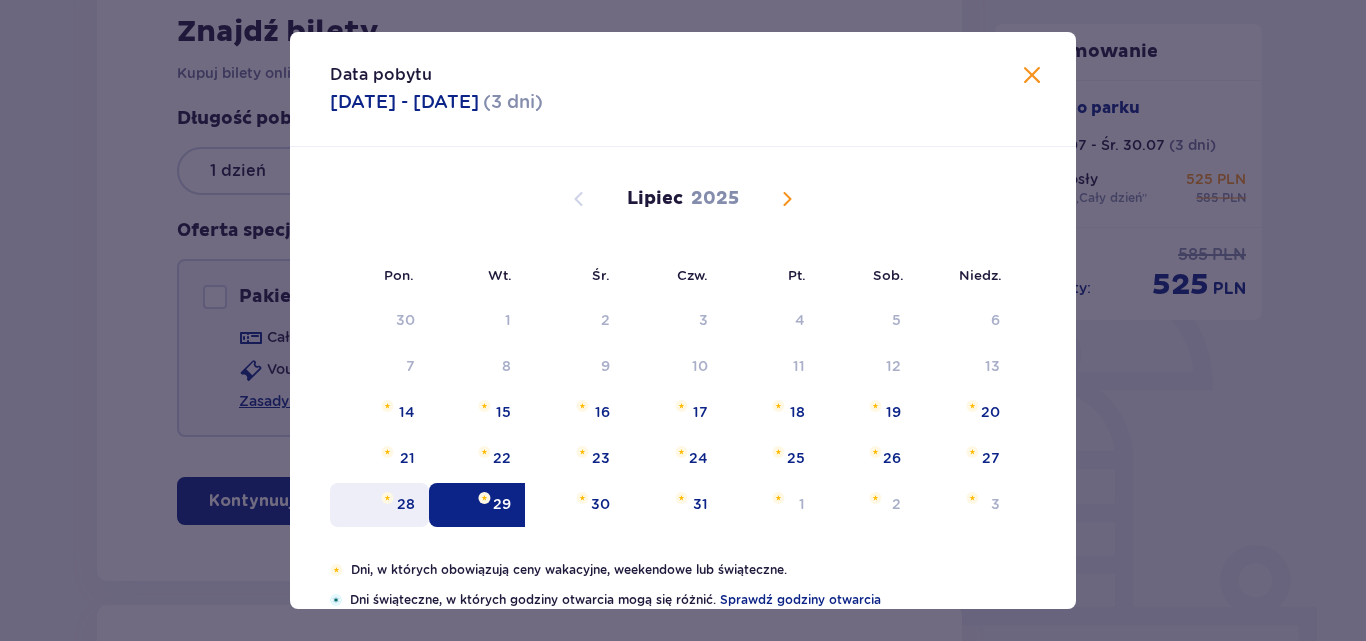 drag, startPoint x: 402, startPoint y: 497, endPoint x: 417, endPoint y: 500, distance: 15.297058 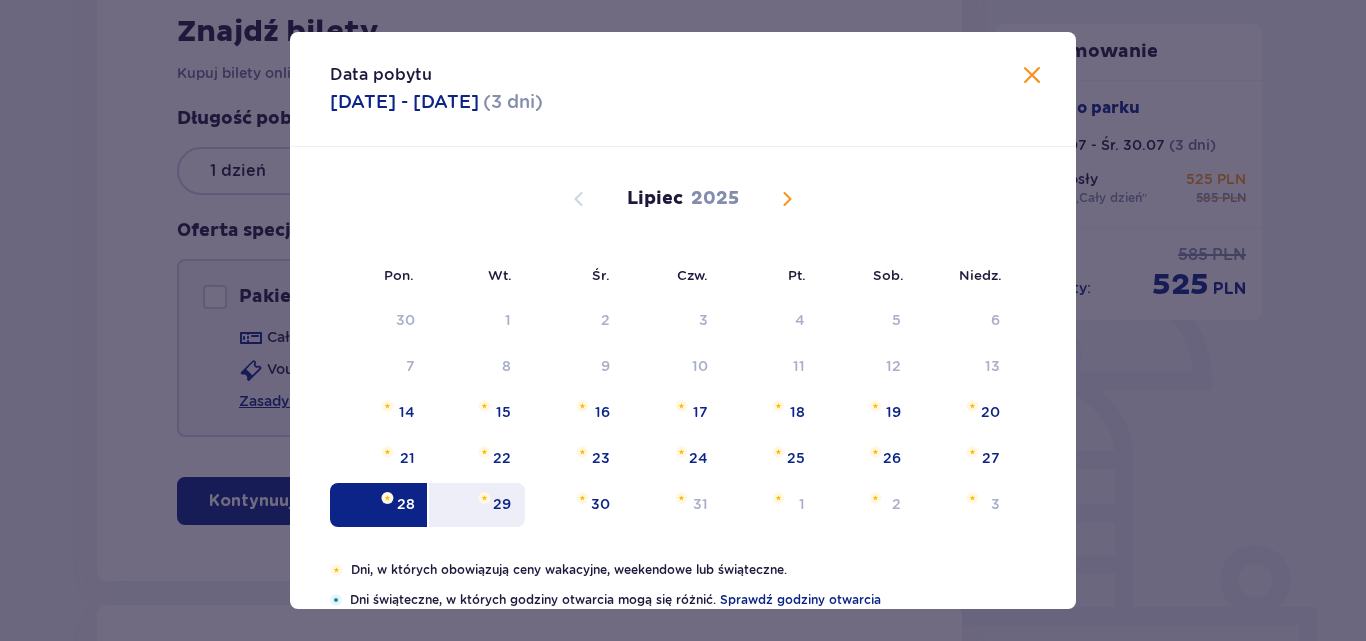 click on "29" at bounding box center (477, 505) 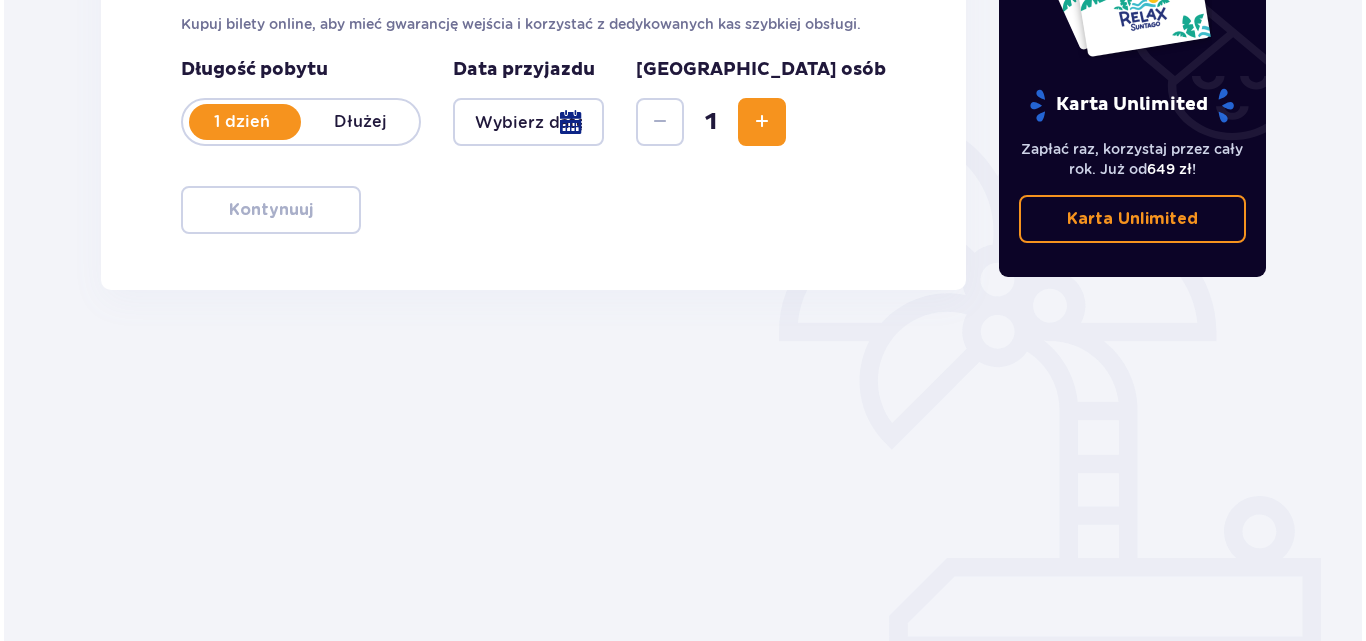 scroll, scrollTop: 0, scrollLeft: 0, axis: both 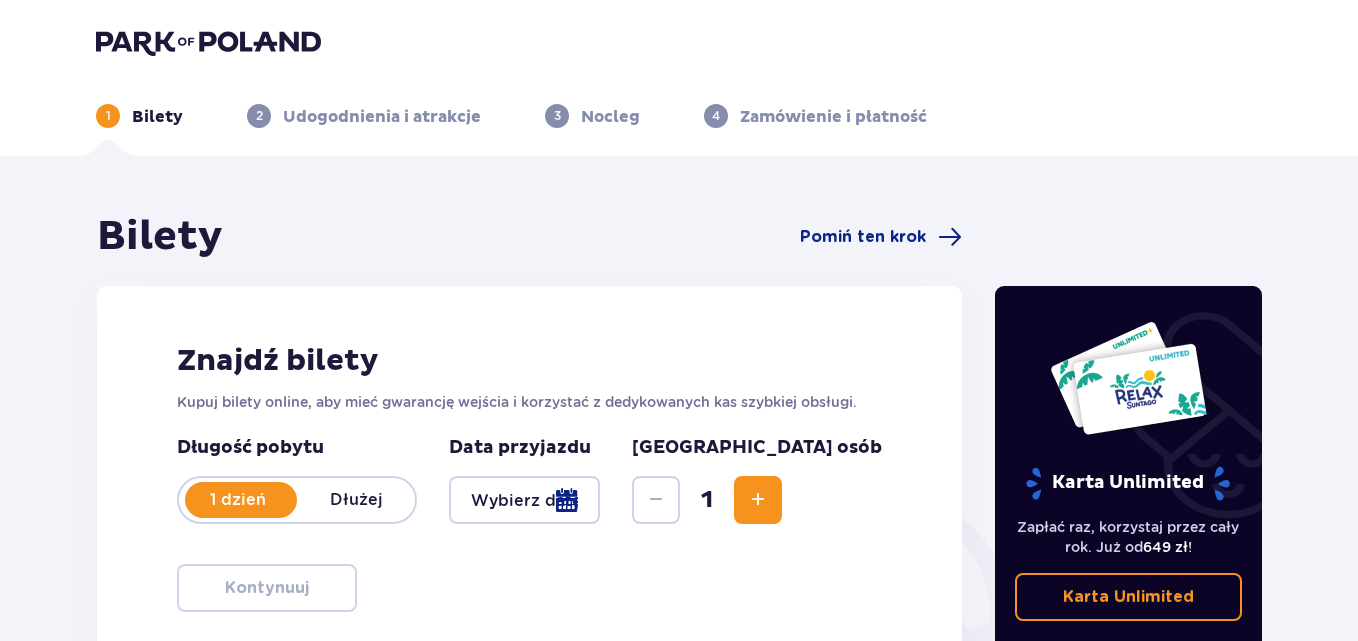 click on "Dłużej" at bounding box center (356, 500) 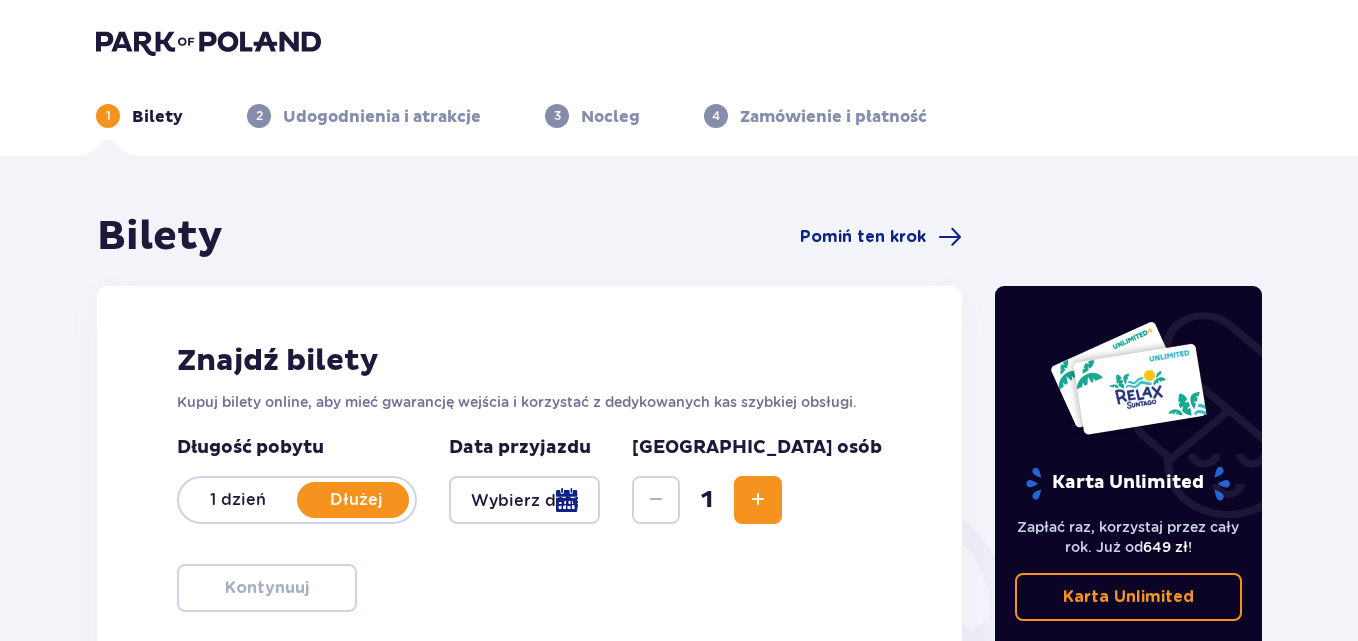 click at bounding box center [524, 500] 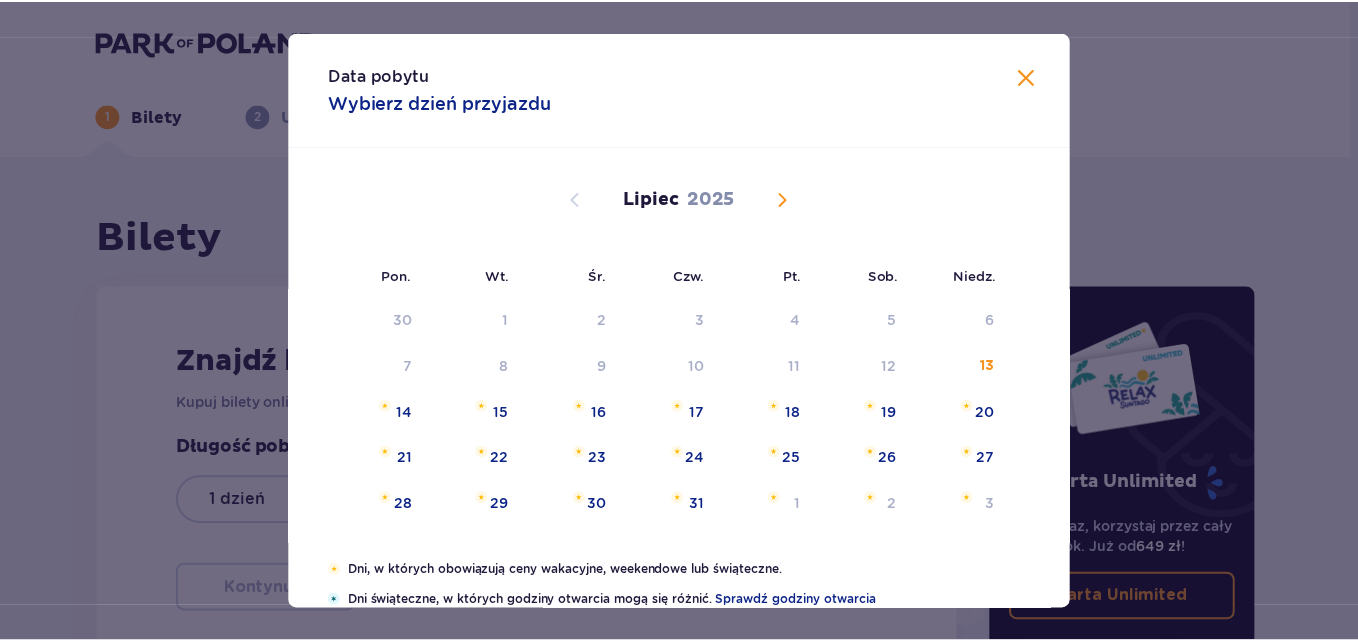 scroll, scrollTop: 100, scrollLeft: 0, axis: vertical 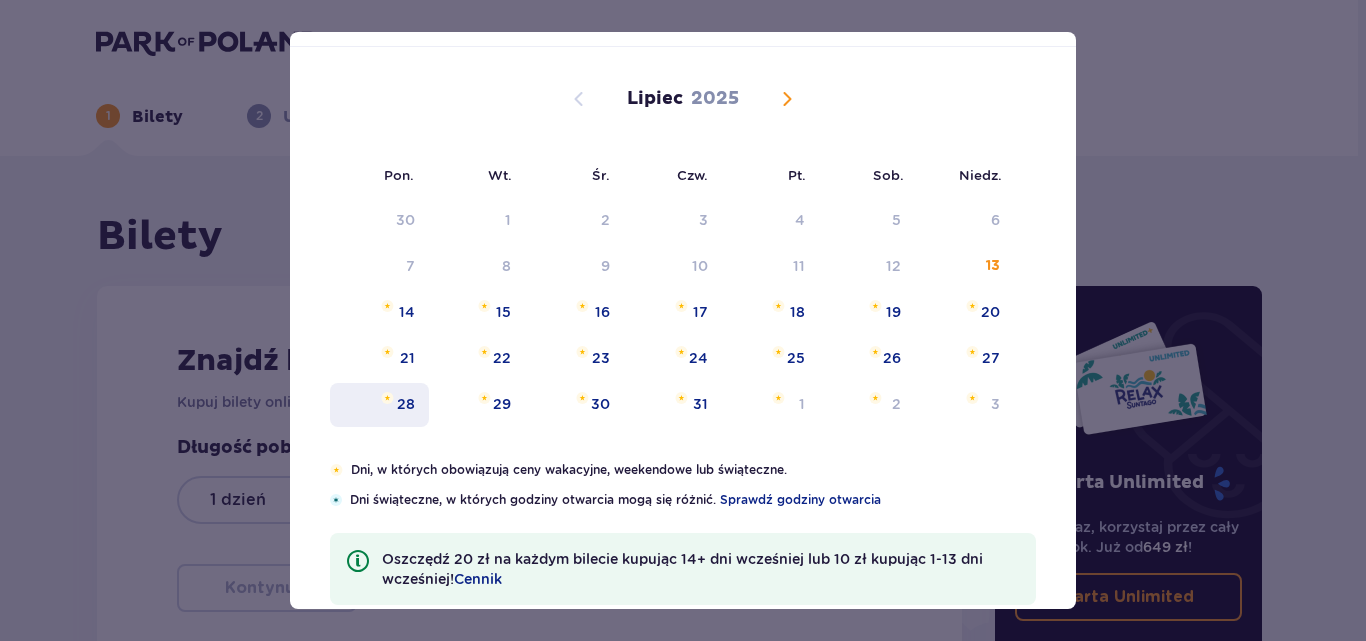 click on "28" at bounding box center (406, 404) 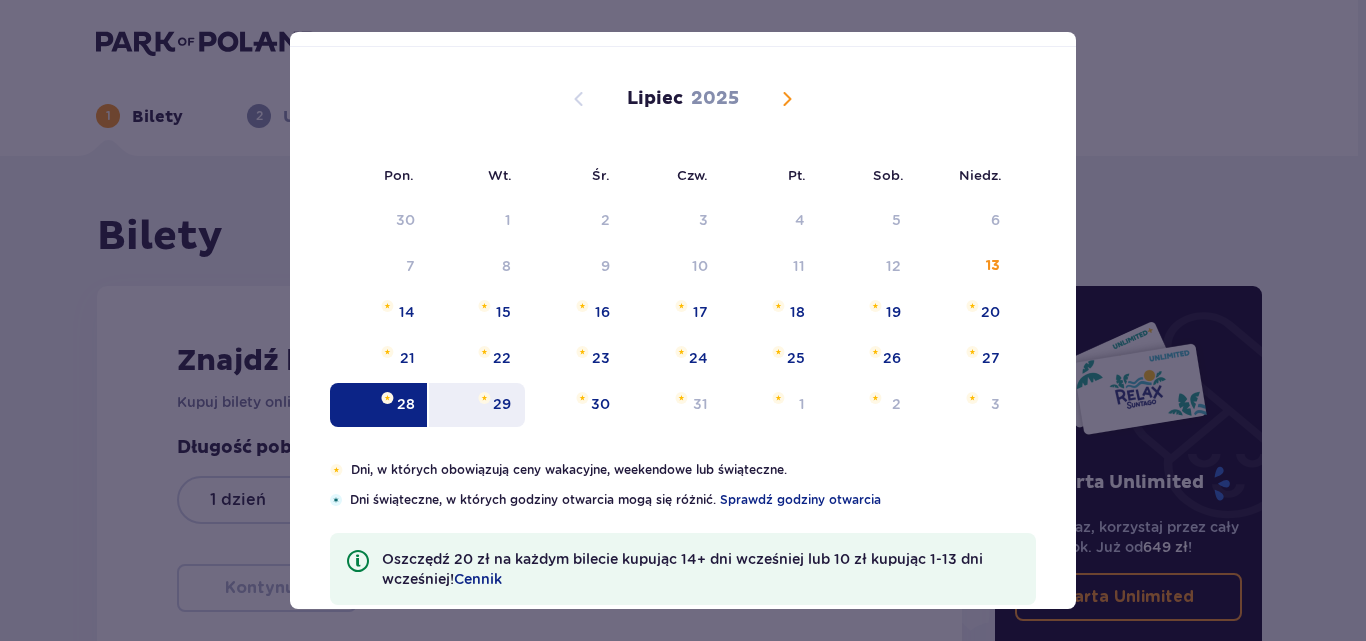 click on "29" at bounding box center [502, 404] 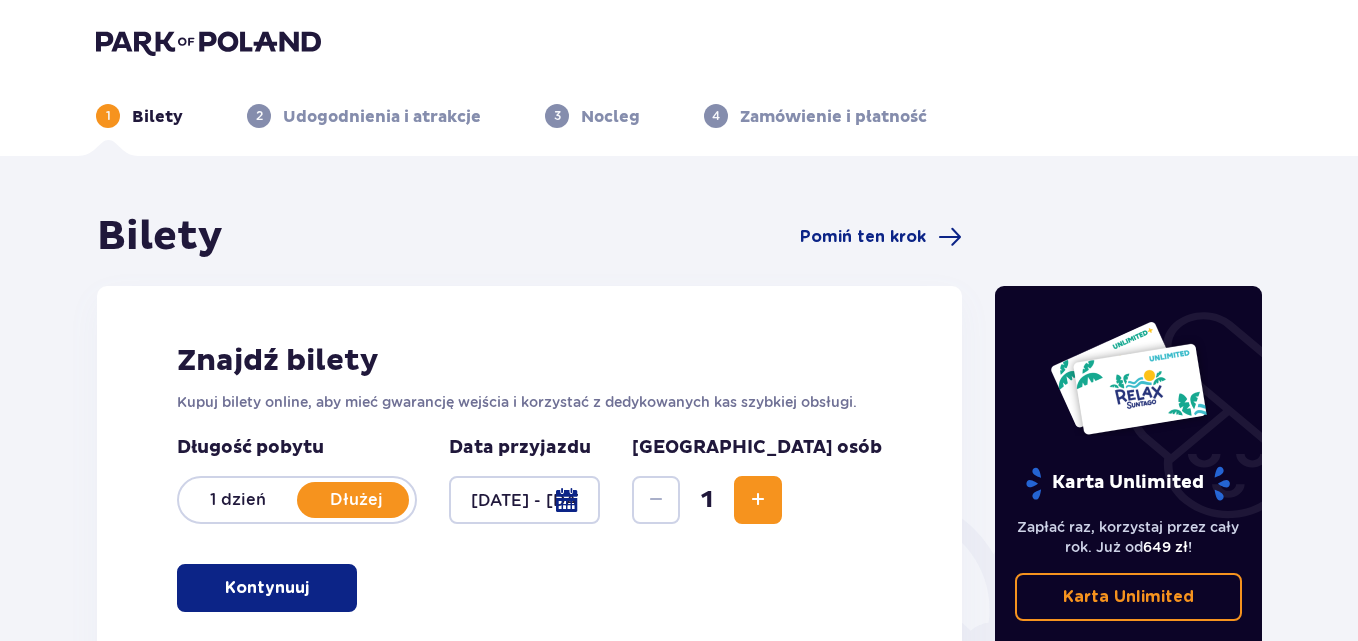 scroll, scrollTop: 200, scrollLeft: 0, axis: vertical 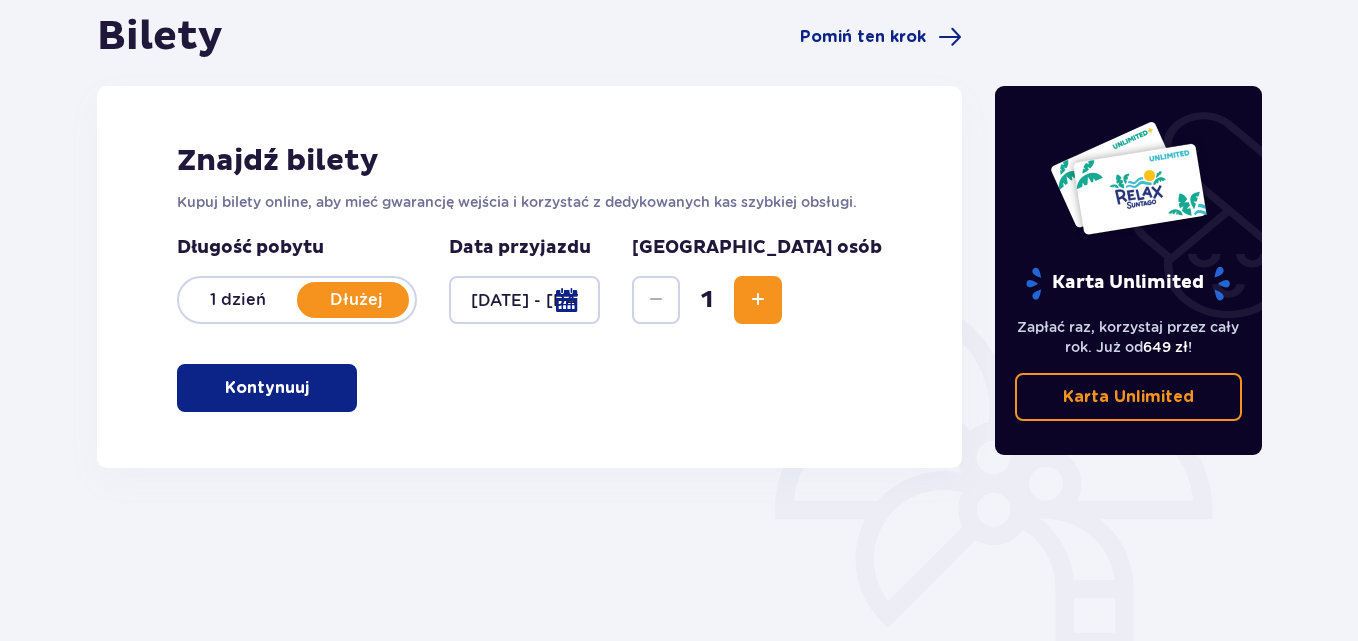 click at bounding box center [758, 300] 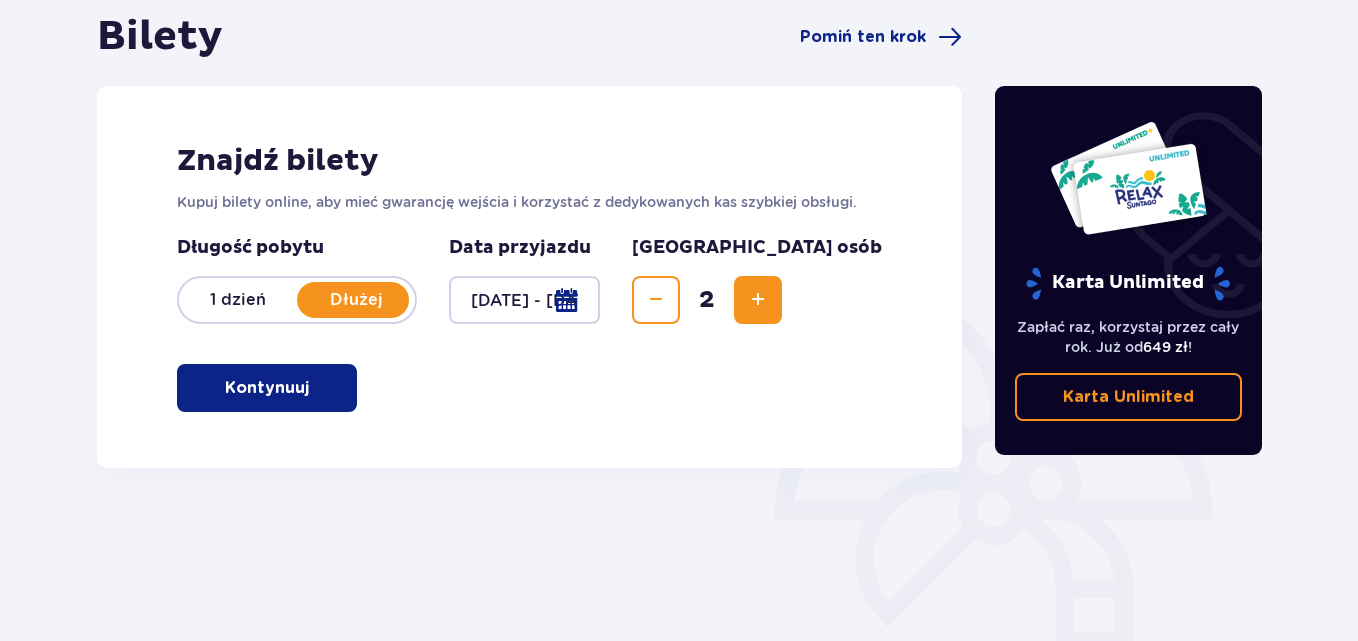click at bounding box center [758, 300] 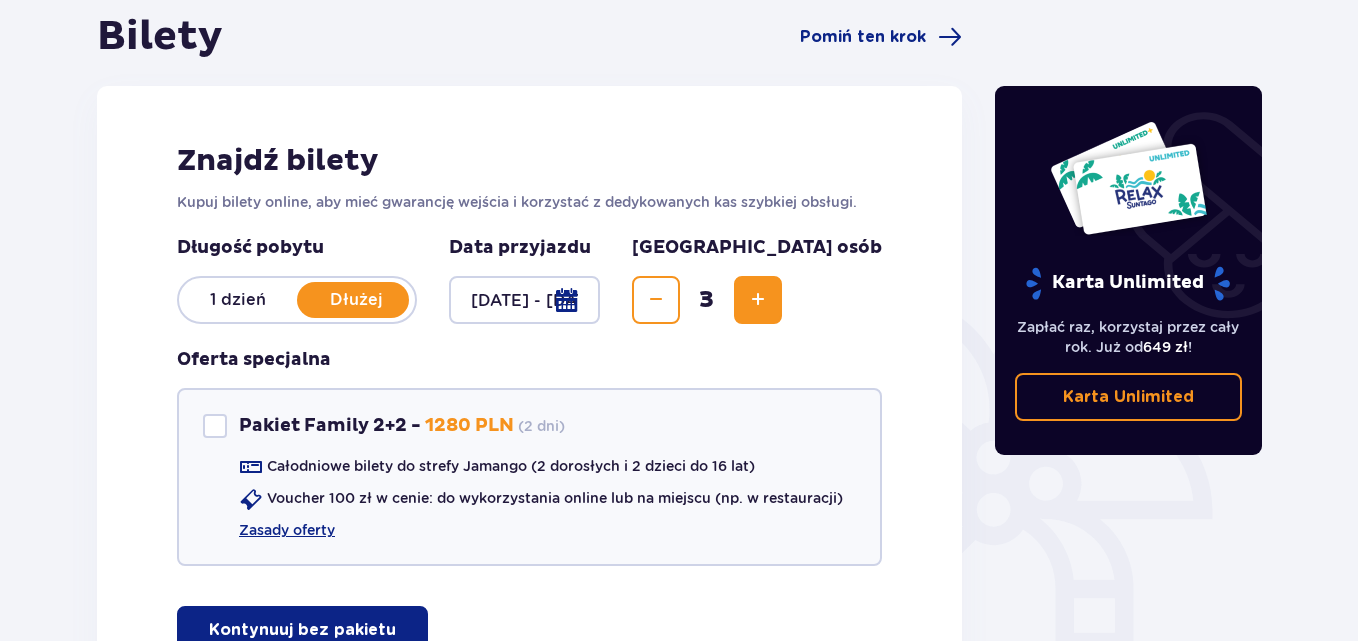 click at bounding box center [758, 300] 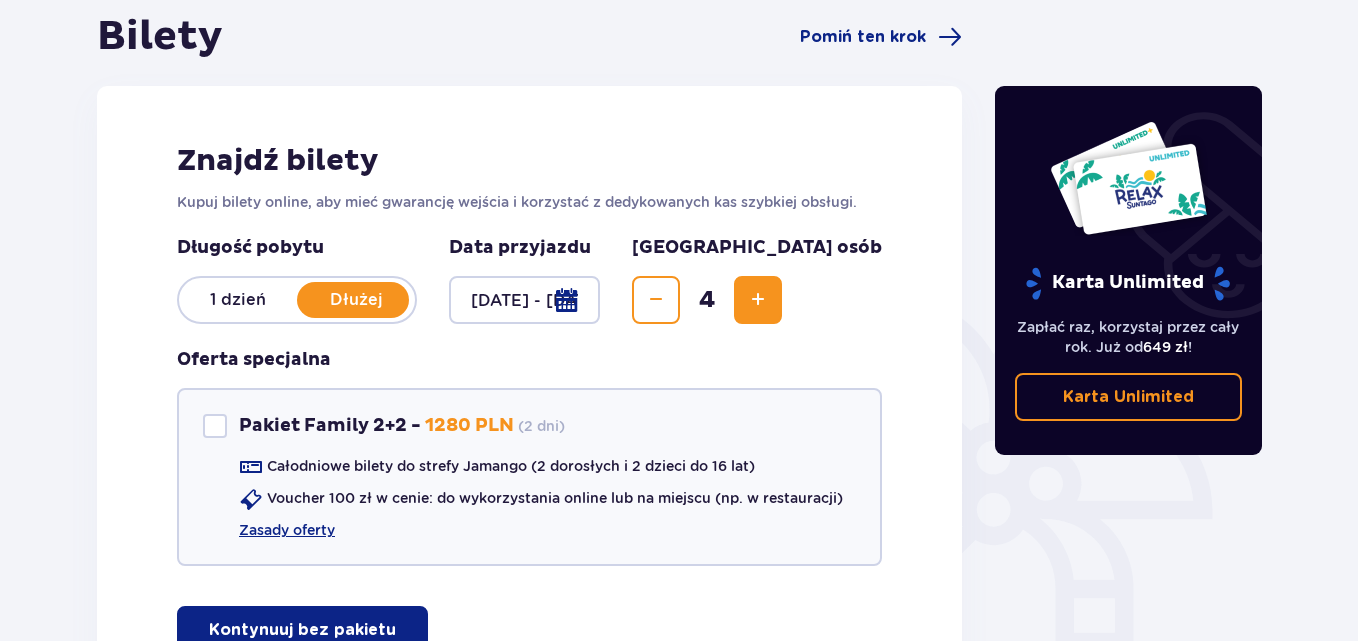 scroll, scrollTop: 389, scrollLeft: 0, axis: vertical 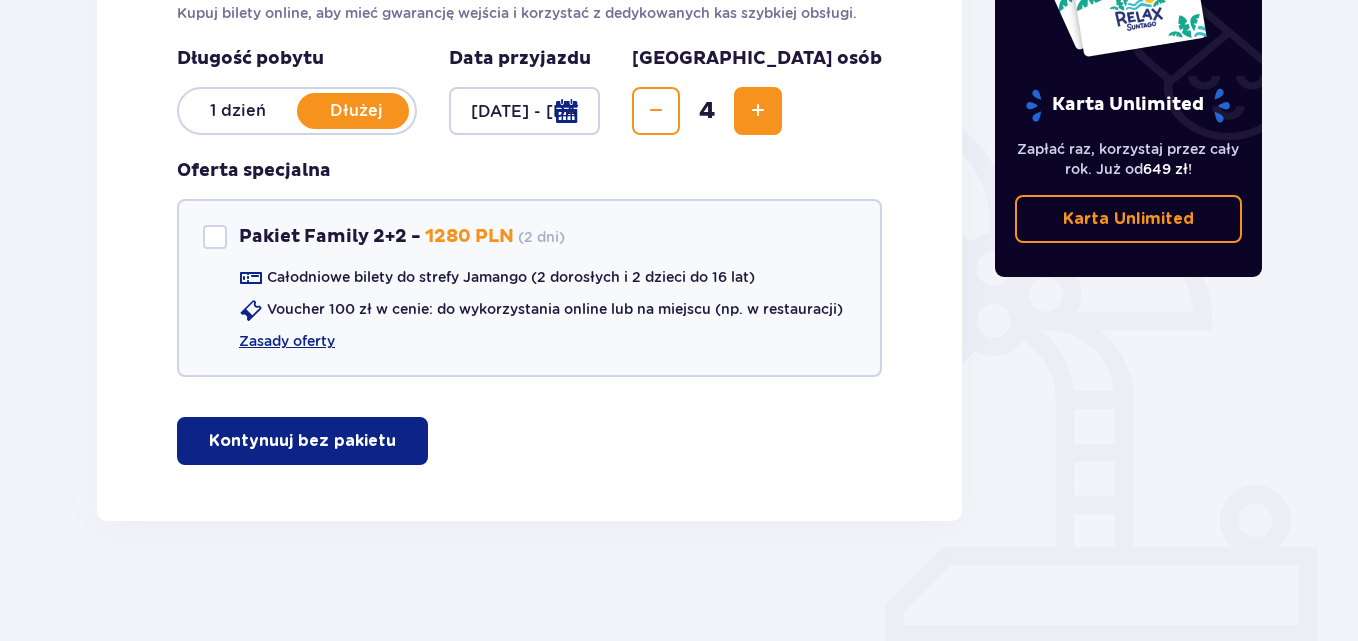 drag, startPoint x: 348, startPoint y: 421, endPoint x: 322, endPoint y: 413, distance: 27.202942 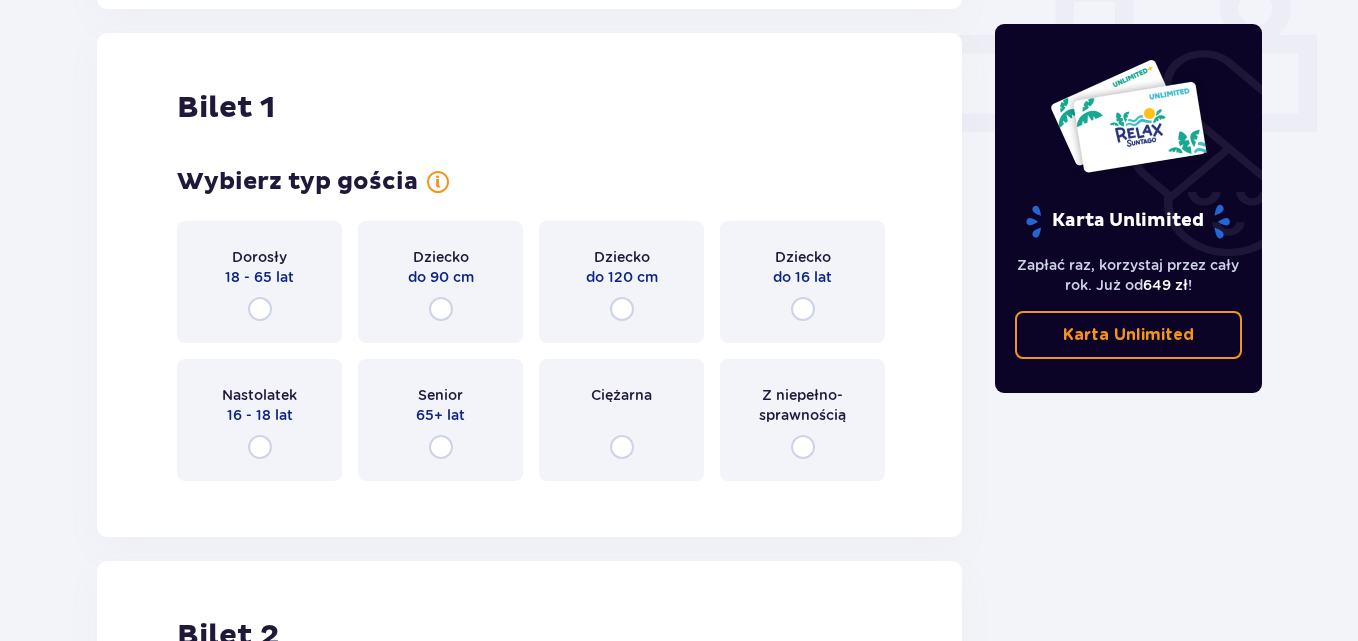 scroll, scrollTop: 910, scrollLeft: 0, axis: vertical 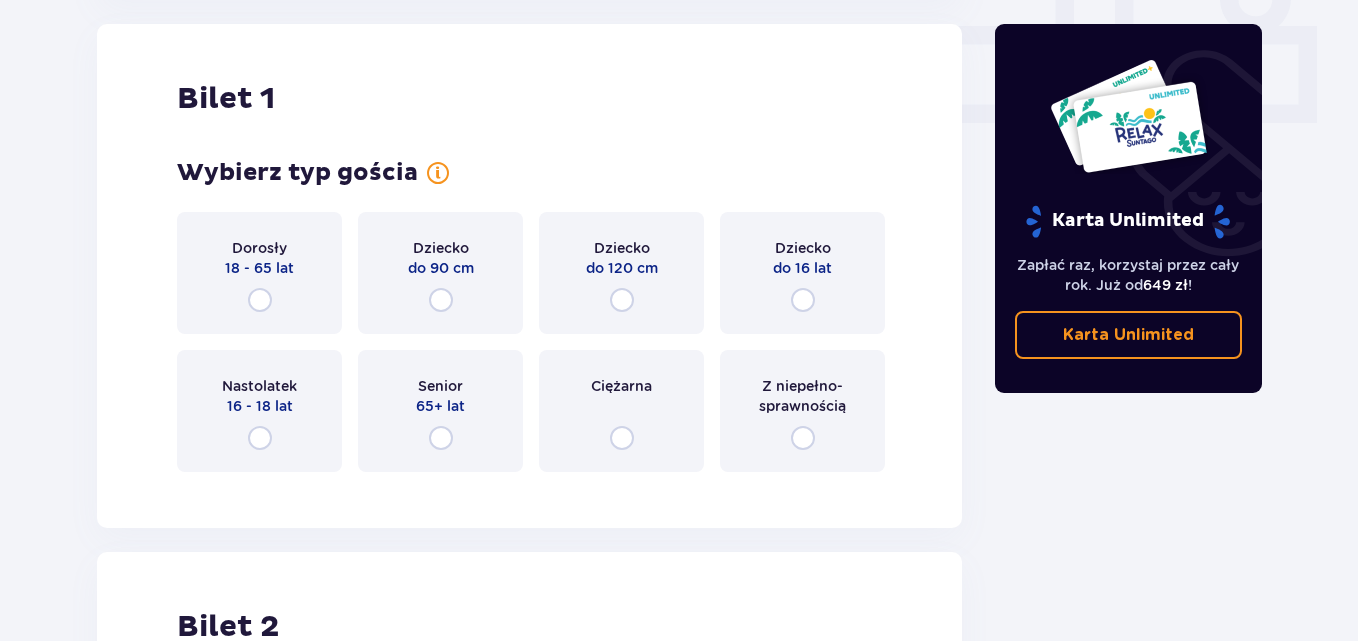 click on "Dorosły 18 - 65 lat Dziecko do 90 cm Dziecko do 120 cm Dziecko do 16 lat Nastolatek 16 - 18 lat Senior 65+ lat Ciężarna Z niepełno­sprawnością" at bounding box center [529, 342] 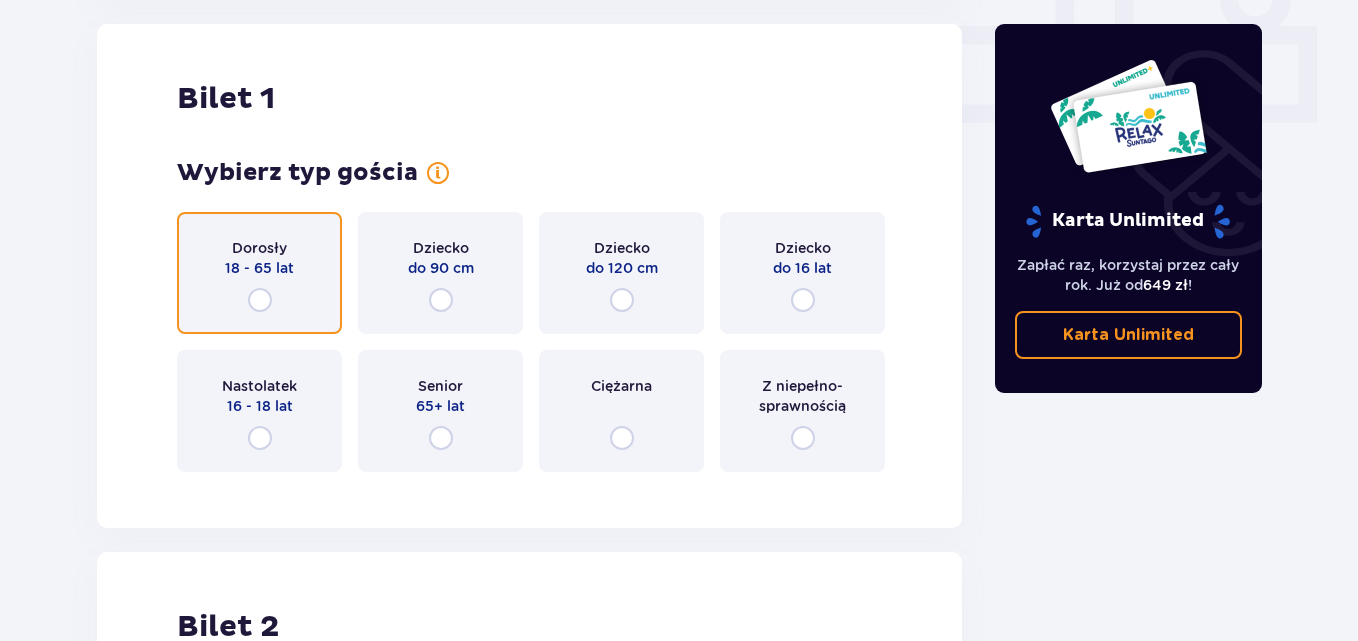 drag, startPoint x: 253, startPoint y: 302, endPoint x: 271, endPoint y: 320, distance: 25.455845 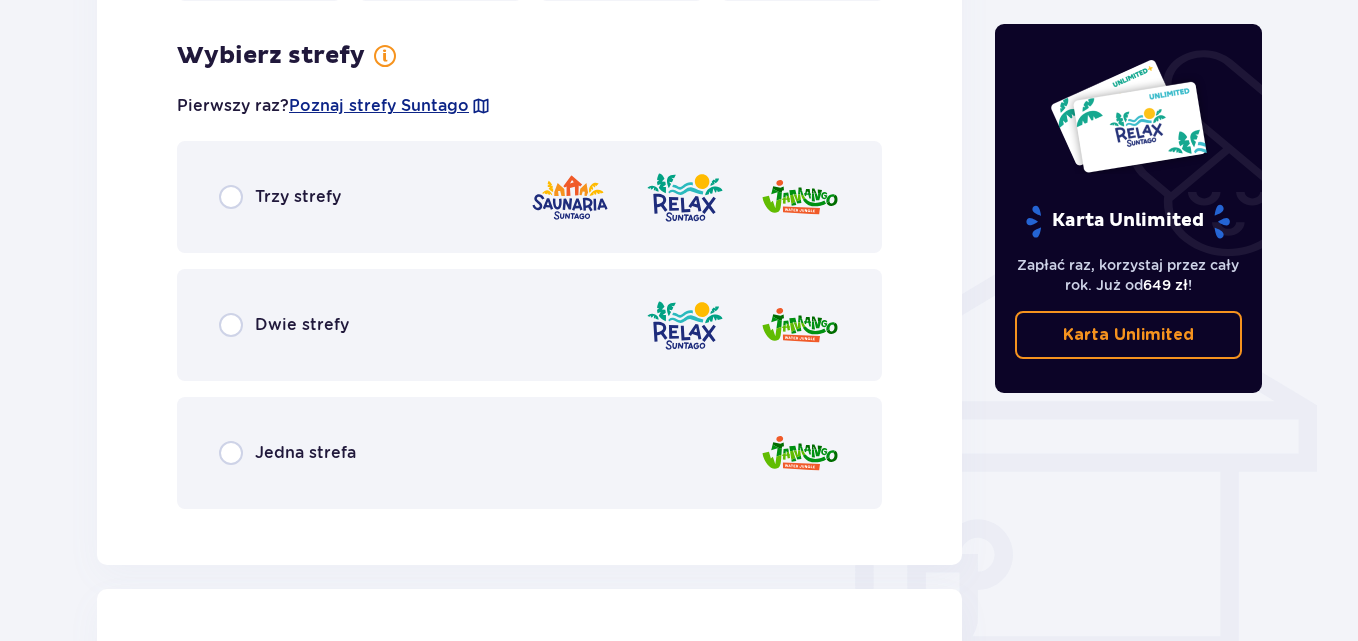scroll, scrollTop: 1398, scrollLeft: 0, axis: vertical 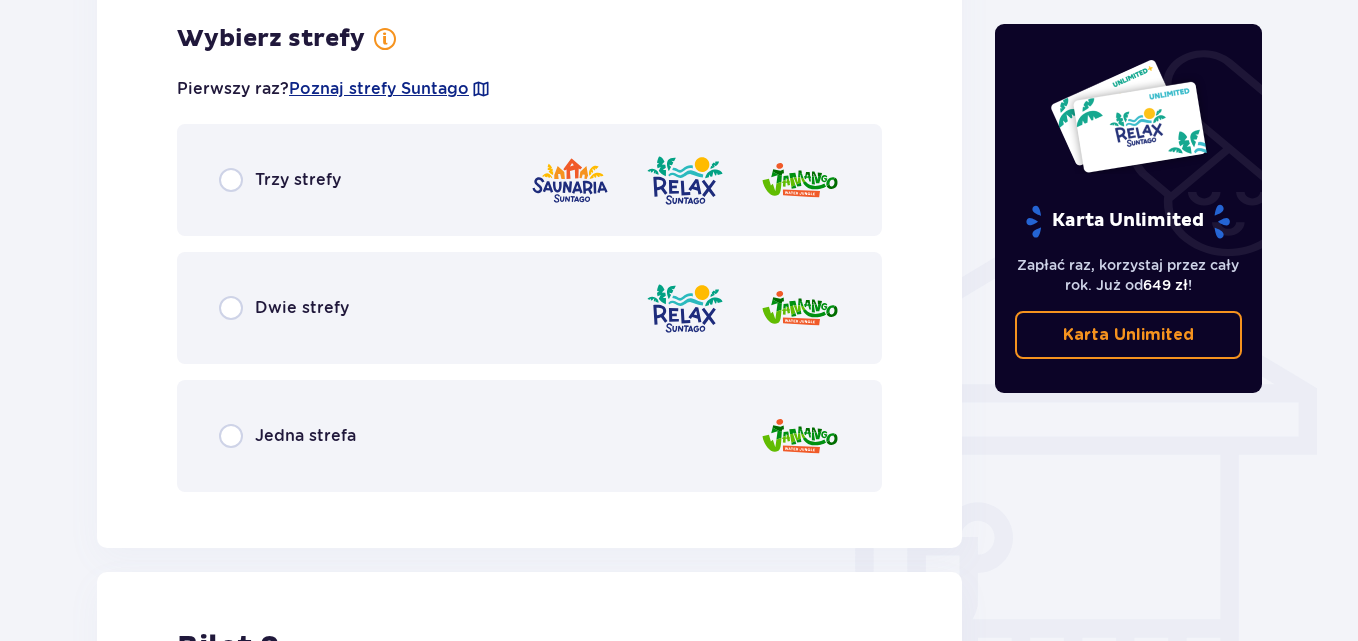 click on "Dwie strefy" at bounding box center [529, 308] 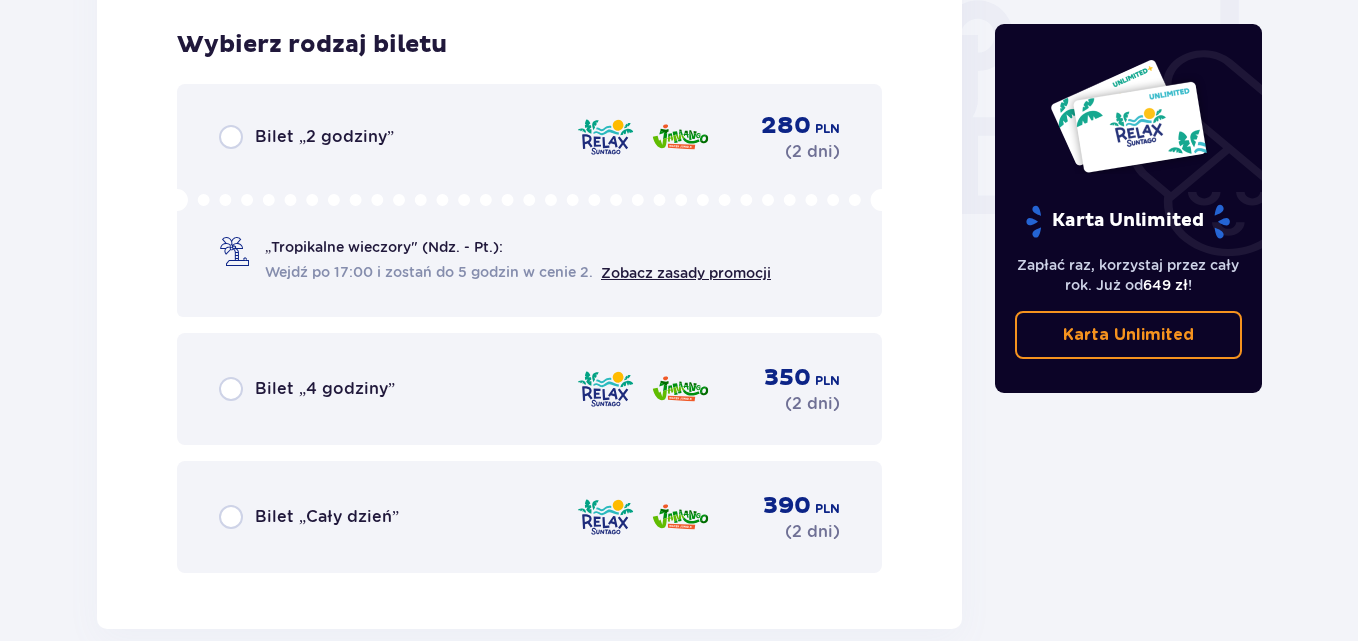 scroll, scrollTop: 1906, scrollLeft: 0, axis: vertical 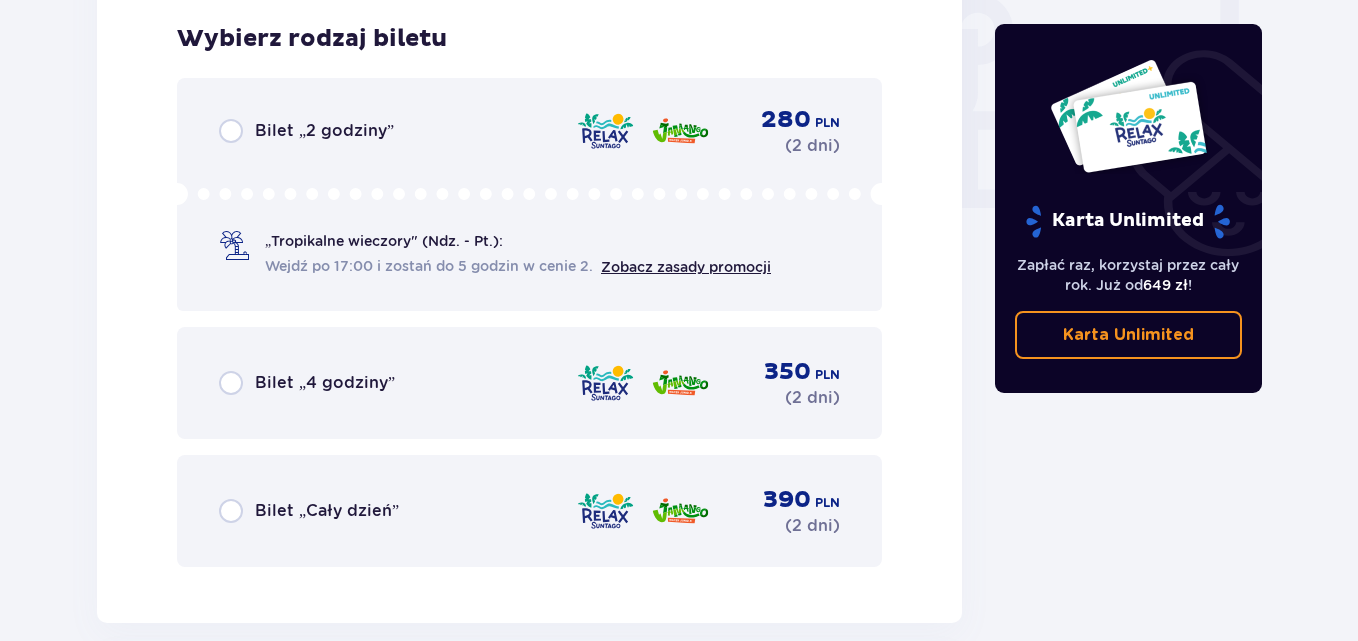 click on "Bilet „Cały dzień”" at bounding box center [309, 511] 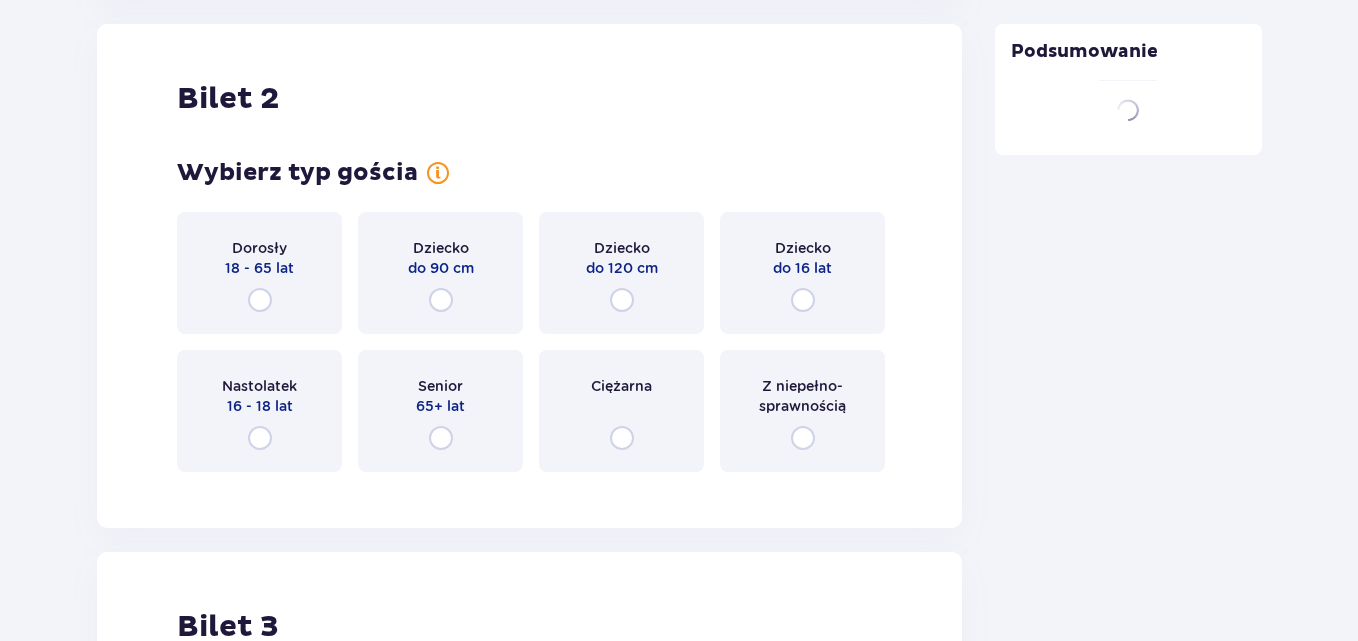 scroll, scrollTop: 2629, scrollLeft: 0, axis: vertical 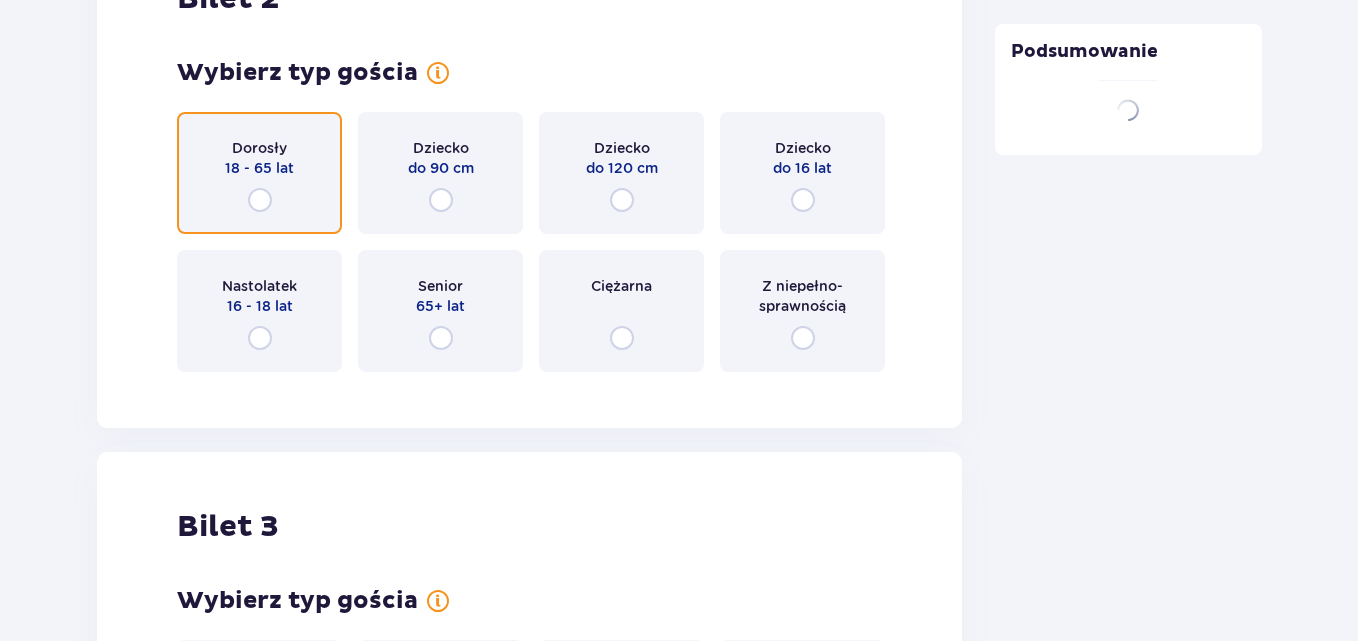 click at bounding box center (260, 200) 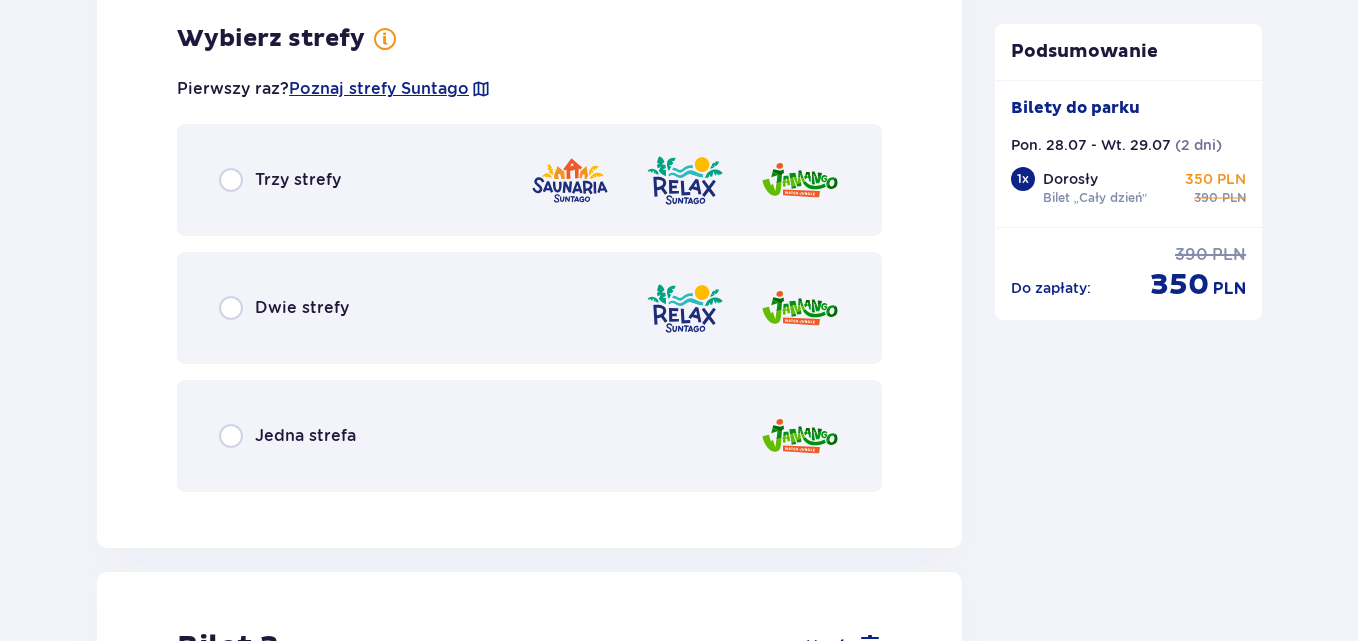 scroll, scrollTop: 3117, scrollLeft: 0, axis: vertical 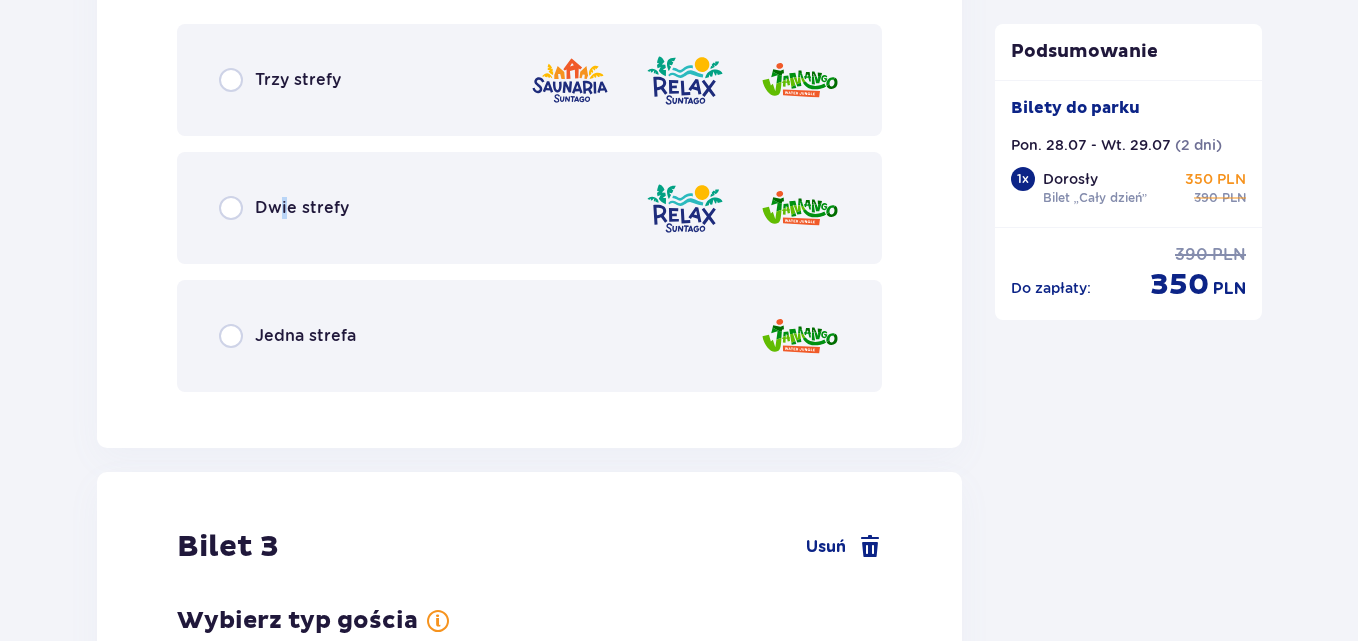 click on "Dwie strefy" at bounding box center [302, 208] 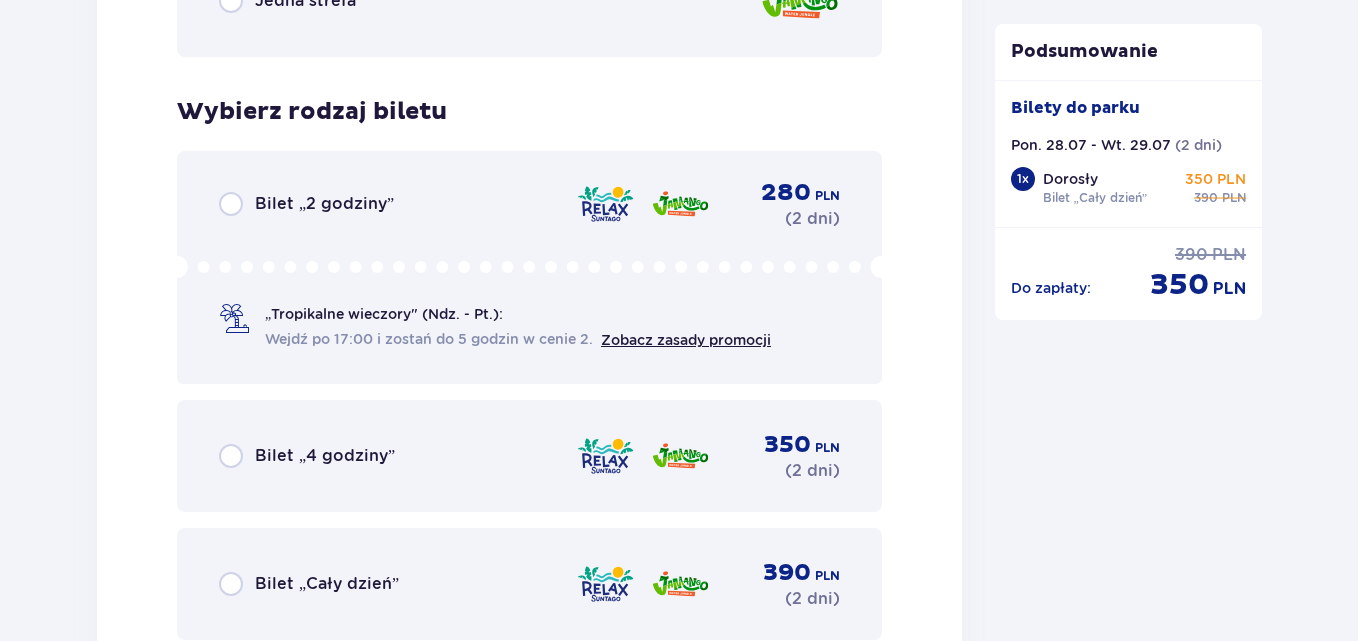 scroll, scrollTop: 3525, scrollLeft: 0, axis: vertical 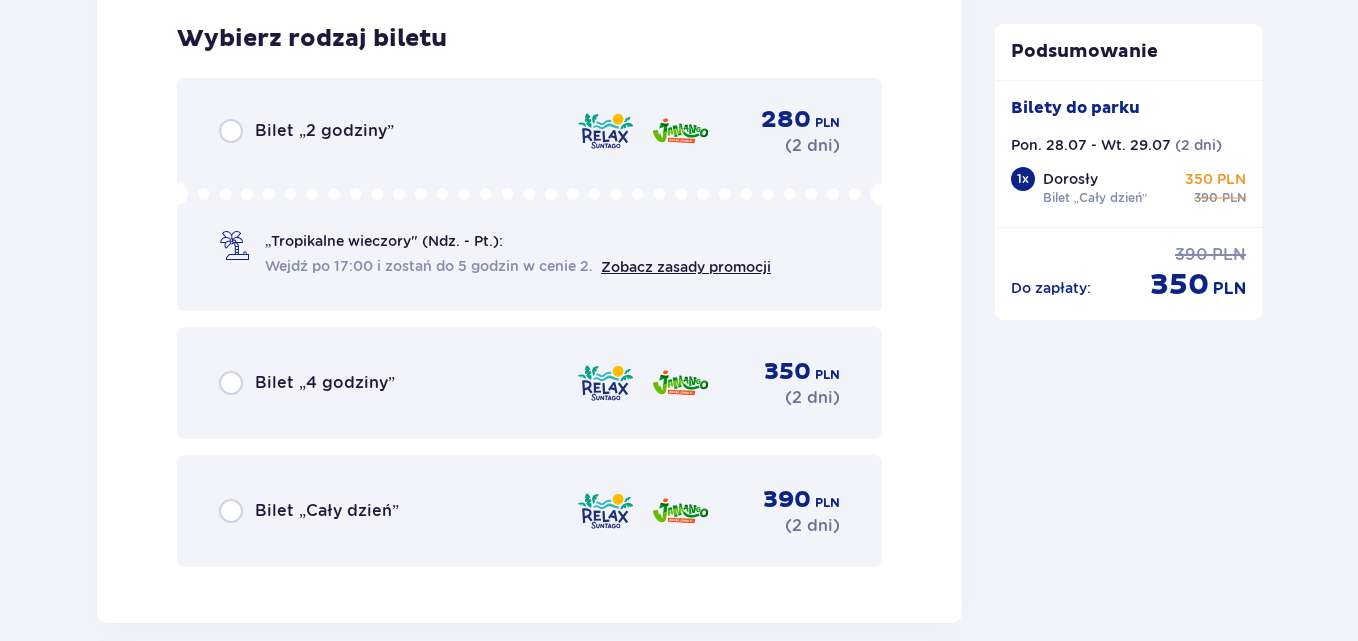 click on "Bilet „Cały dzień”" at bounding box center [327, 511] 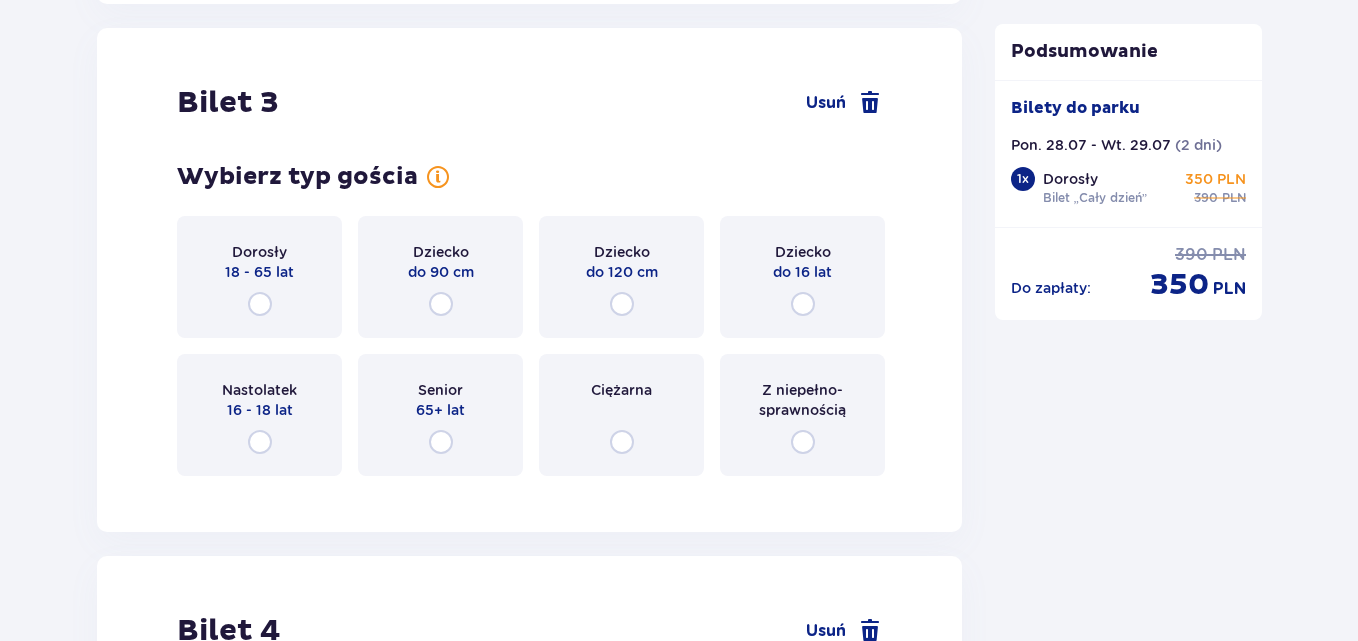 scroll, scrollTop: 4148, scrollLeft: 0, axis: vertical 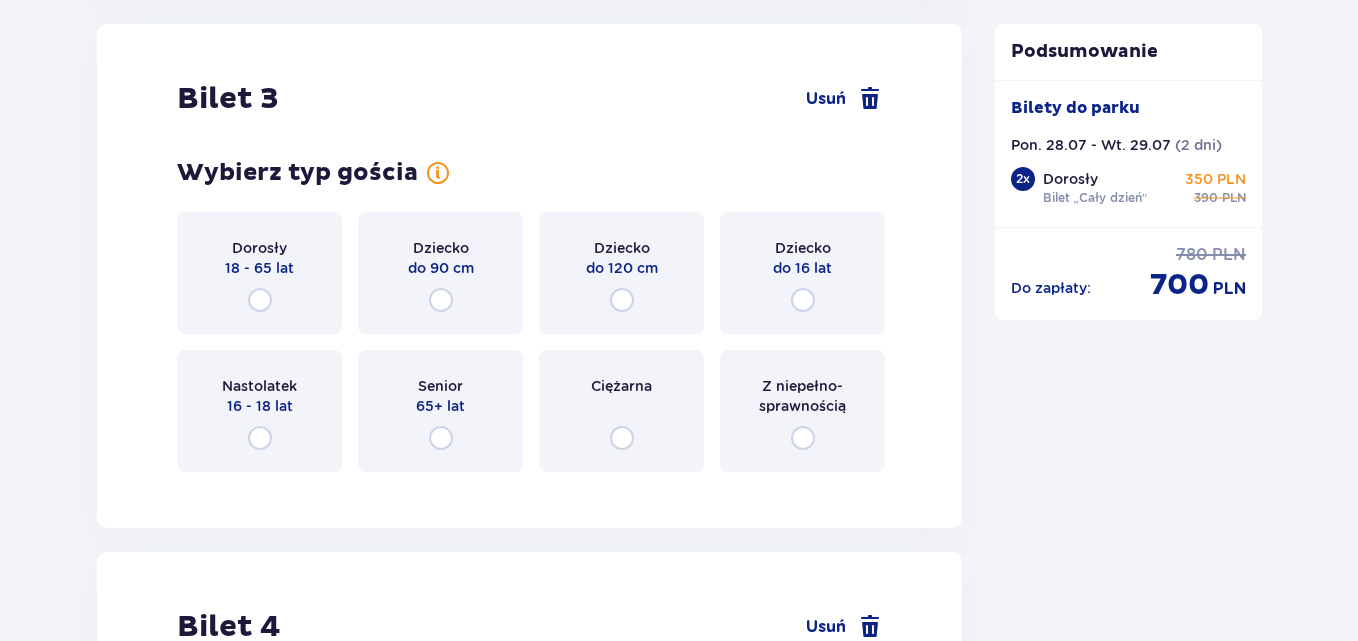 drag, startPoint x: 284, startPoint y: 279, endPoint x: 287, endPoint y: 376, distance: 97.04638 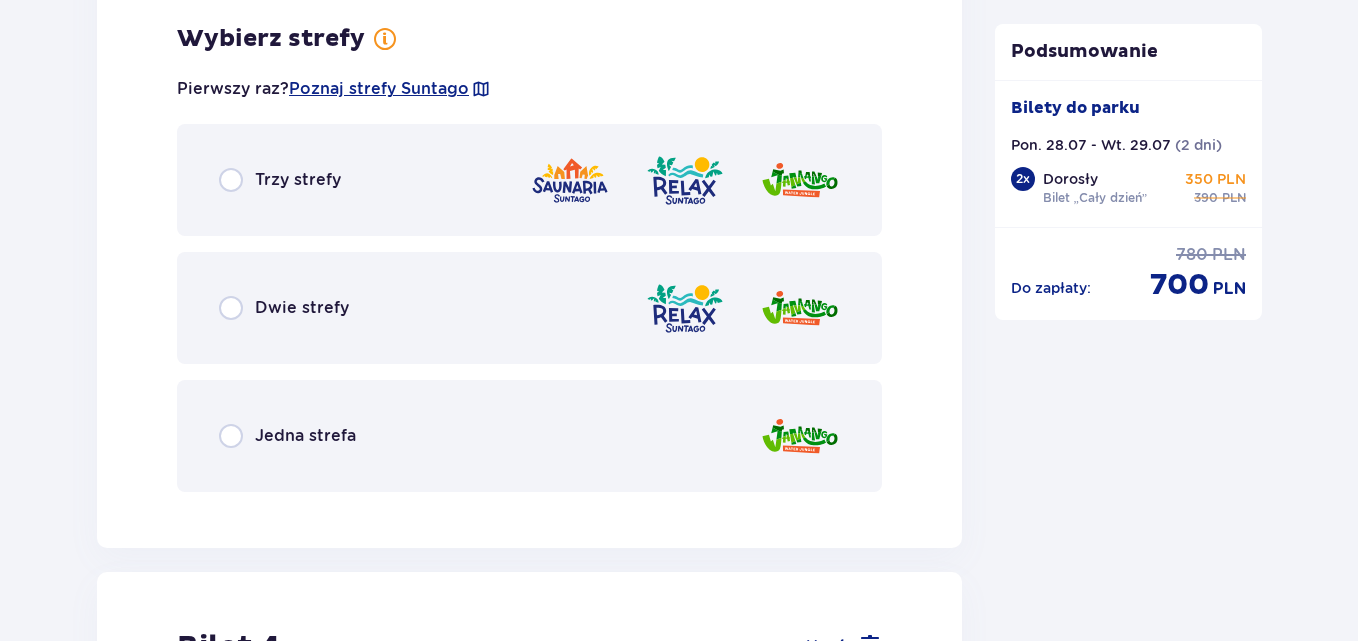 scroll, scrollTop: 4736, scrollLeft: 0, axis: vertical 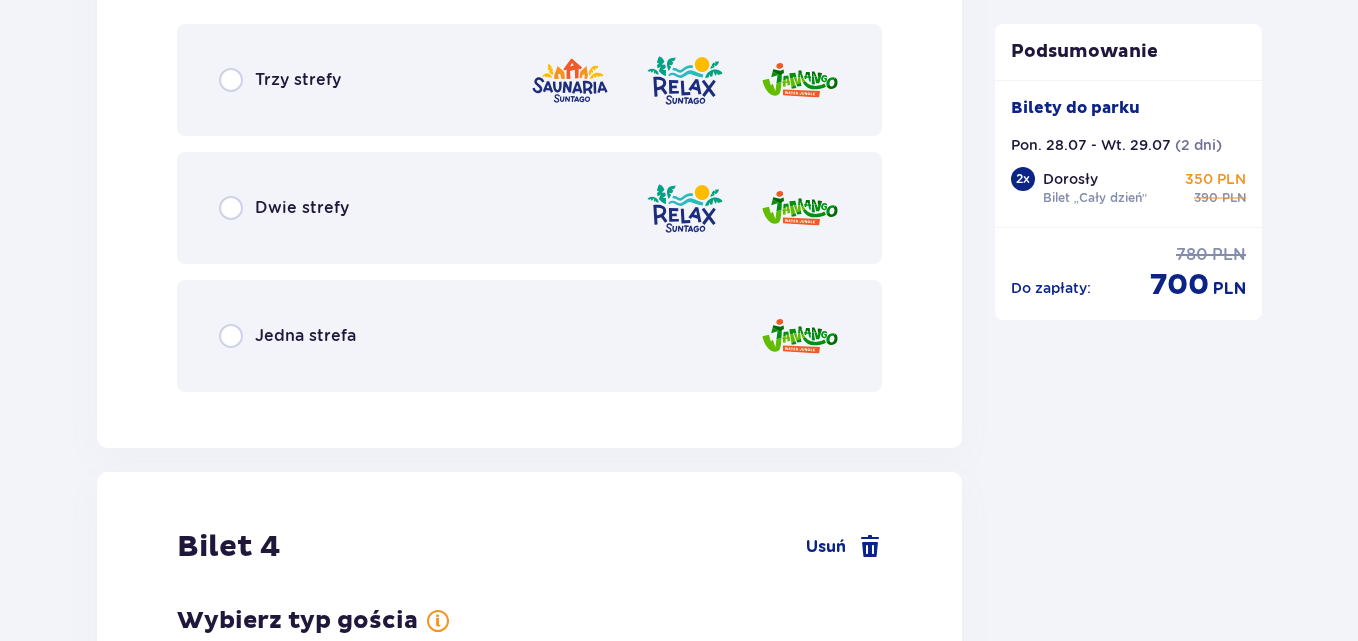 click on "Dwie strefy" at bounding box center [302, 208] 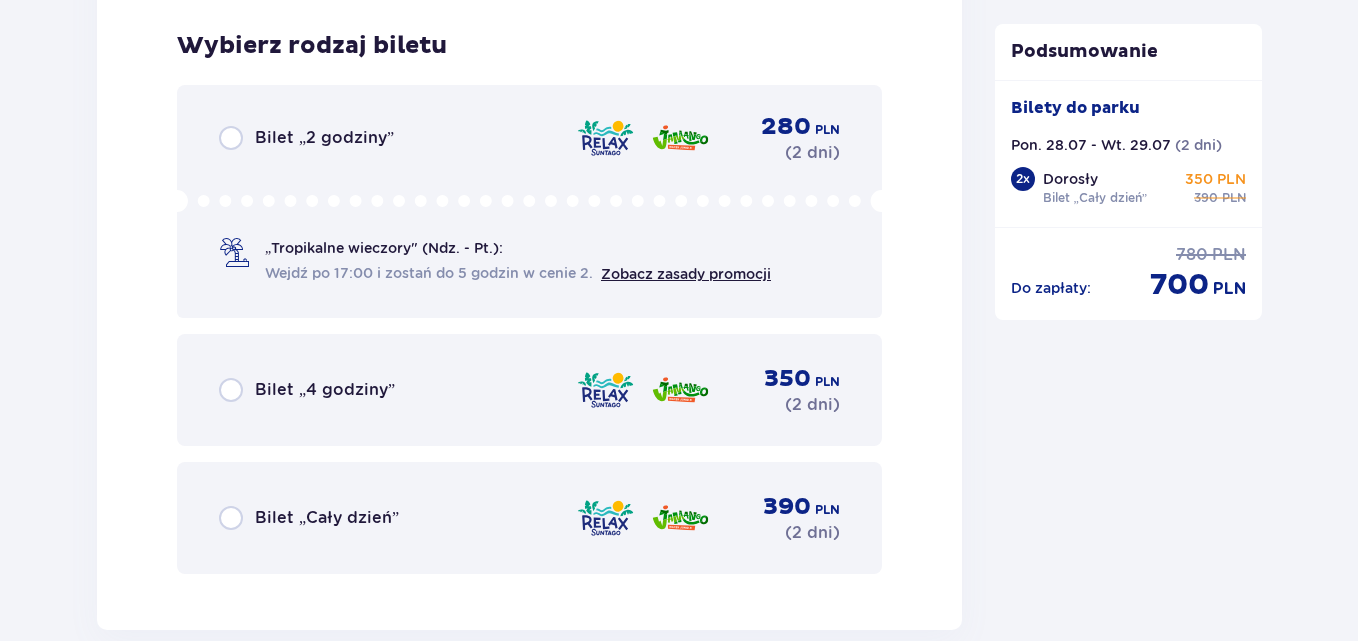 scroll, scrollTop: 5144, scrollLeft: 0, axis: vertical 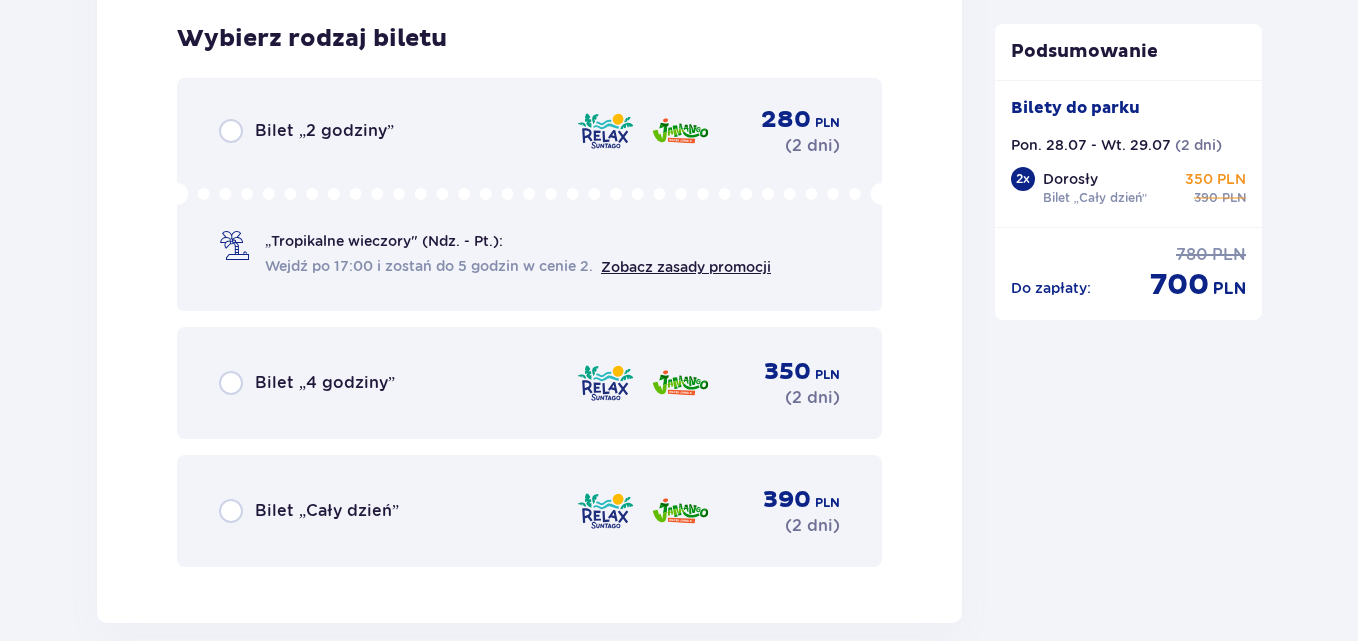 click on "Bilet „Cały dzień”" at bounding box center [327, 511] 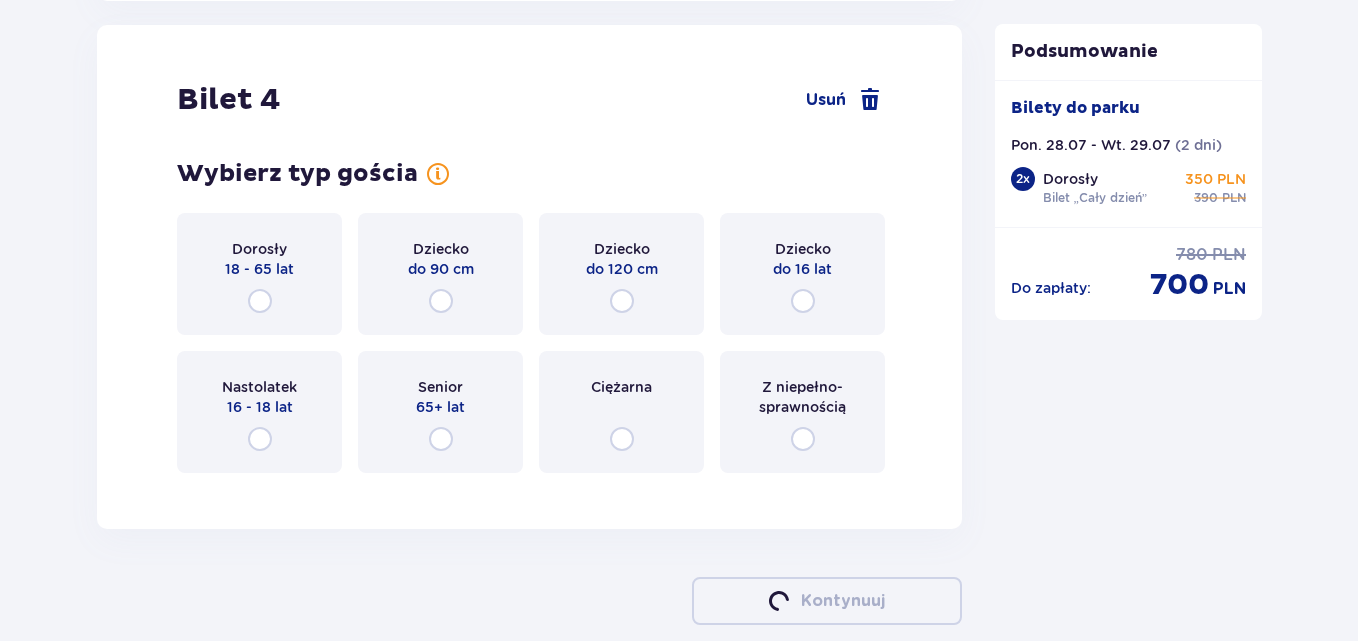 scroll, scrollTop: 5767, scrollLeft: 0, axis: vertical 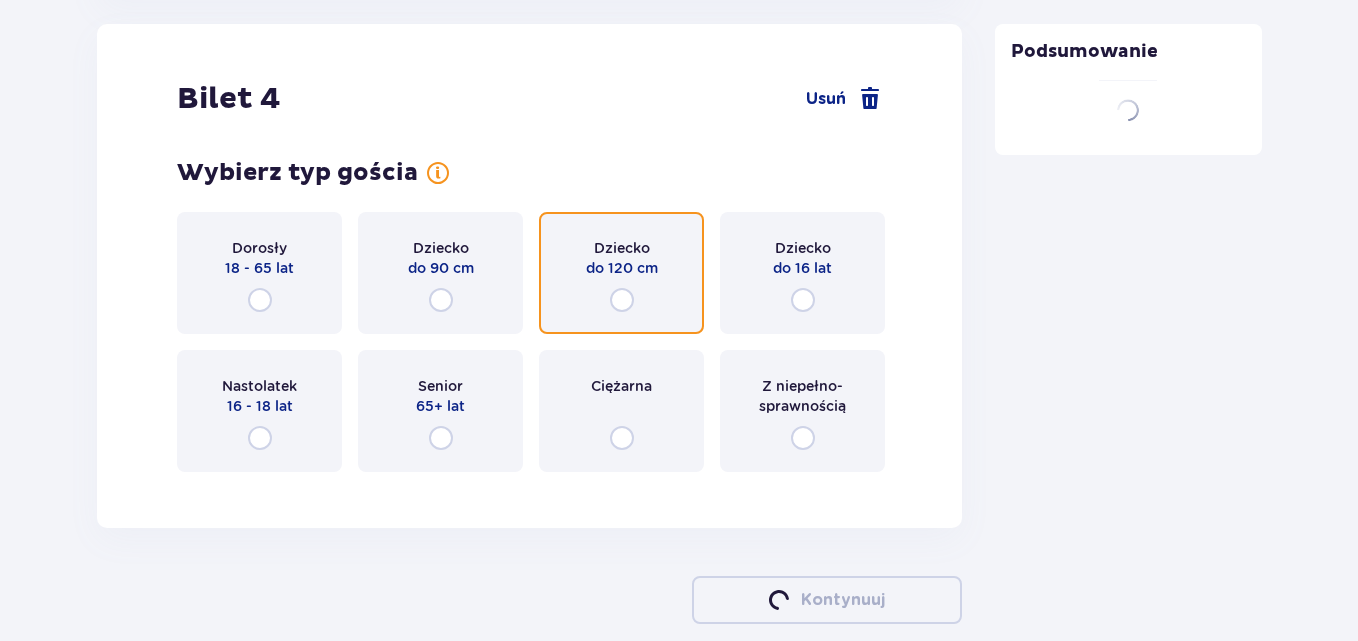 click at bounding box center [622, 300] 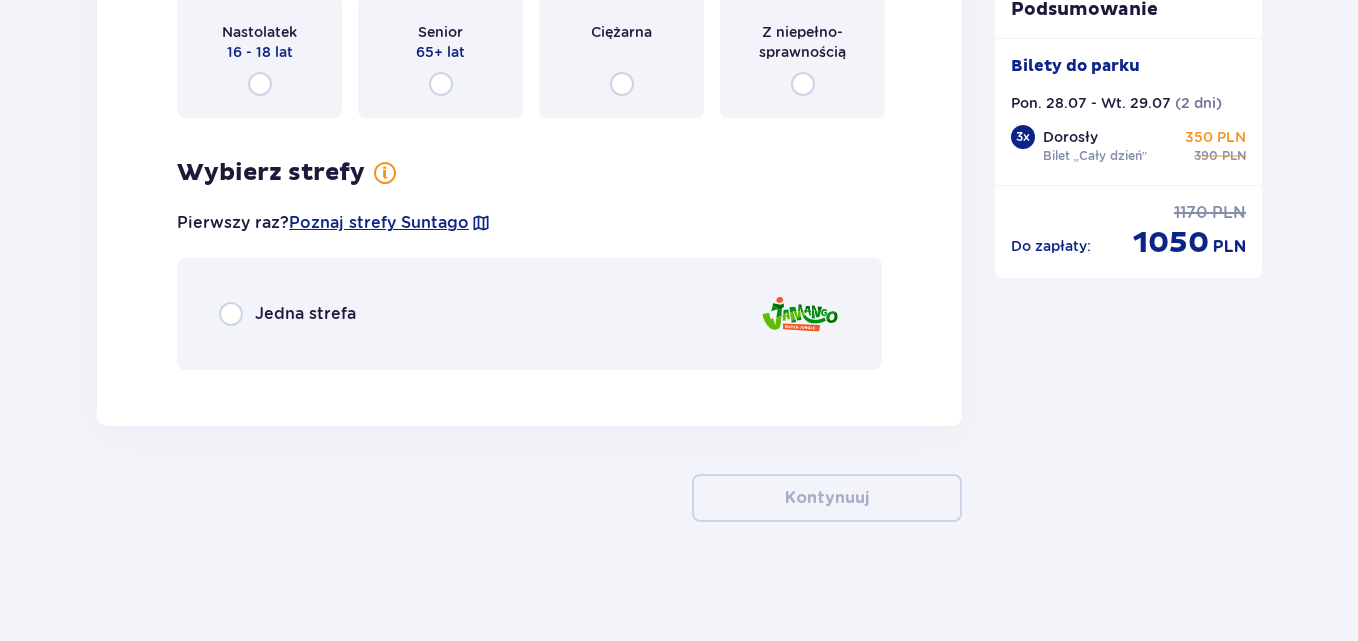 scroll, scrollTop: 6122, scrollLeft: 0, axis: vertical 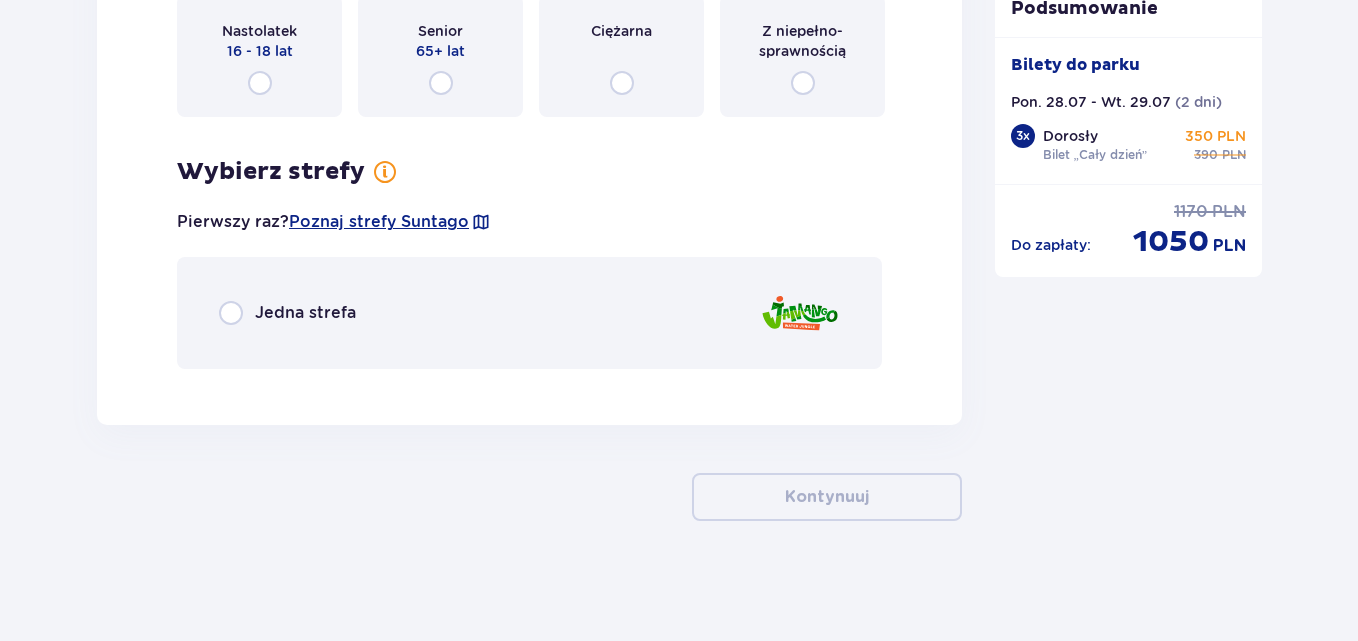 click on "Jedna strefa" at bounding box center (287, 313) 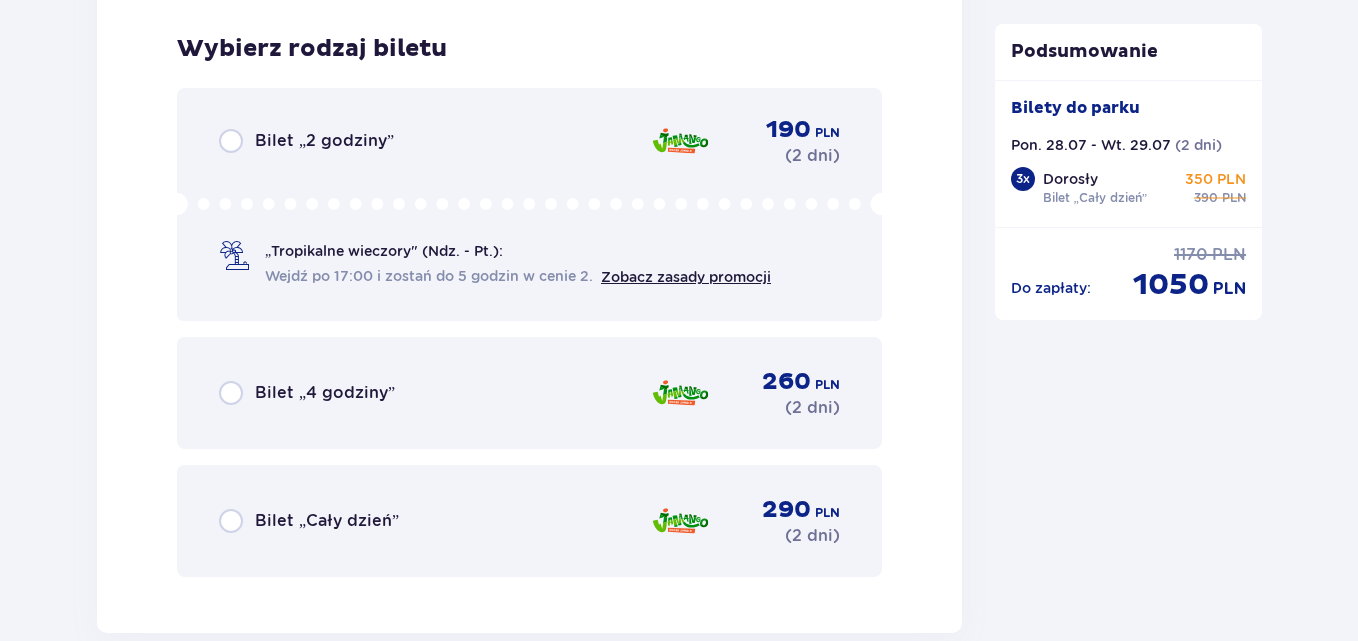 scroll, scrollTop: 6507, scrollLeft: 0, axis: vertical 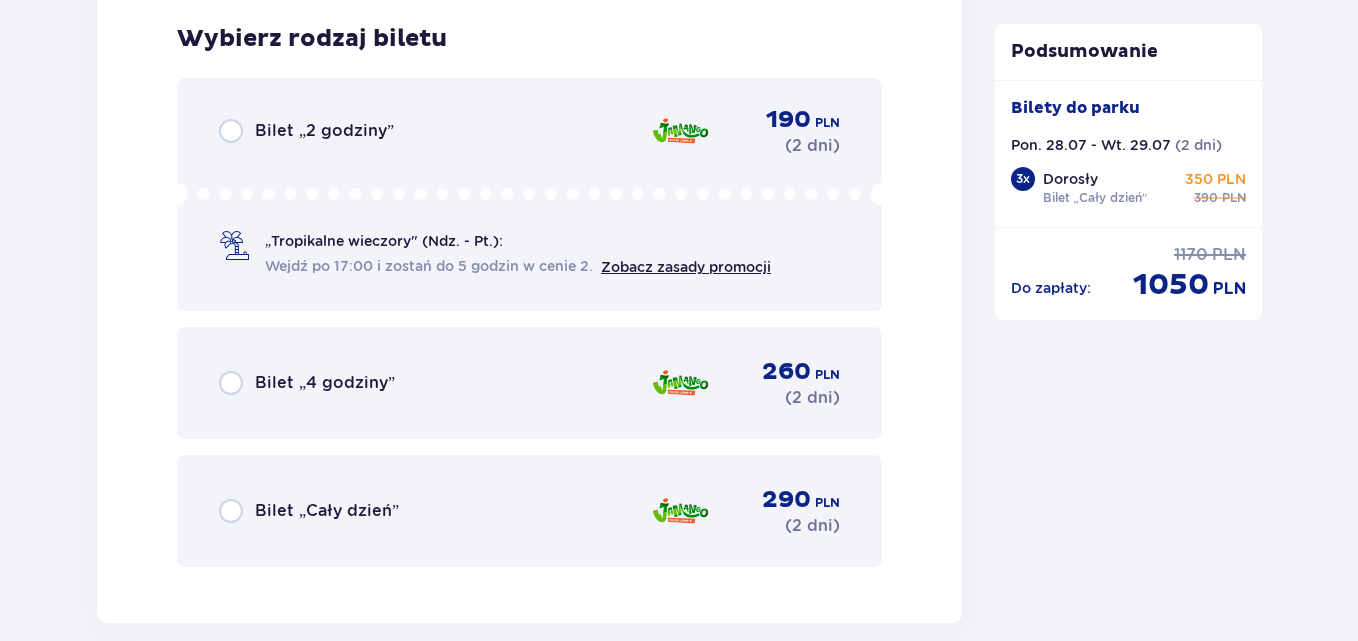click on "Bilet „Cały dzień”" at bounding box center [327, 511] 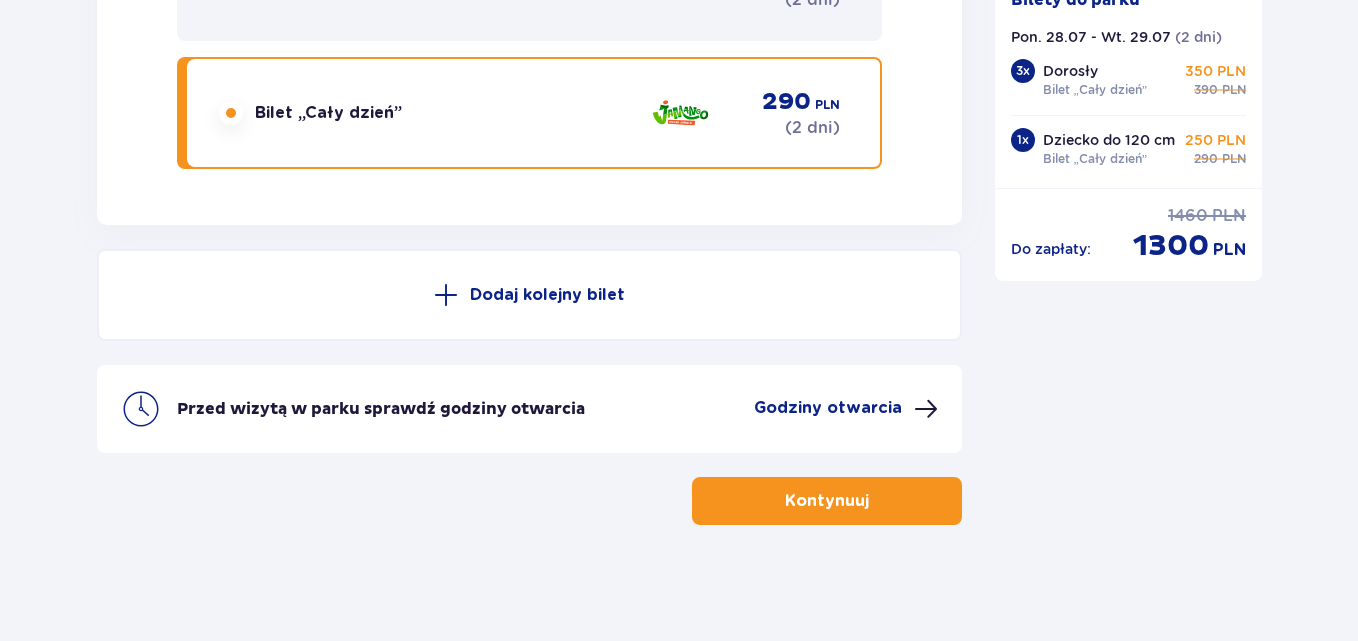 scroll, scrollTop: 6909, scrollLeft: 0, axis: vertical 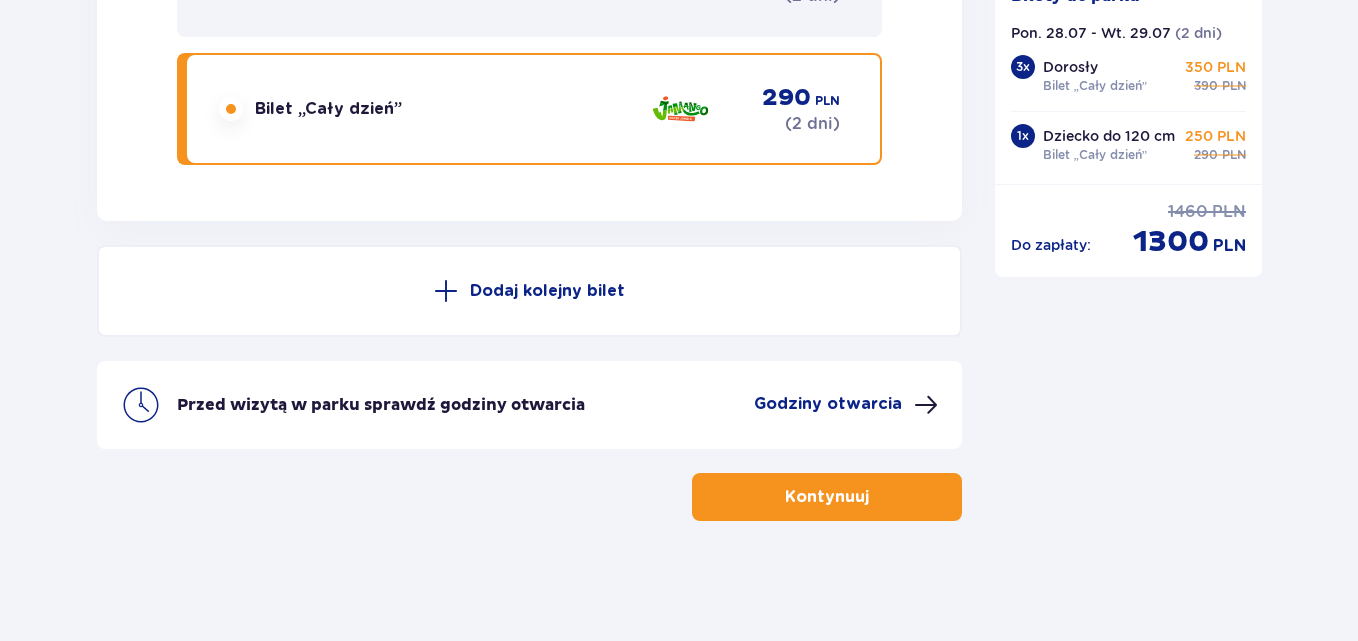 click on "Kontynuuj" at bounding box center (827, 497) 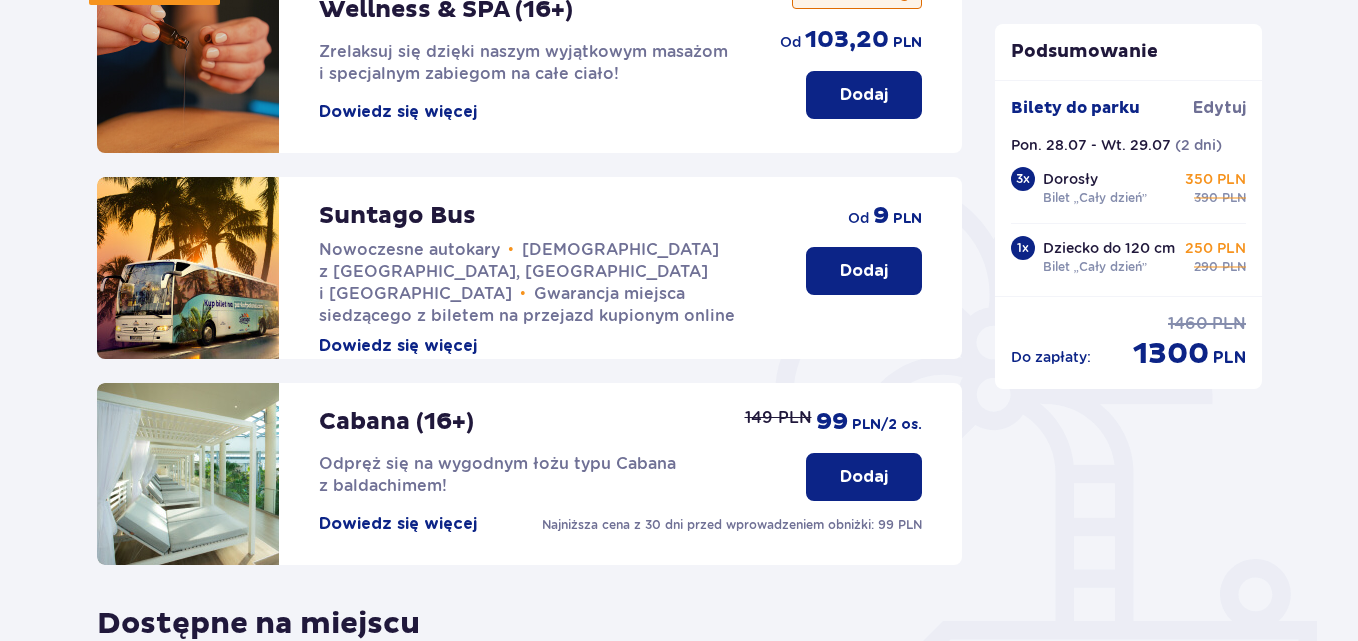 scroll, scrollTop: 0, scrollLeft: 0, axis: both 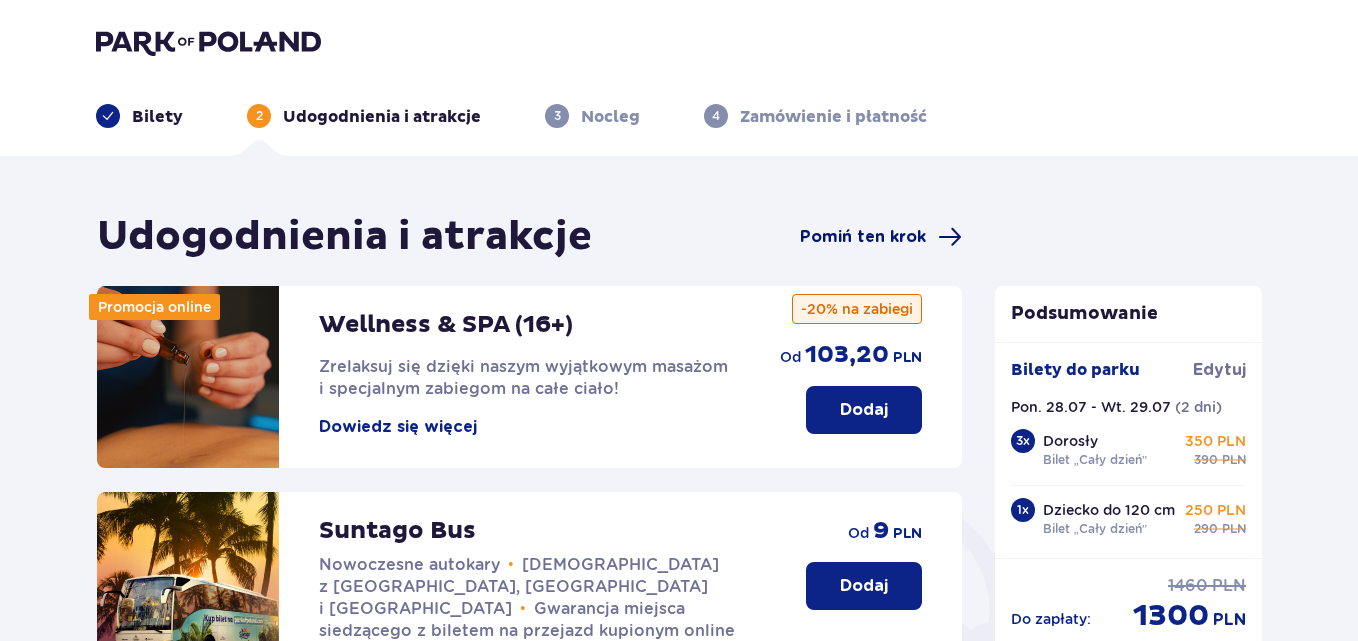 click on "Pomiń ten krok" at bounding box center [863, 237] 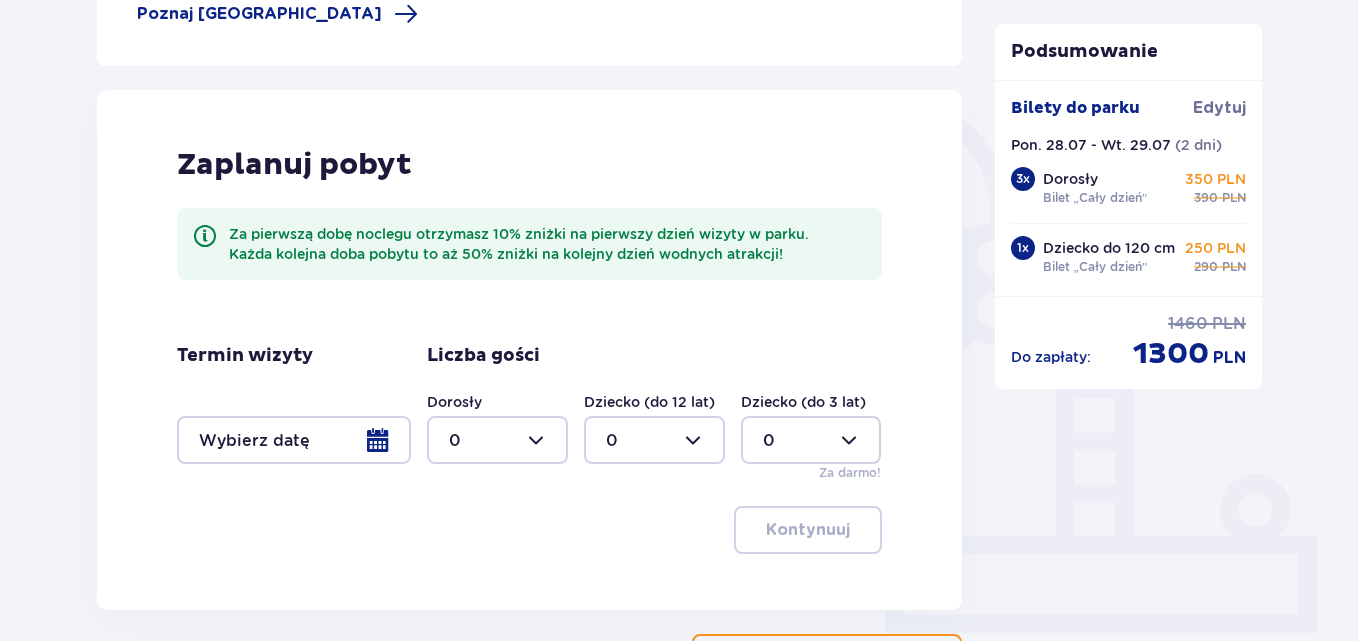 scroll, scrollTop: 561, scrollLeft: 0, axis: vertical 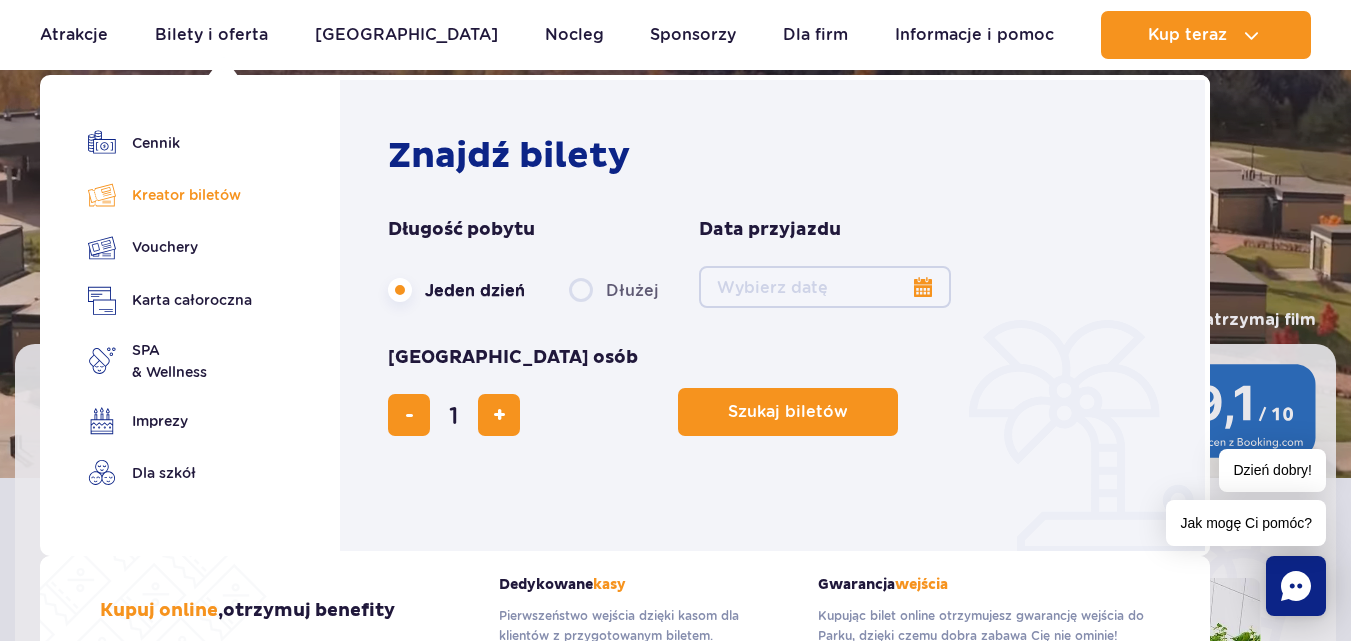 click on "Kreator biletów" at bounding box center (170, 195) 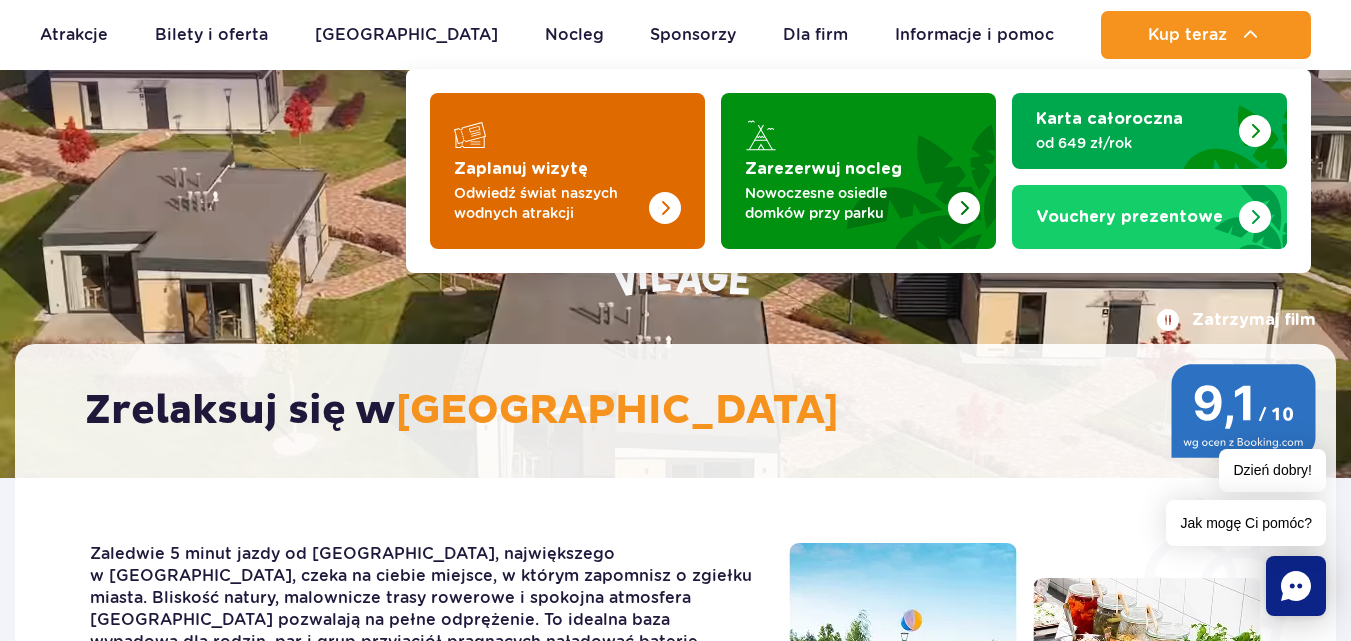 click at bounding box center [567, 171] 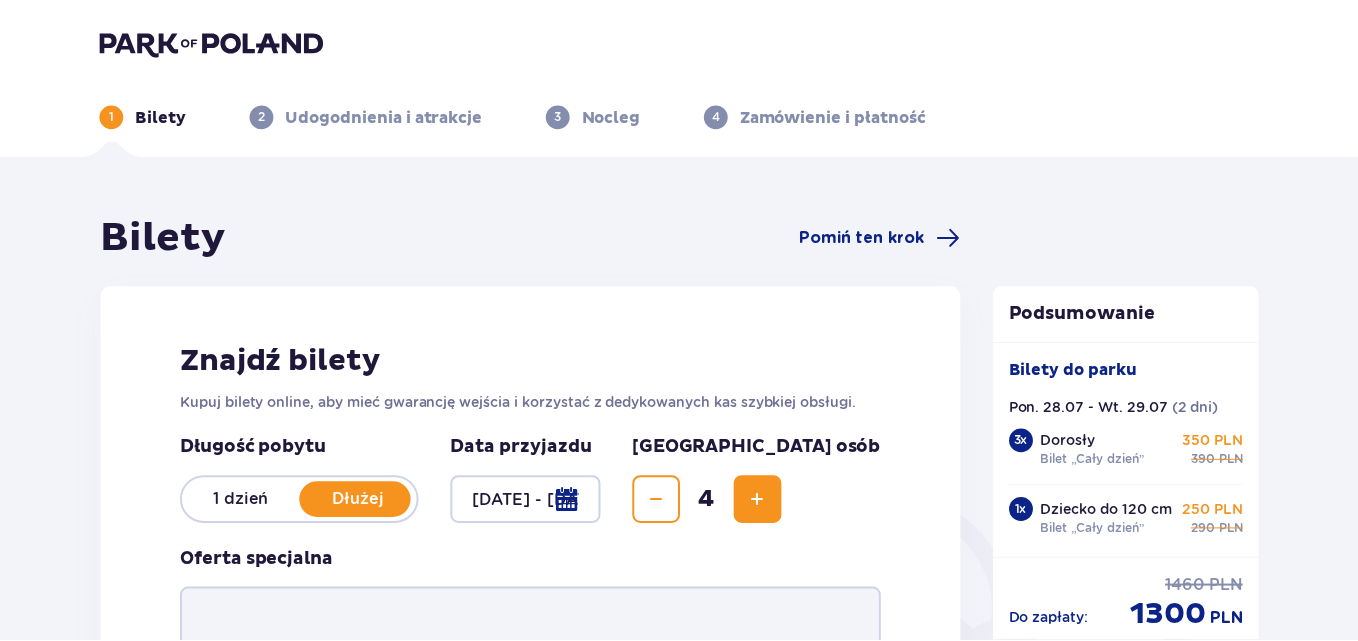 scroll, scrollTop: 0, scrollLeft: 0, axis: both 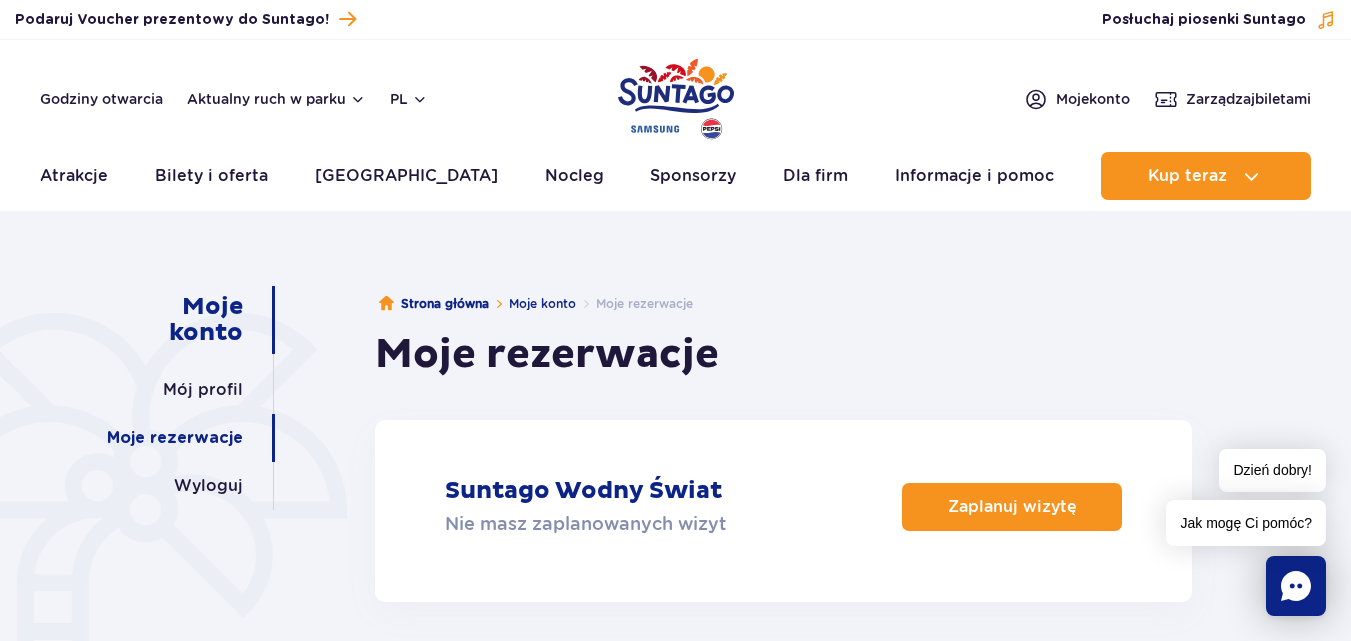 click on "Moje konto" at bounding box center (178, 320) 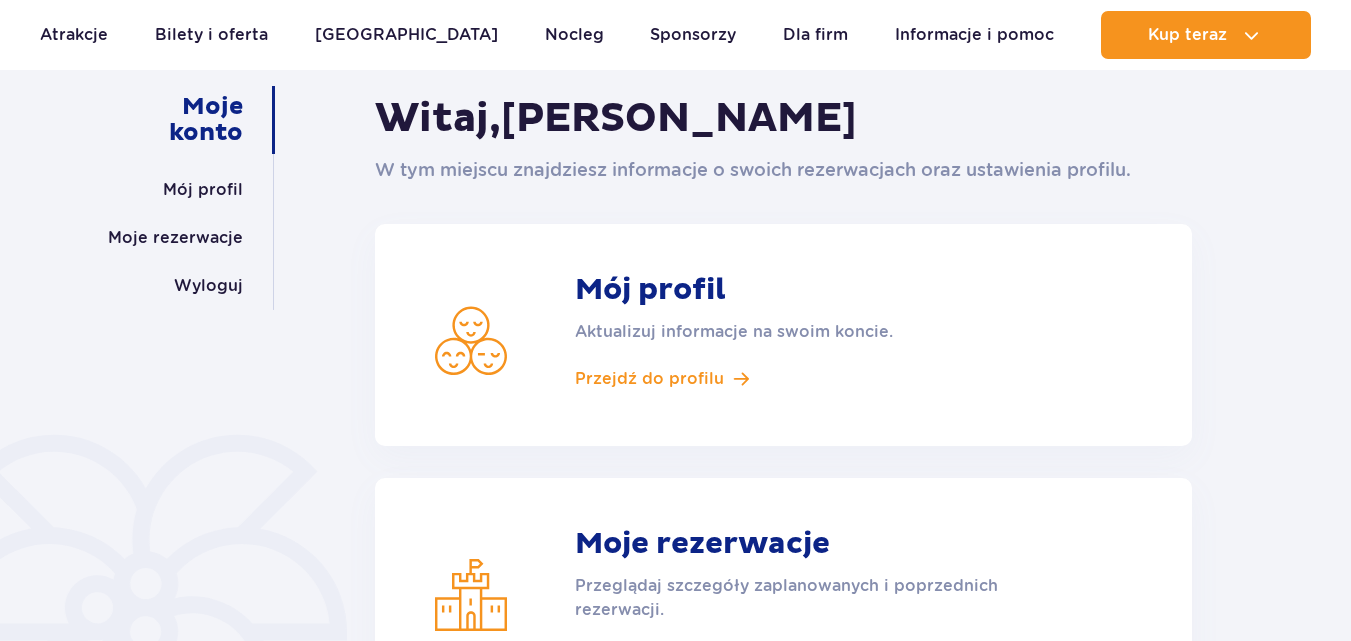 scroll, scrollTop: 200, scrollLeft: 0, axis: vertical 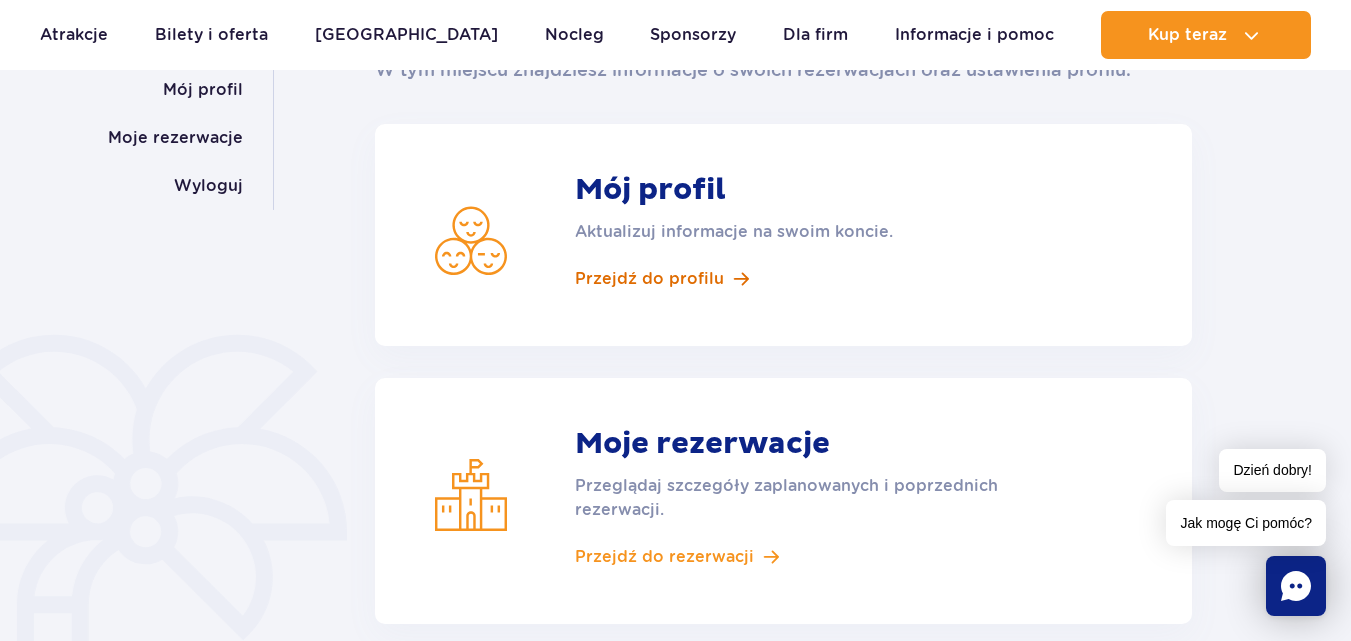 click on "Przejdź do profilu" at bounding box center (649, 279) 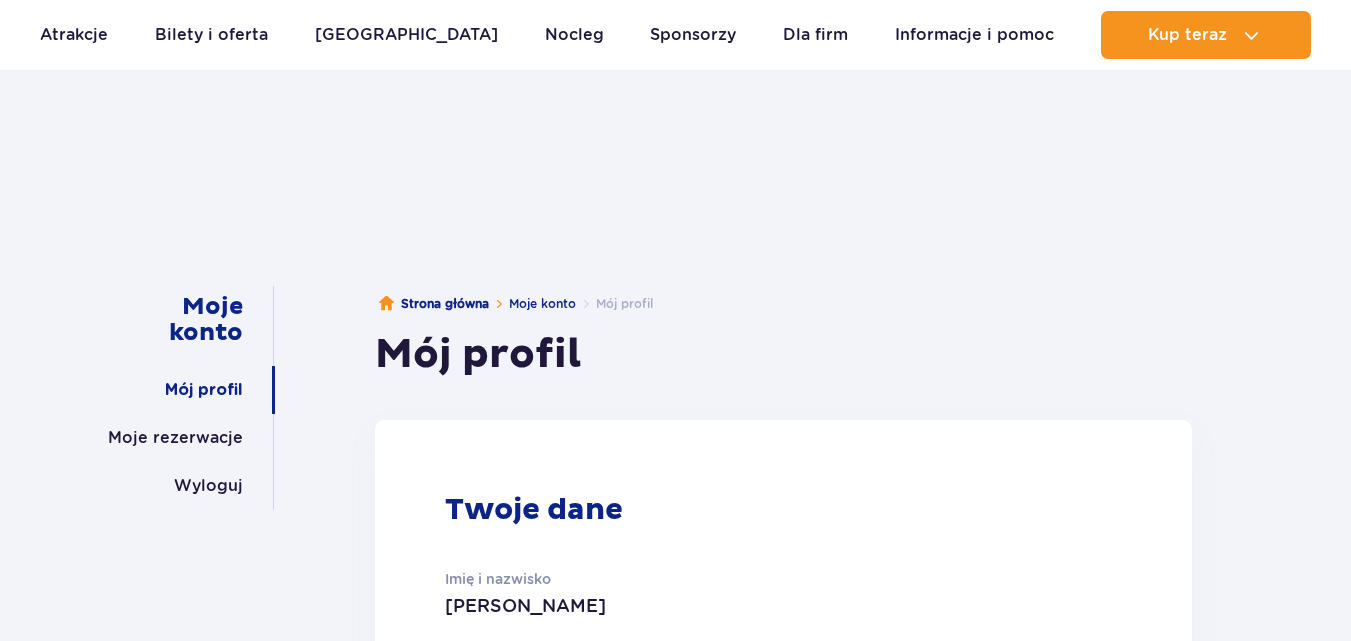 scroll, scrollTop: 300, scrollLeft: 0, axis: vertical 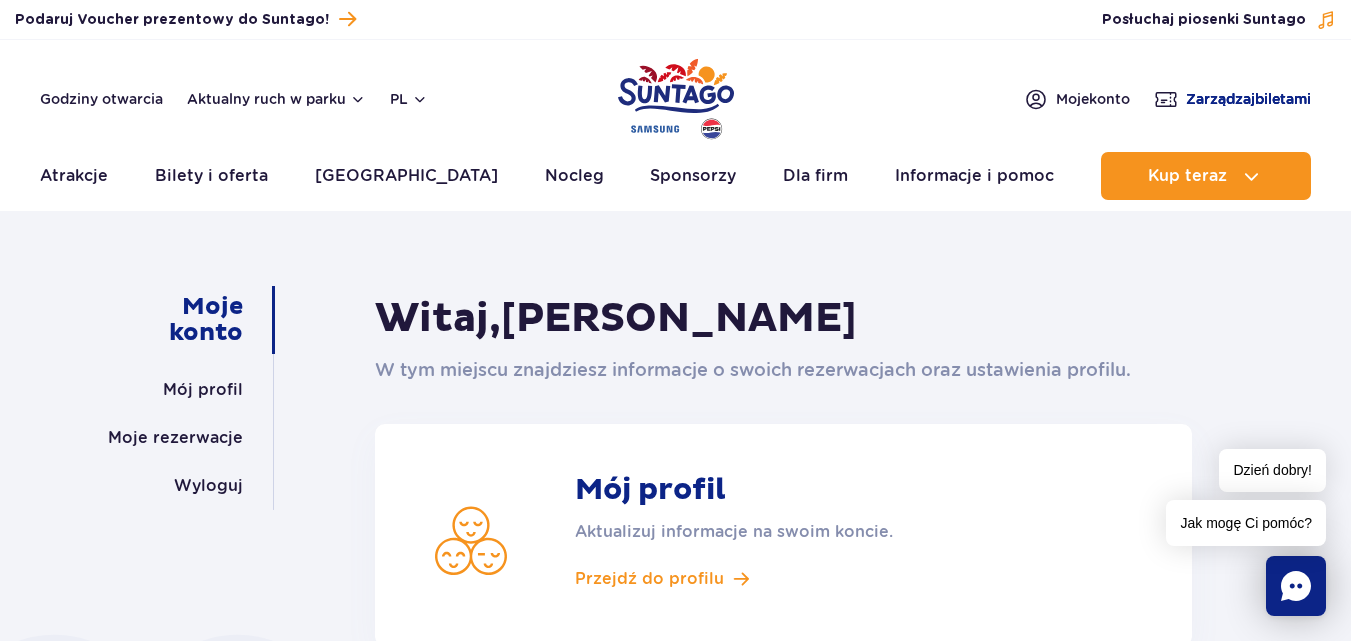 click on "Zarządzaj  biletami" at bounding box center [1248, 99] 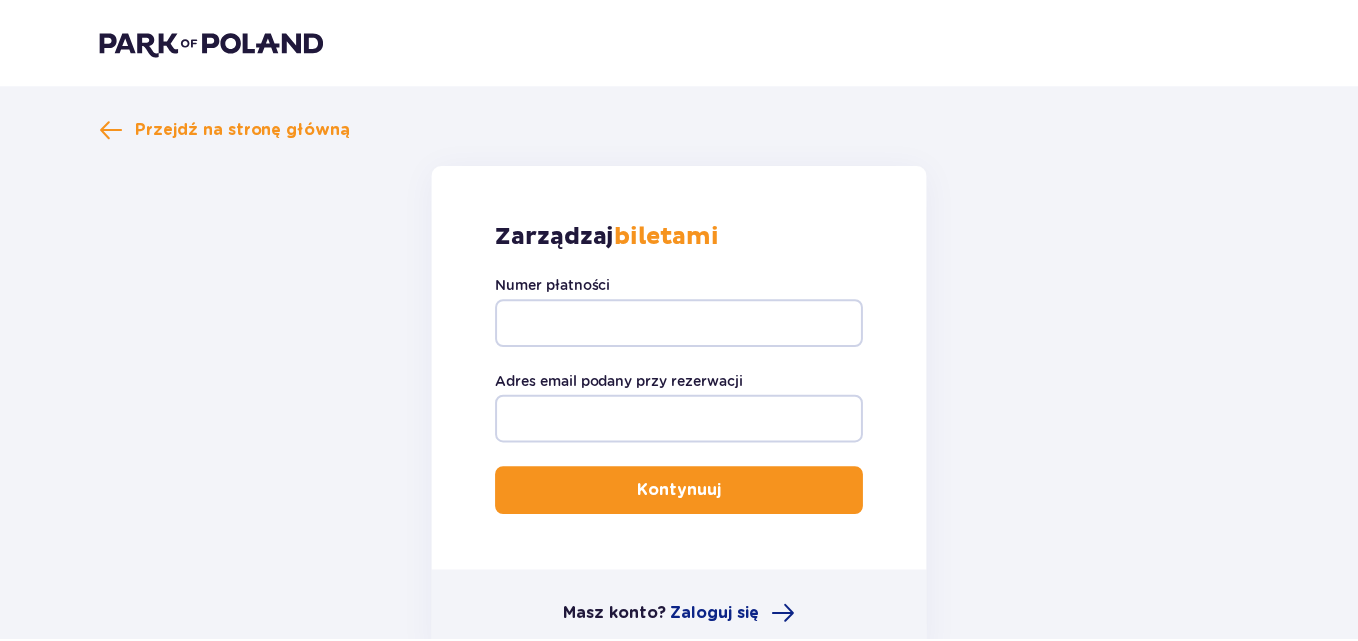 scroll, scrollTop: 0, scrollLeft: 0, axis: both 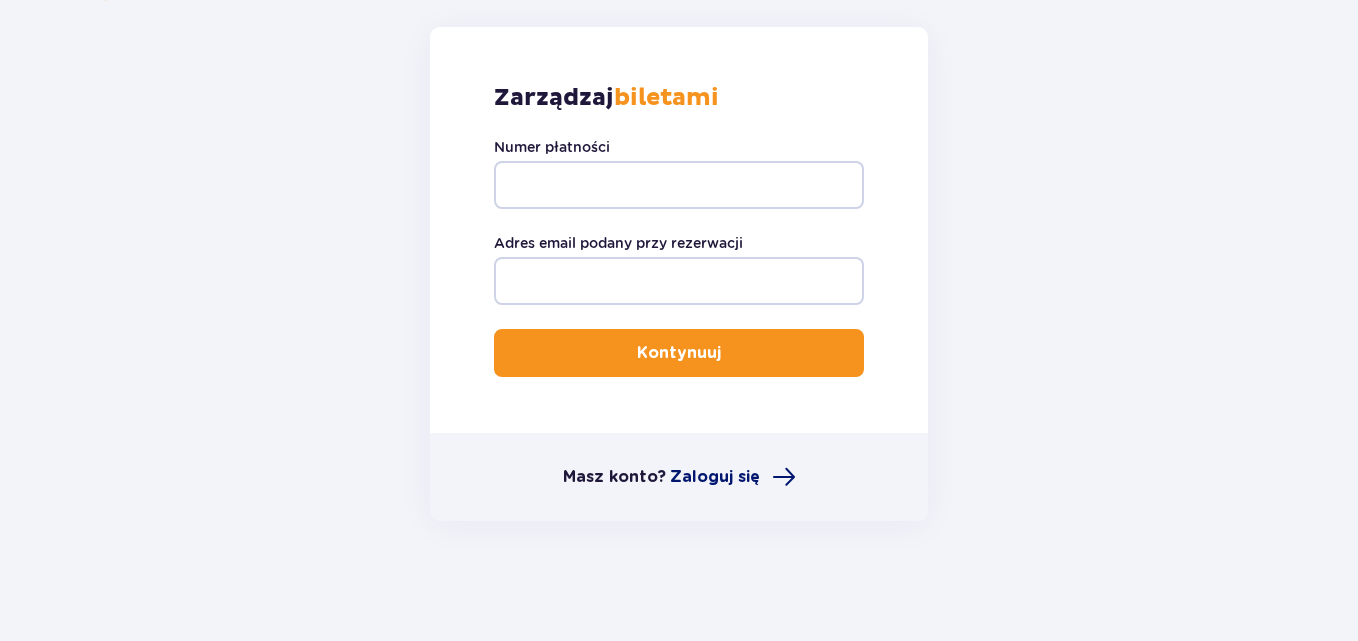 click on "Zaloguj się" at bounding box center [715, 477] 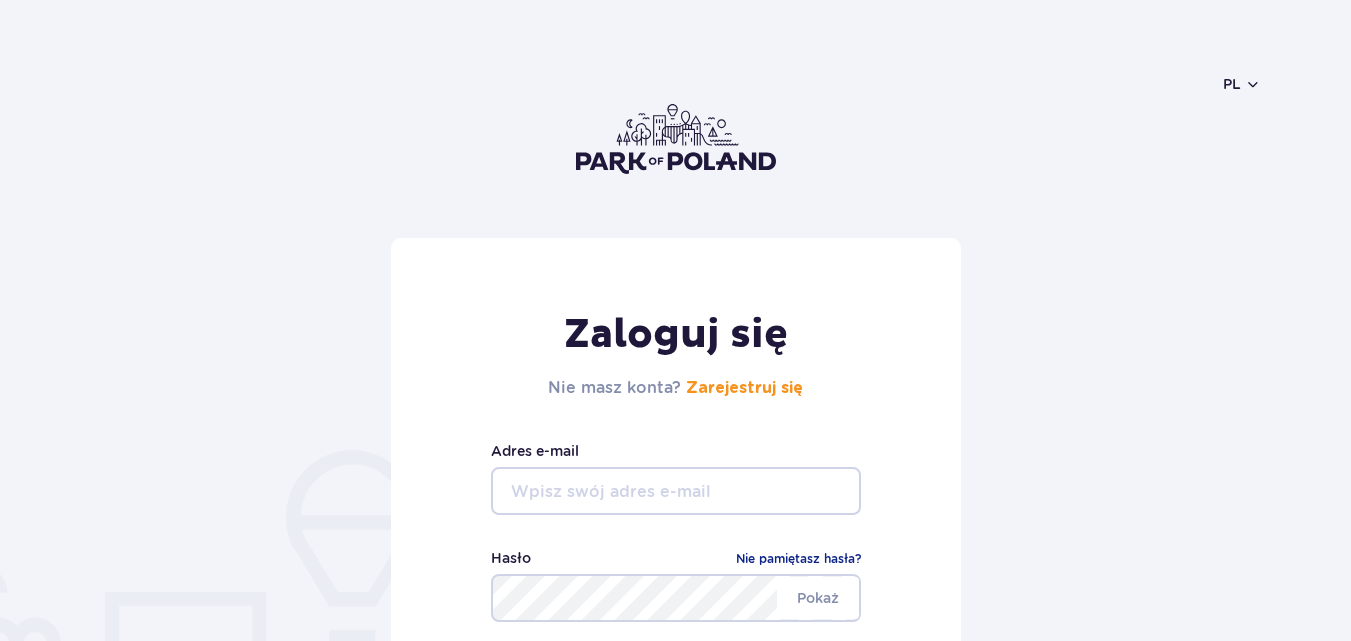 scroll, scrollTop: 0, scrollLeft: 0, axis: both 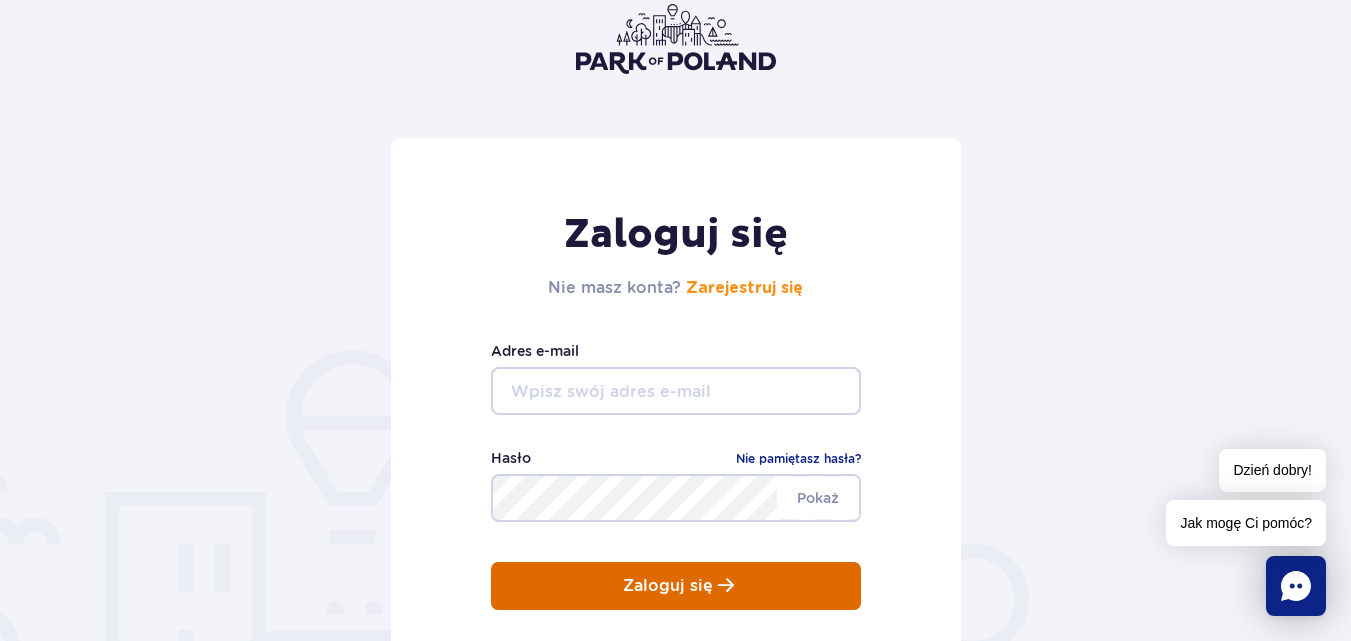type on "lutek79@wp.pl" 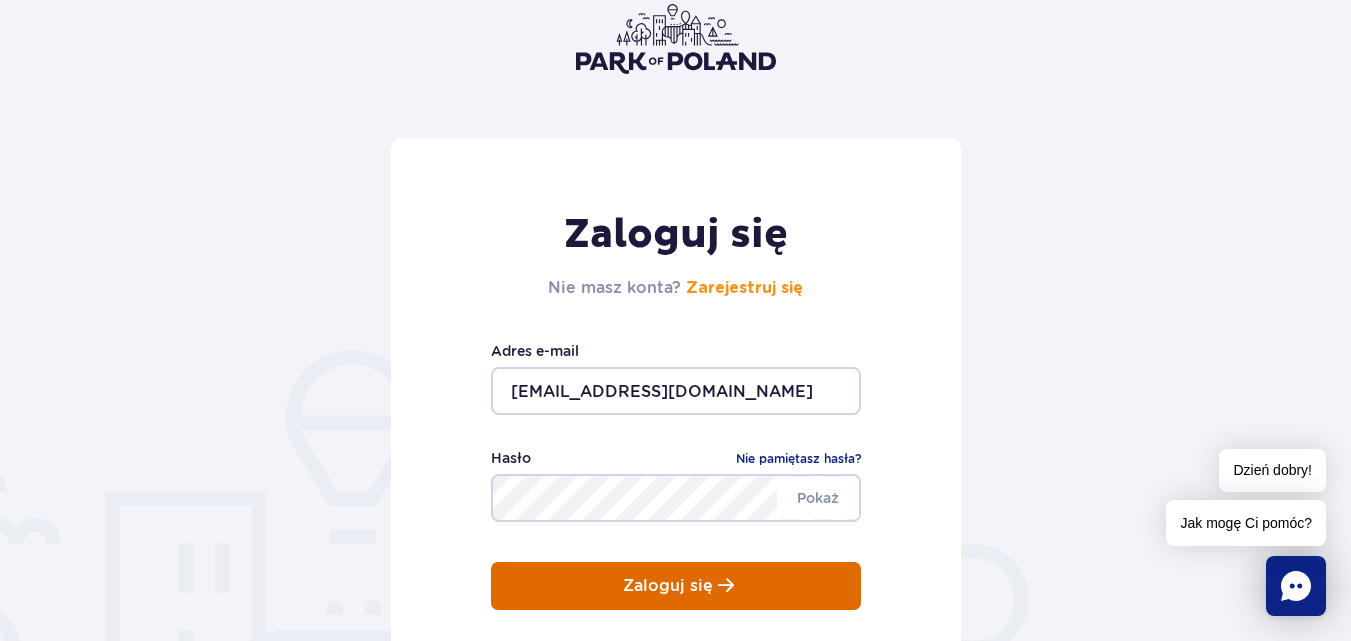 click at bounding box center (726, 585) 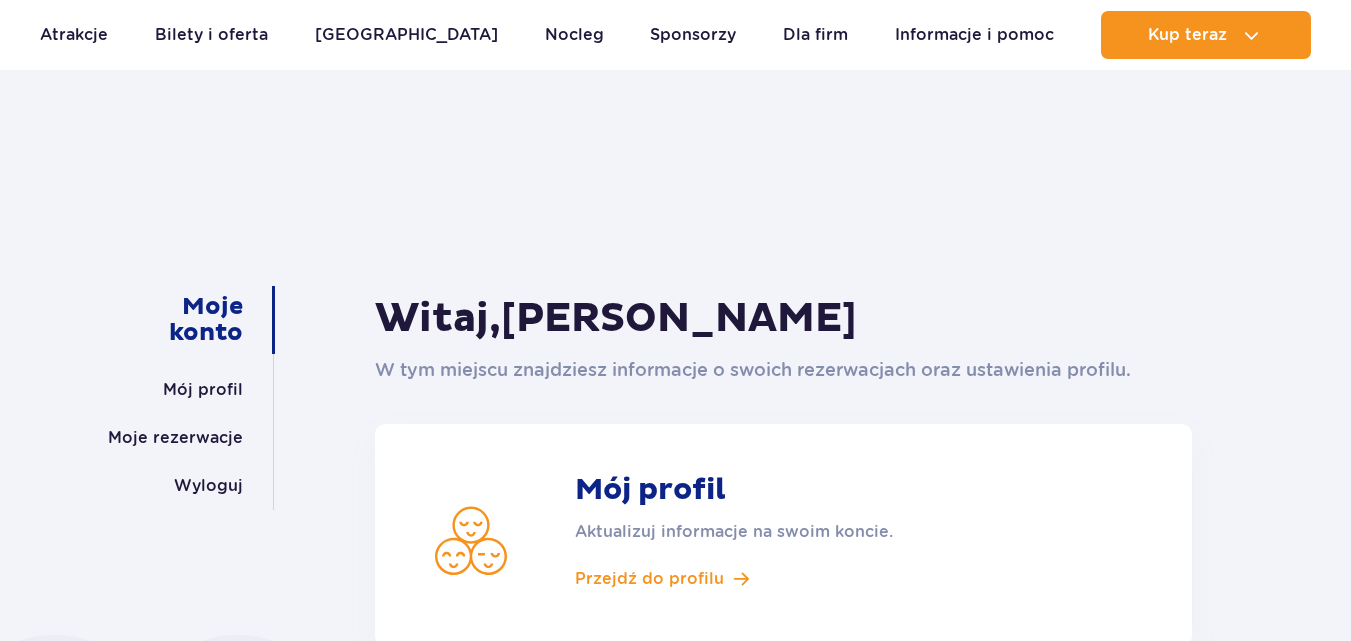 scroll, scrollTop: 300, scrollLeft: 0, axis: vertical 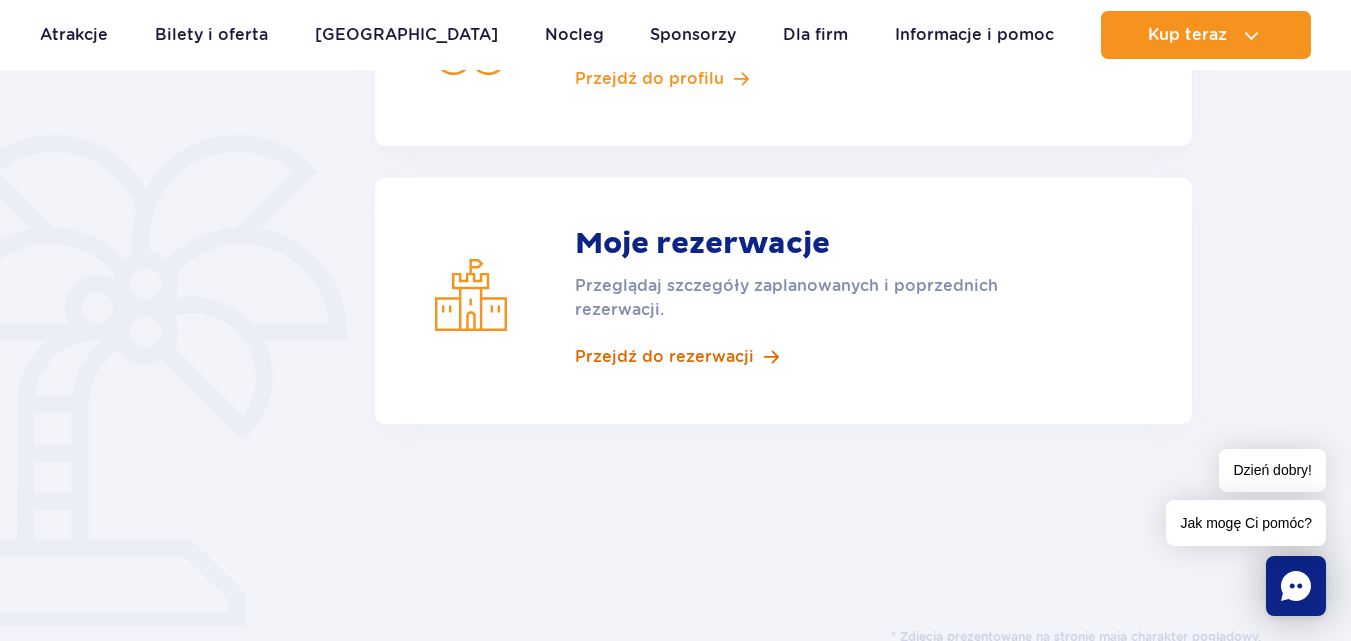 click on "Przejdź do rezerwacji" at bounding box center [664, 357] 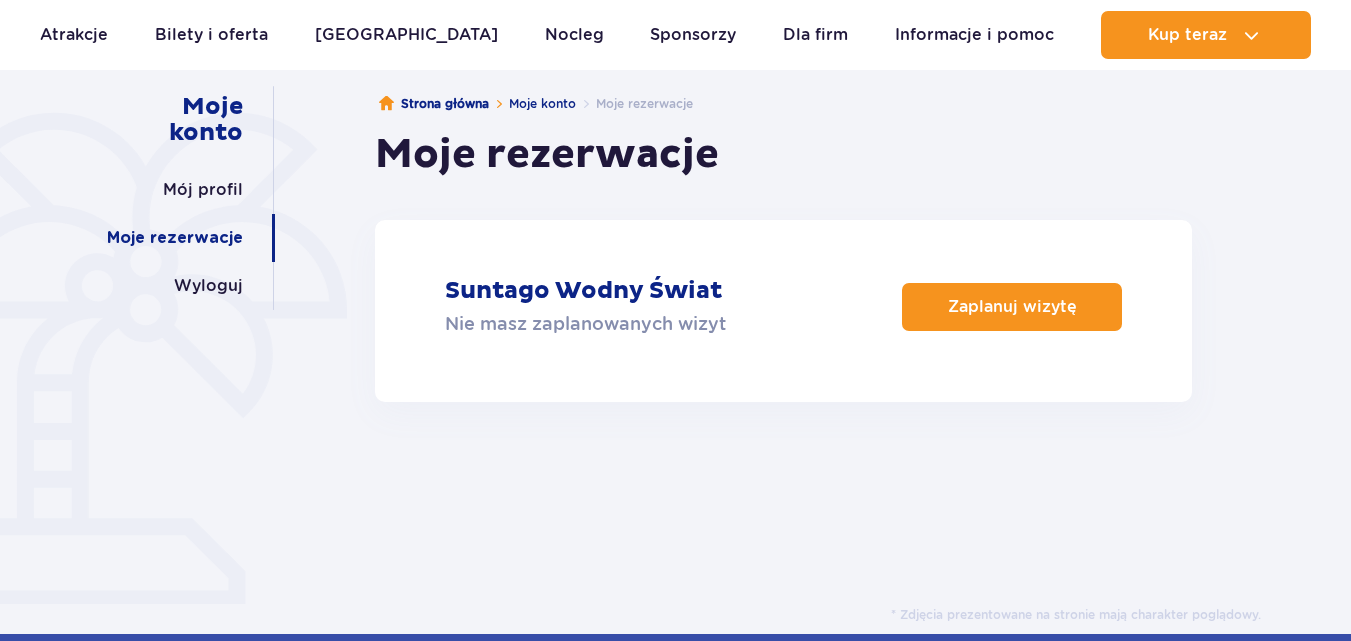 scroll, scrollTop: 200, scrollLeft: 0, axis: vertical 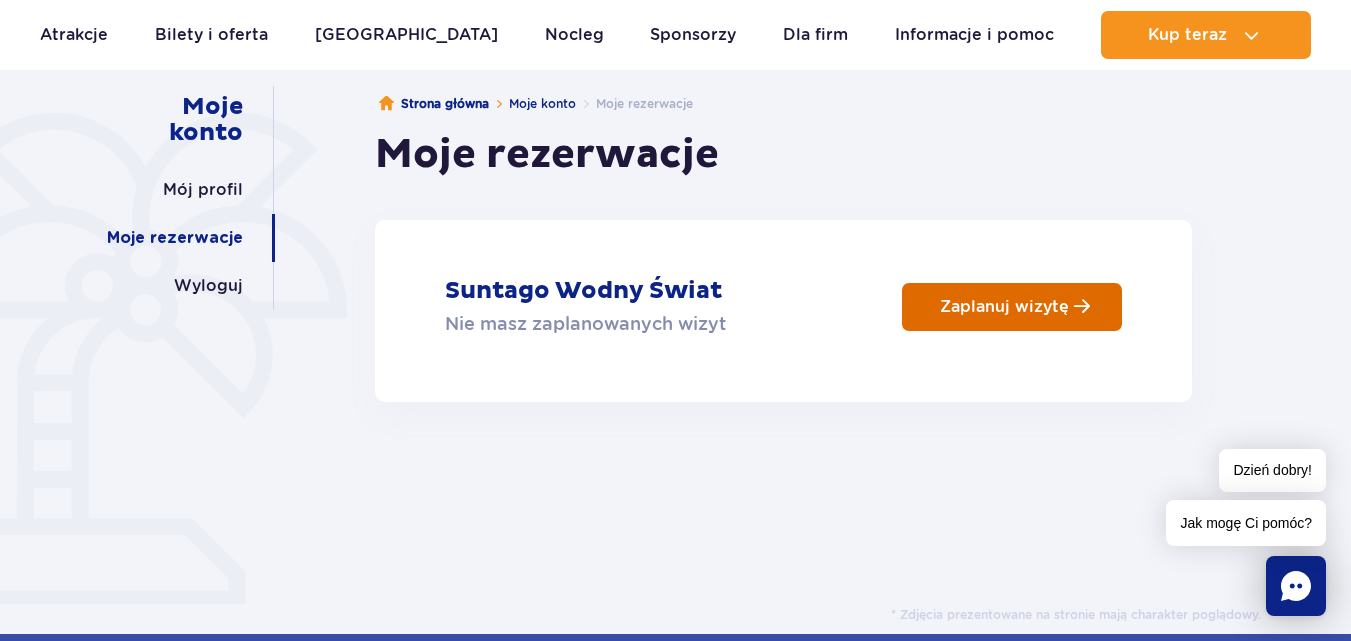 click on "Zaplanuj wizytę" at bounding box center (1012, 307) 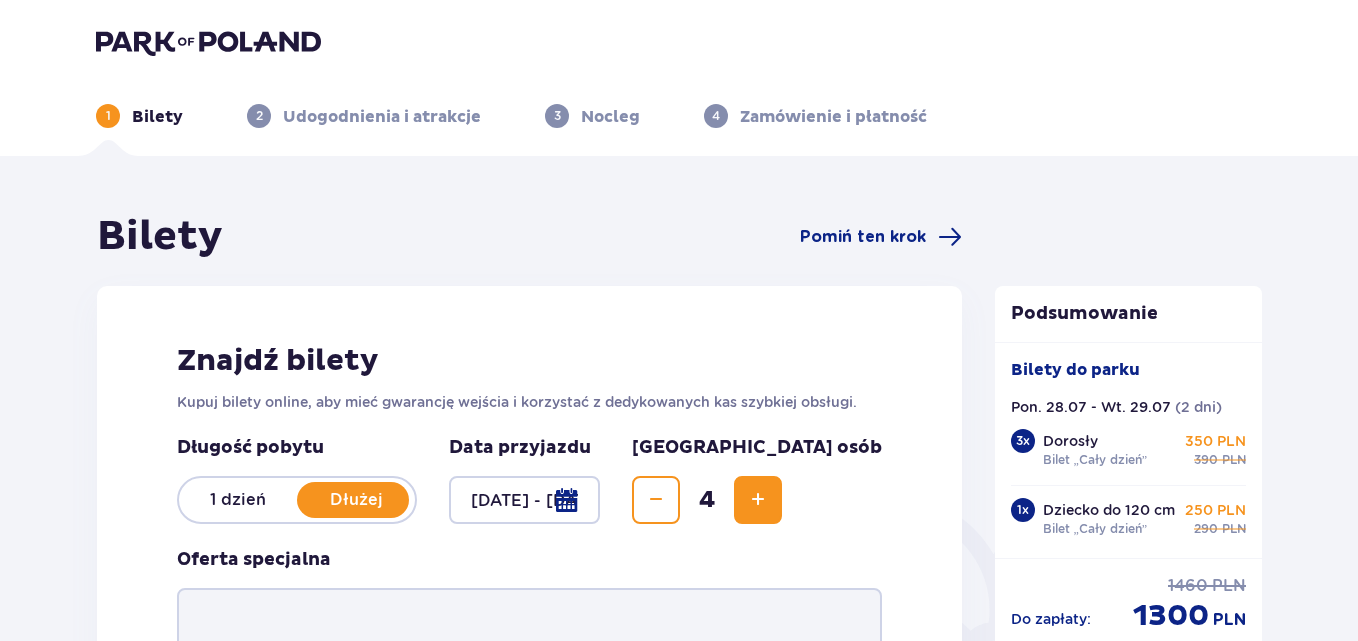 scroll, scrollTop: 100, scrollLeft: 0, axis: vertical 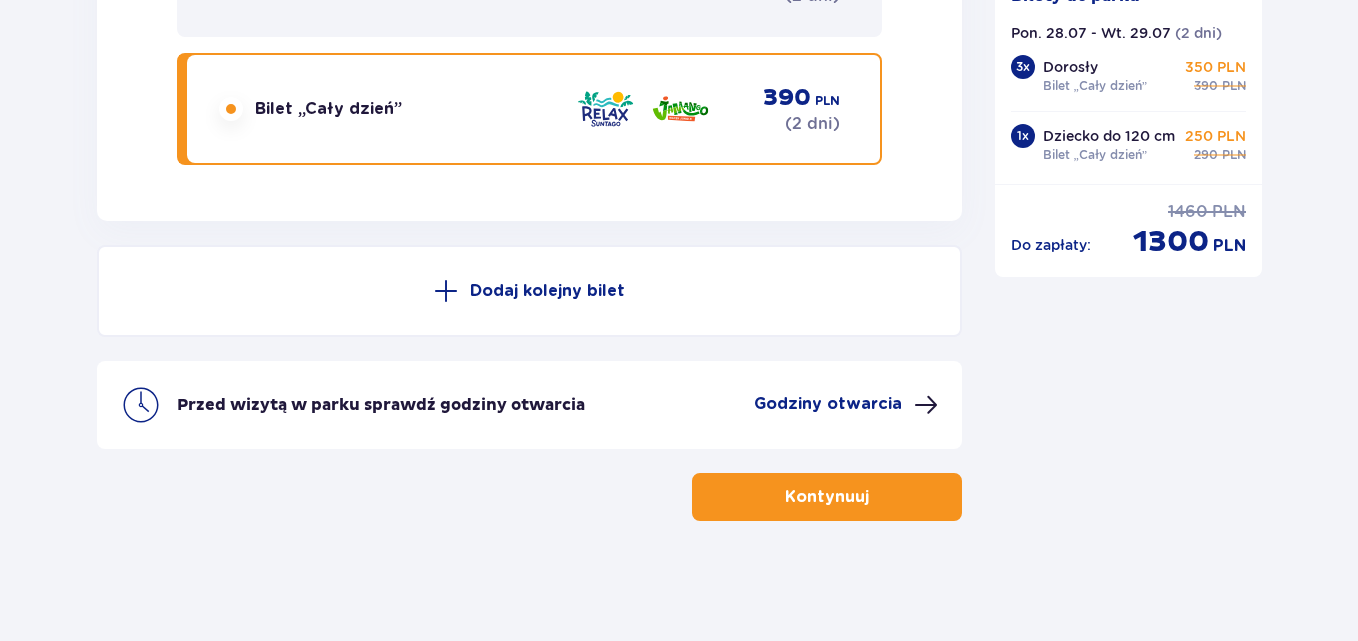 click on "Kontynuuj" at bounding box center [827, 497] 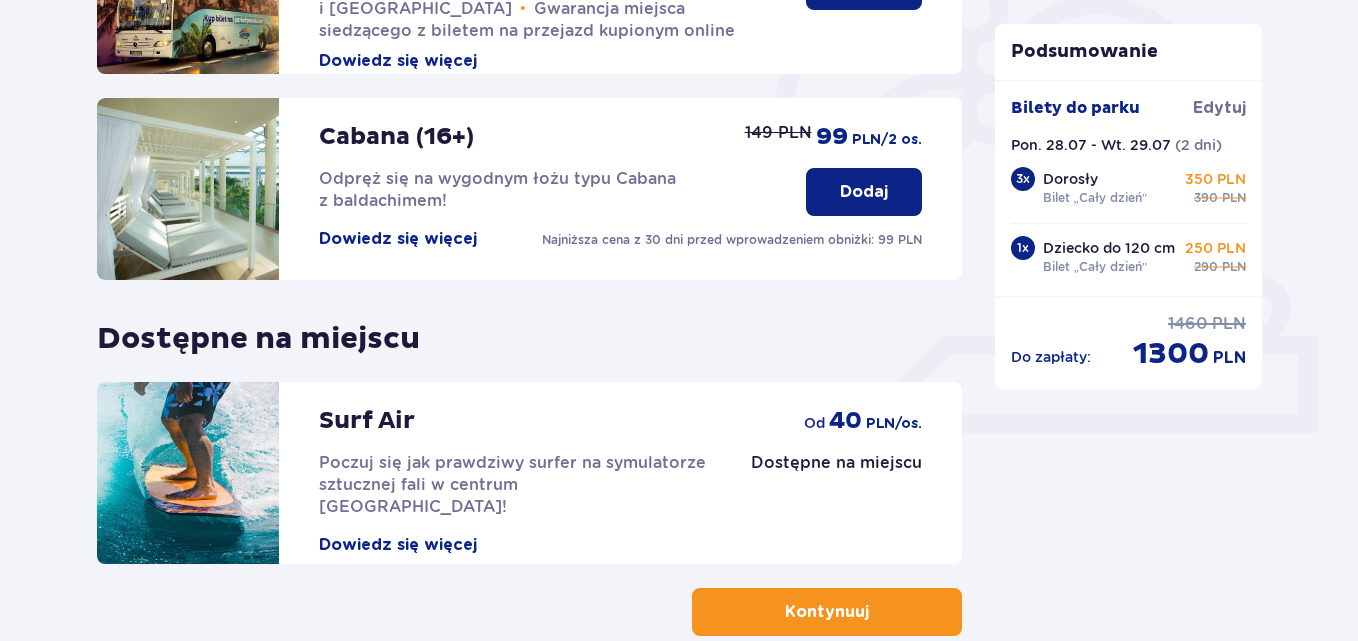 scroll, scrollTop: 715, scrollLeft: 0, axis: vertical 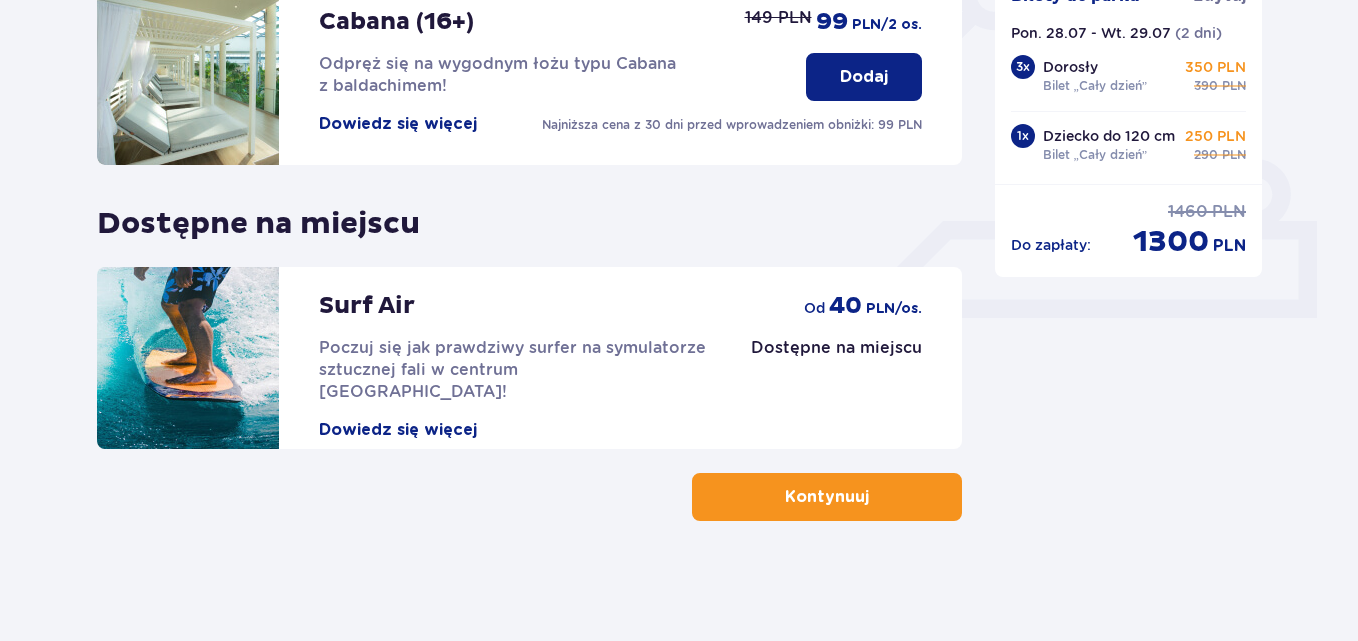 click on "Kontynuuj" at bounding box center [827, 497] 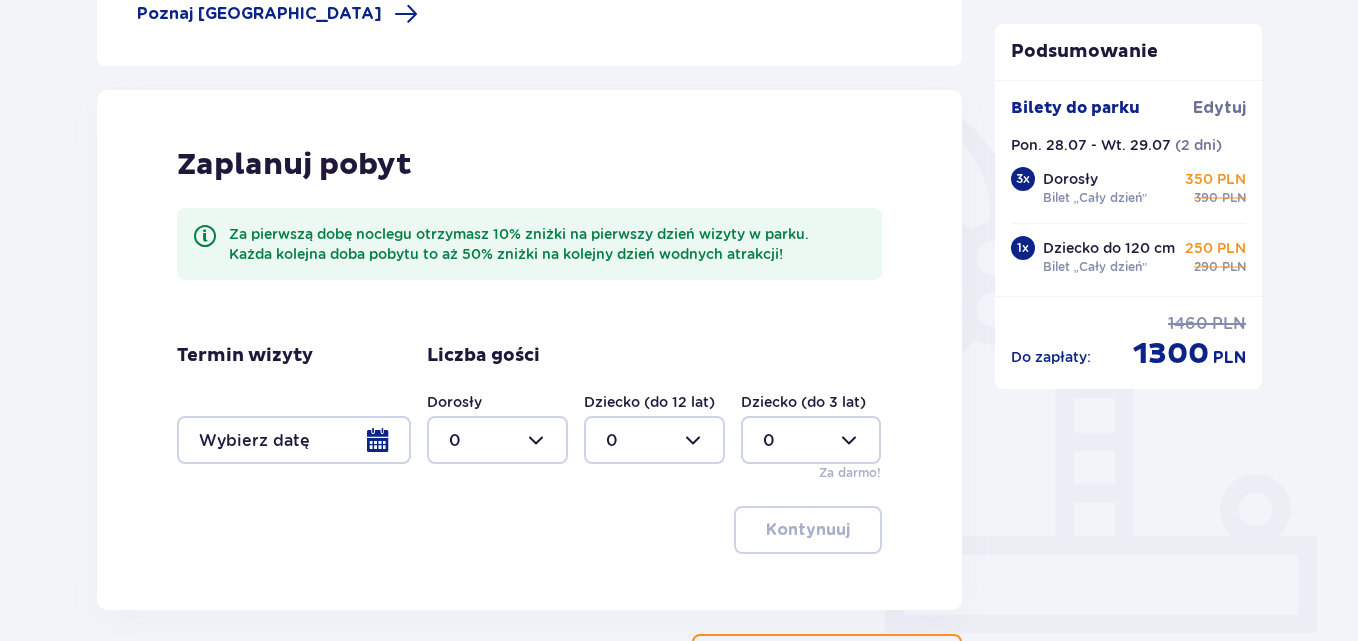 scroll, scrollTop: 500, scrollLeft: 0, axis: vertical 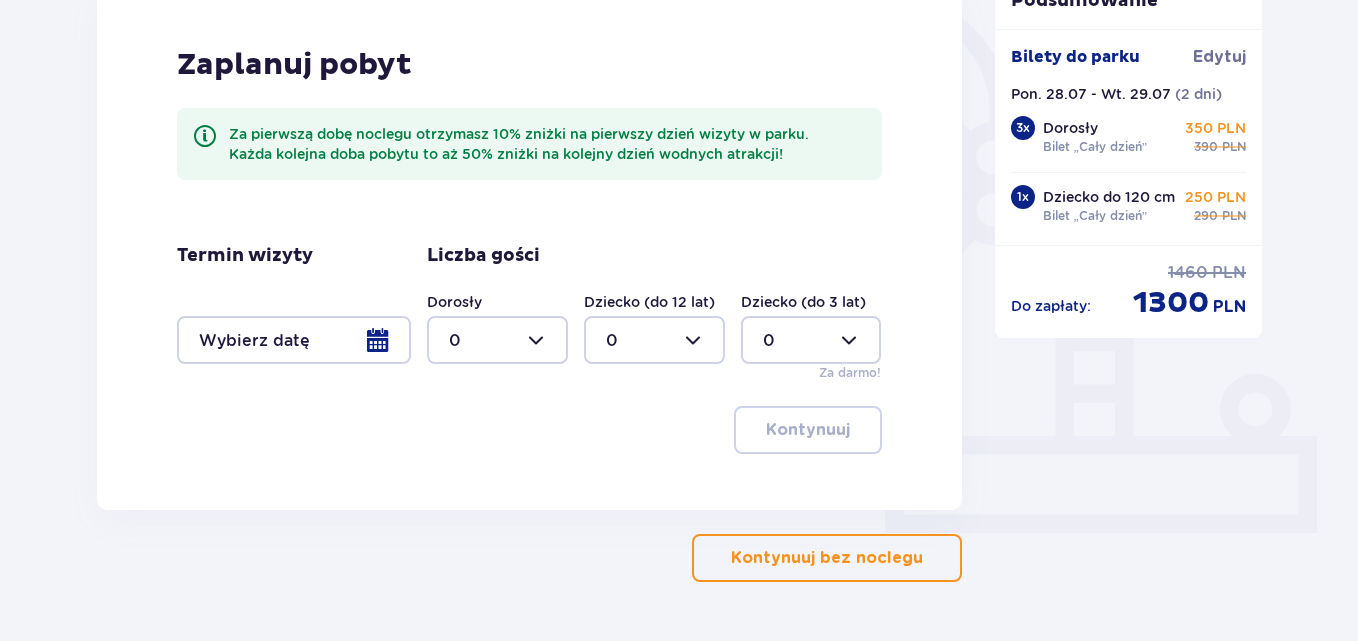 click at bounding box center (294, 340) 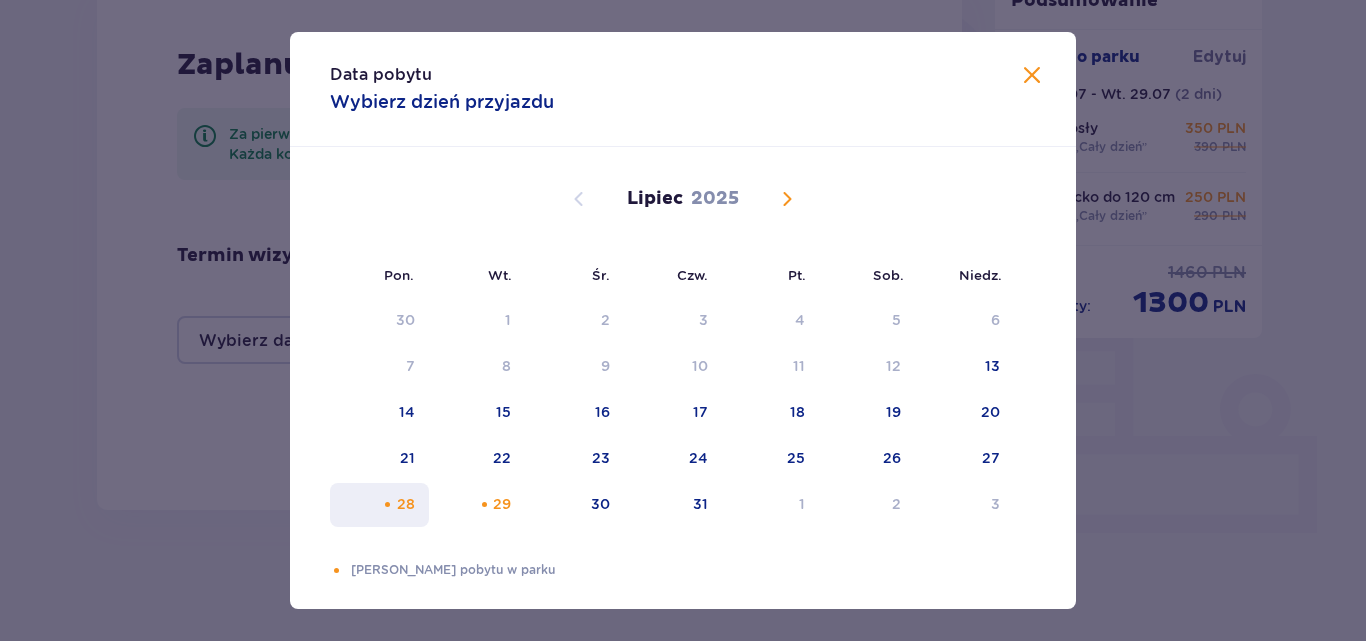 click at bounding box center [387, 504] 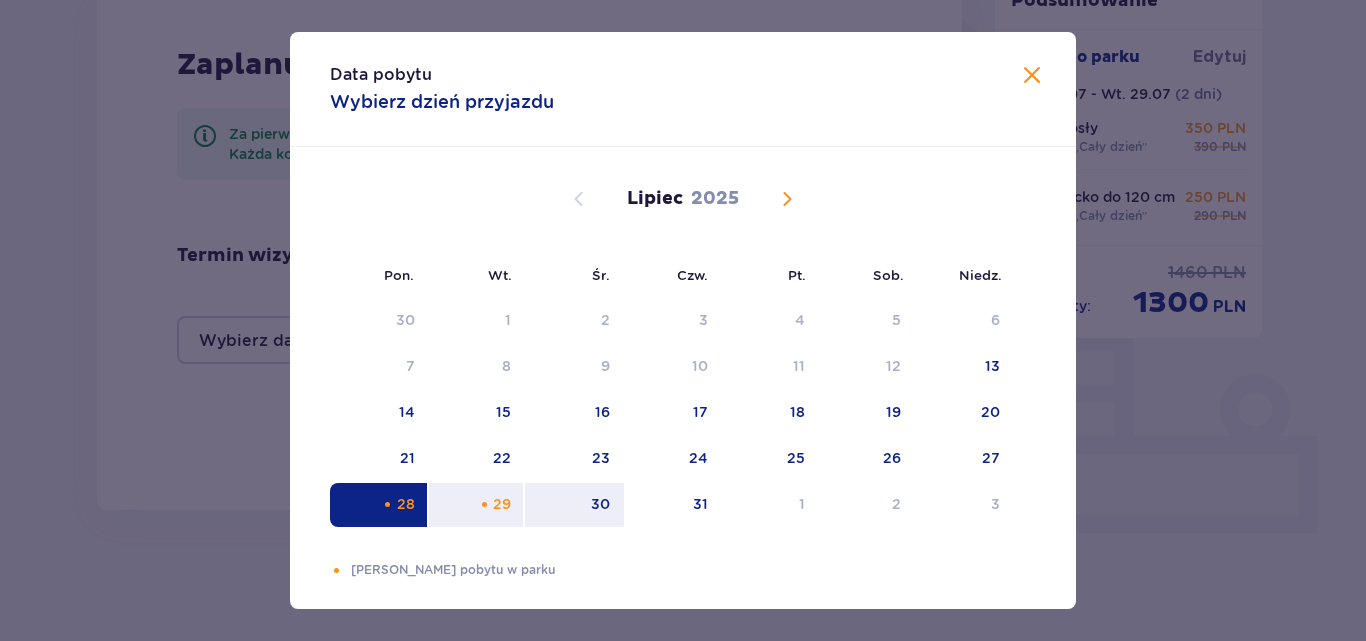 drag, startPoint x: 578, startPoint y: 511, endPoint x: 661, endPoint y: 537, distance: 86.977005 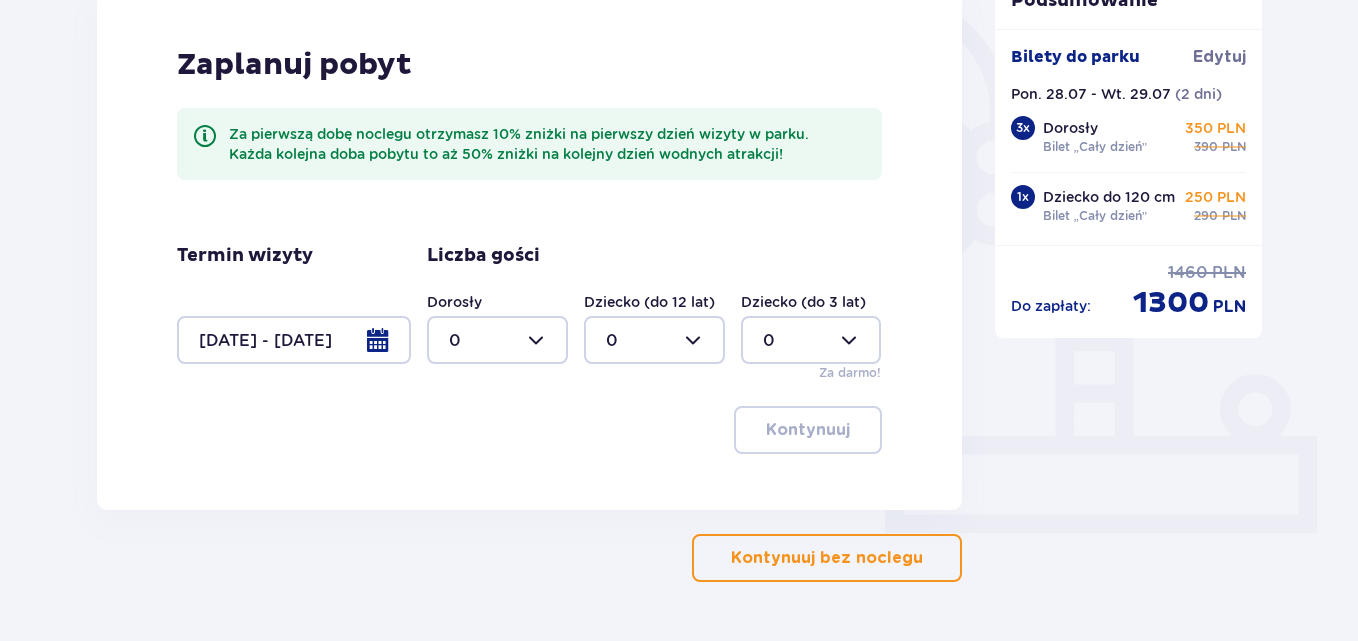 click at bounding box center (497, 340) 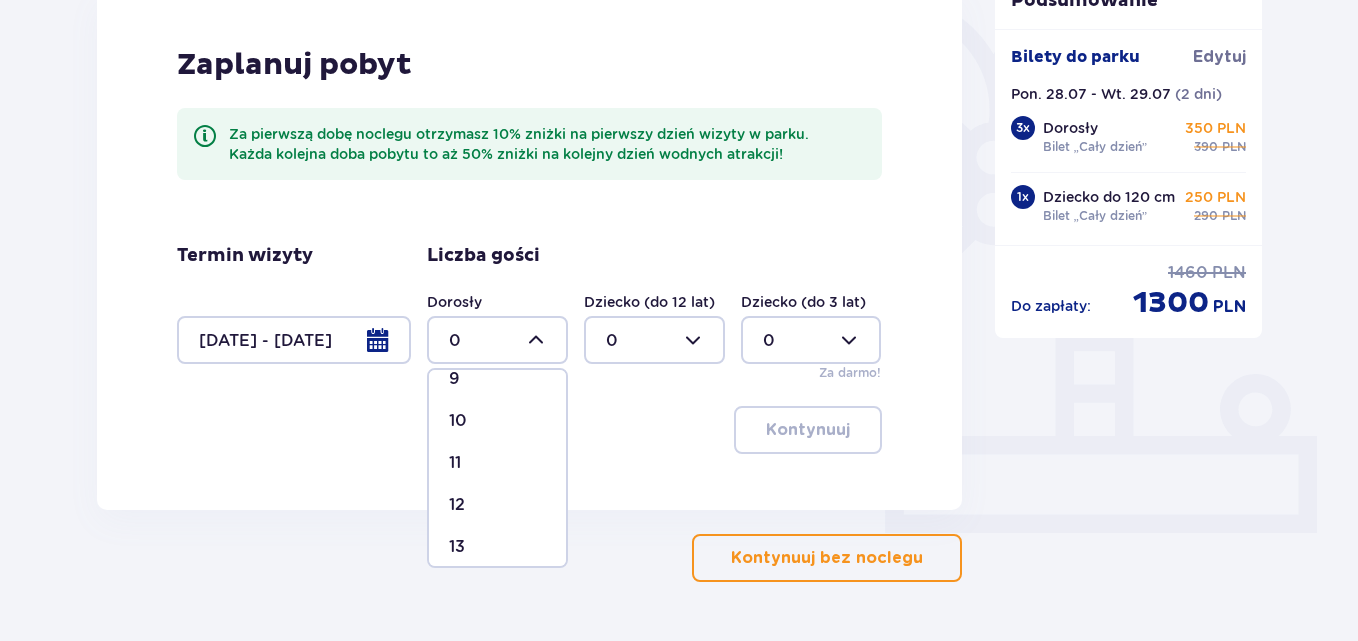 scroll, scrollTop: 0, scrollLeft: 0, axis: both 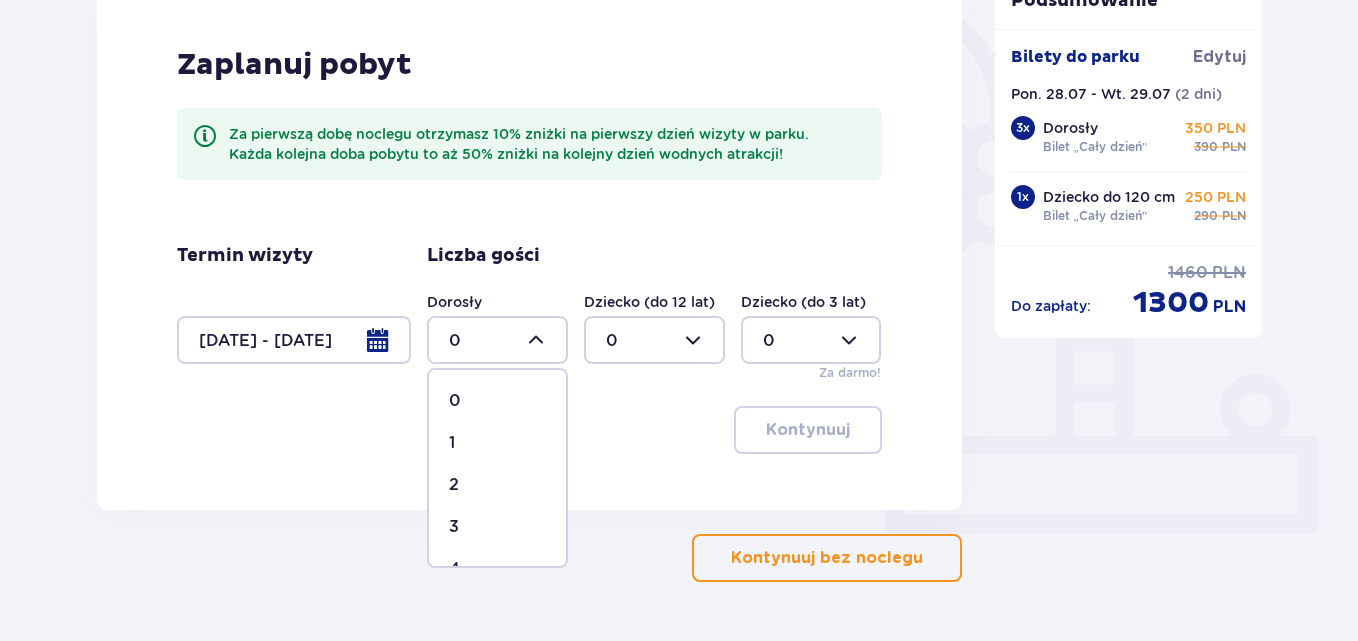 click on "3" at bounding box center [497, 527] 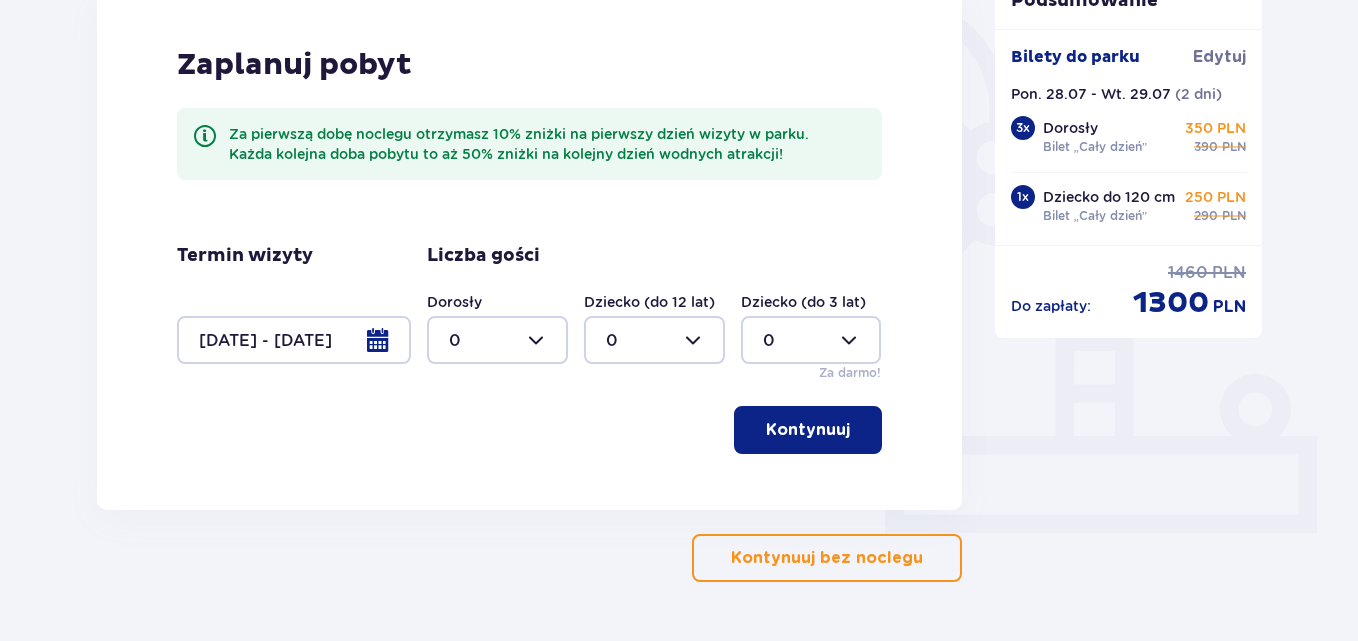 type on "3" 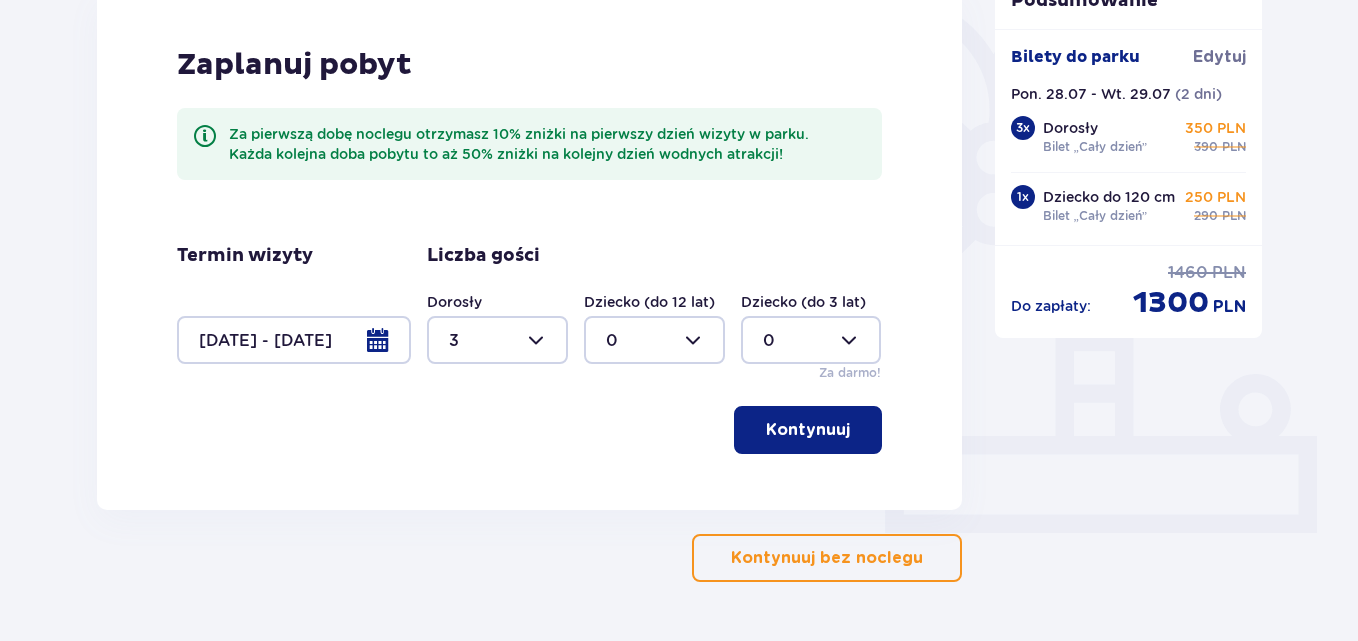 click at bounding box center (654, 340) 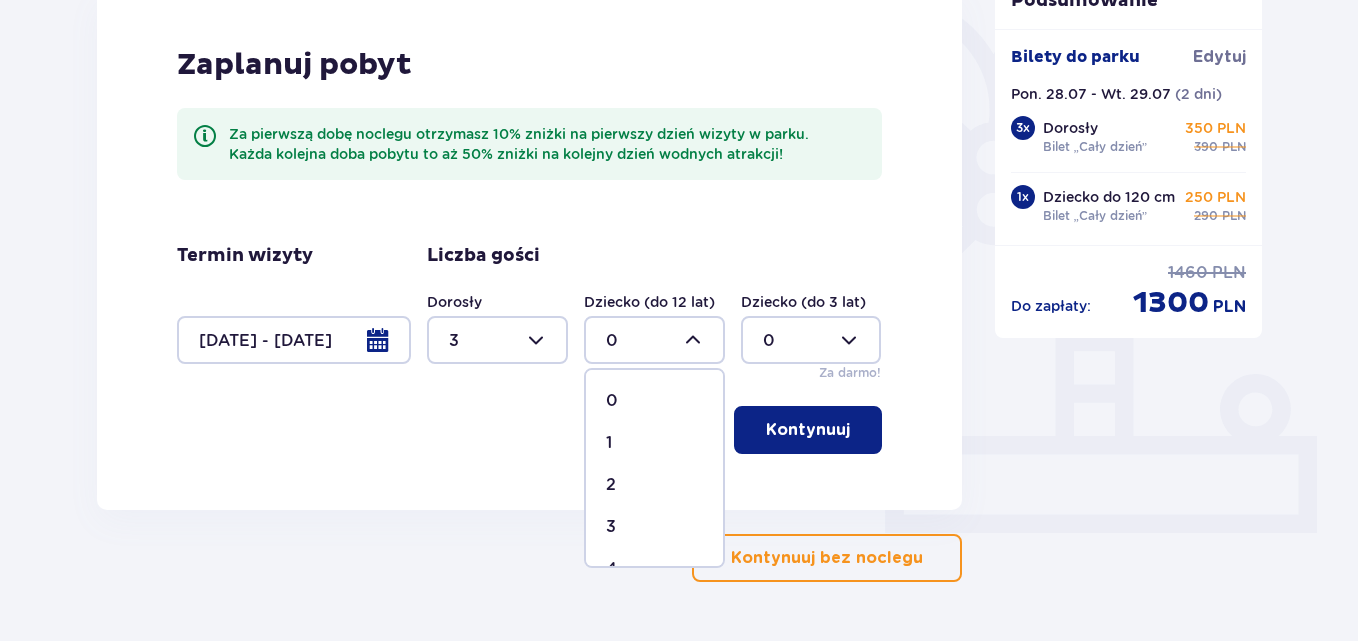 click on "1" at bounding box center [654, 443] 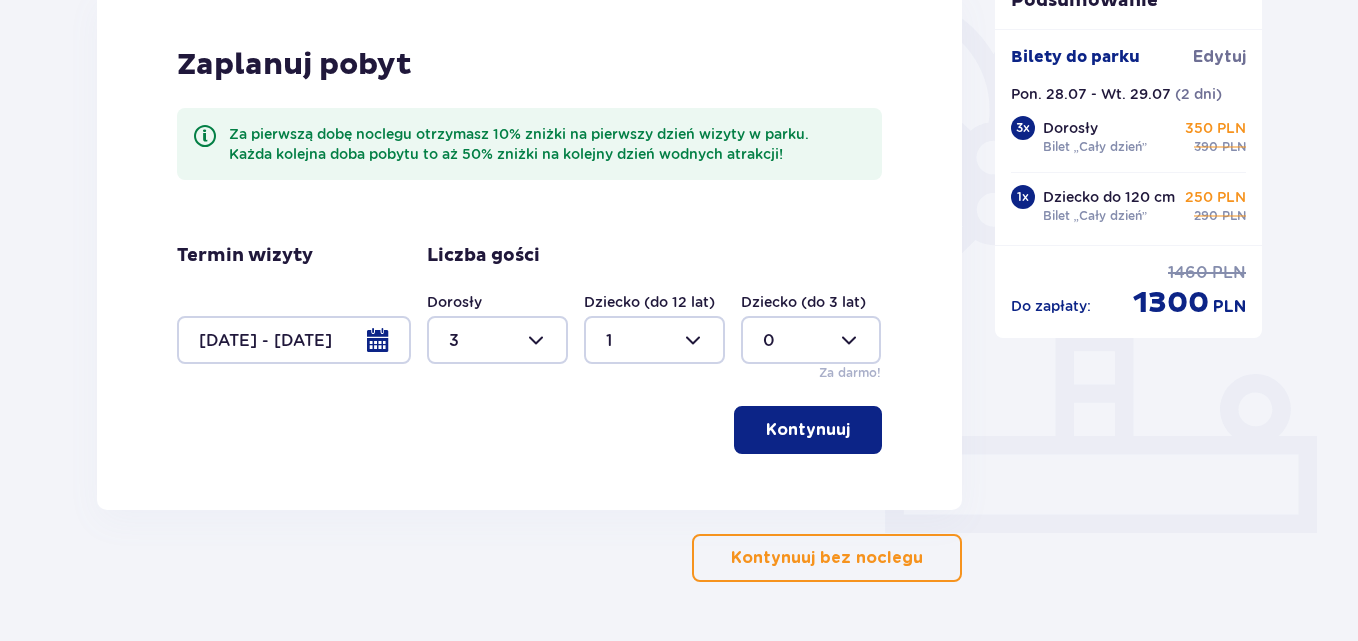 click on "Kontynuuj" at bounding box center (808, 430) 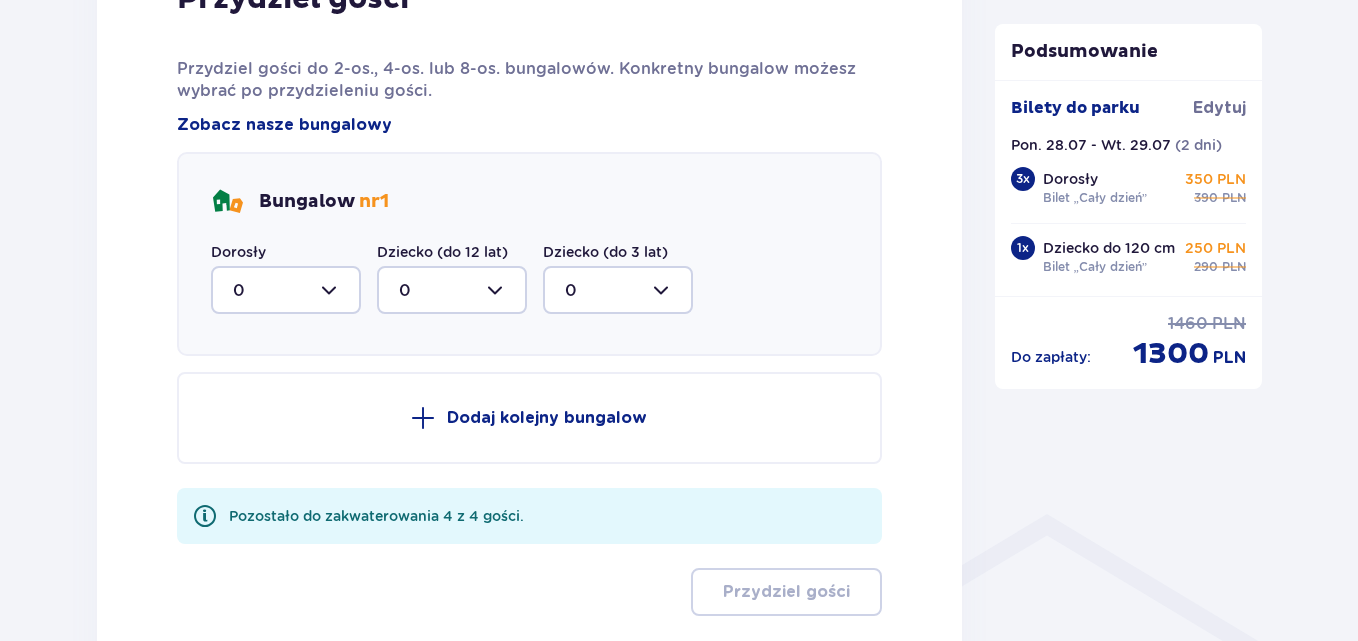 scroll, scrollTop: 1010, scrollLeft: 0, axis: vertical 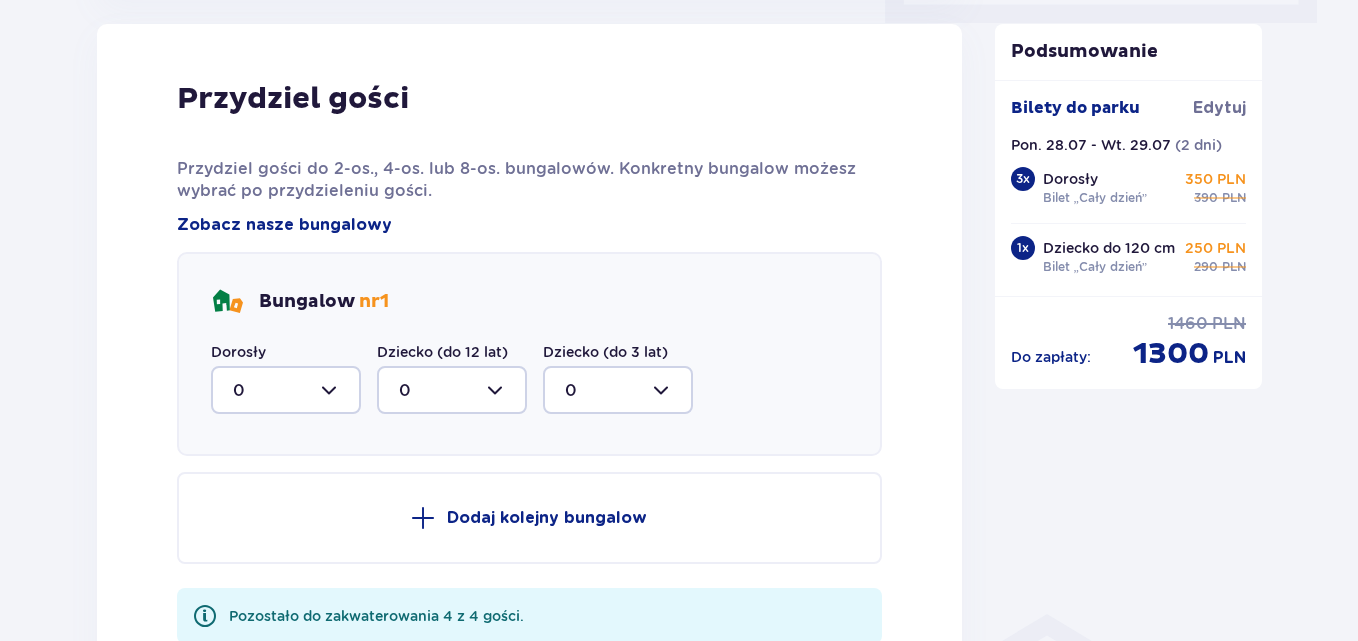 click at bounding box center (286, 390) 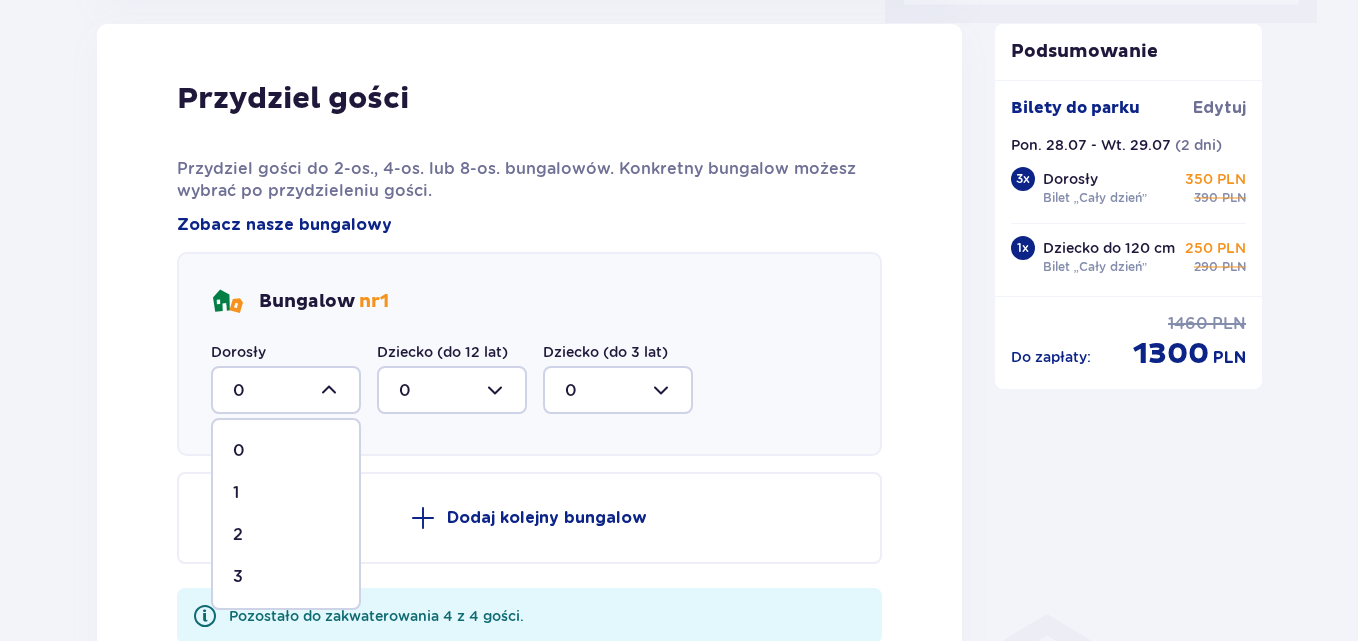 drag, startPoint x: 278, startPoint y: 568, endPoint x: 302, endPoint y: 547, distance: 31.890438 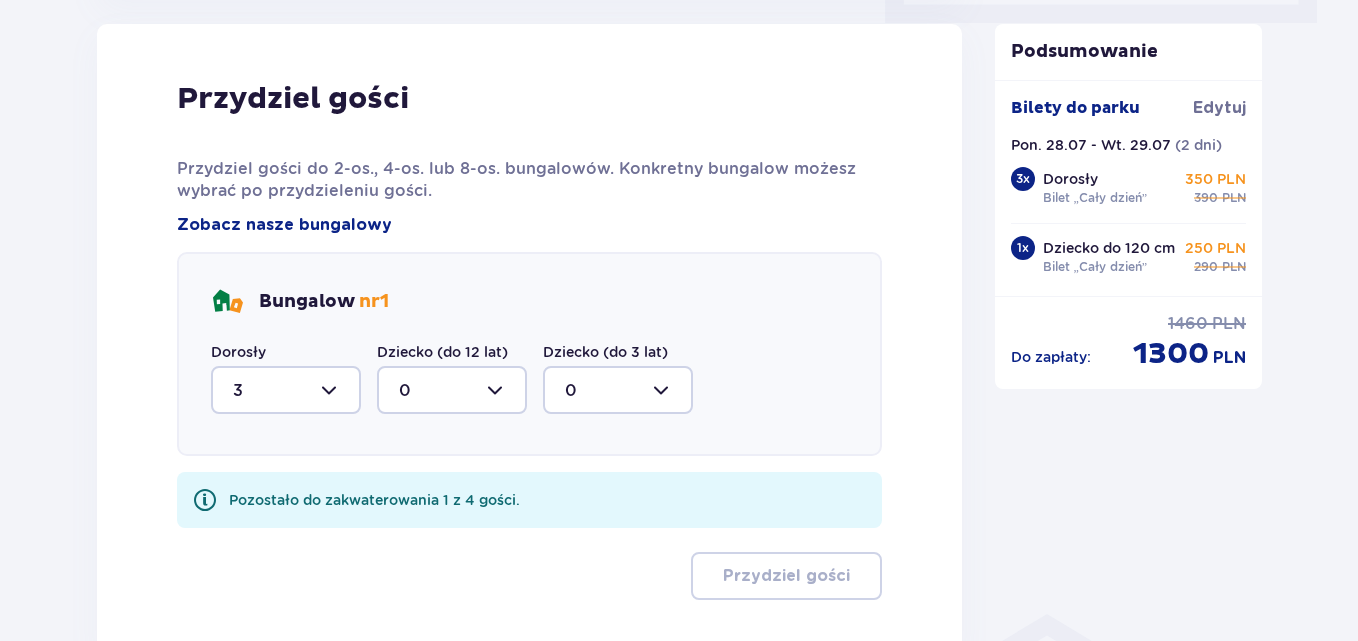click at bounding box center [452, 390] 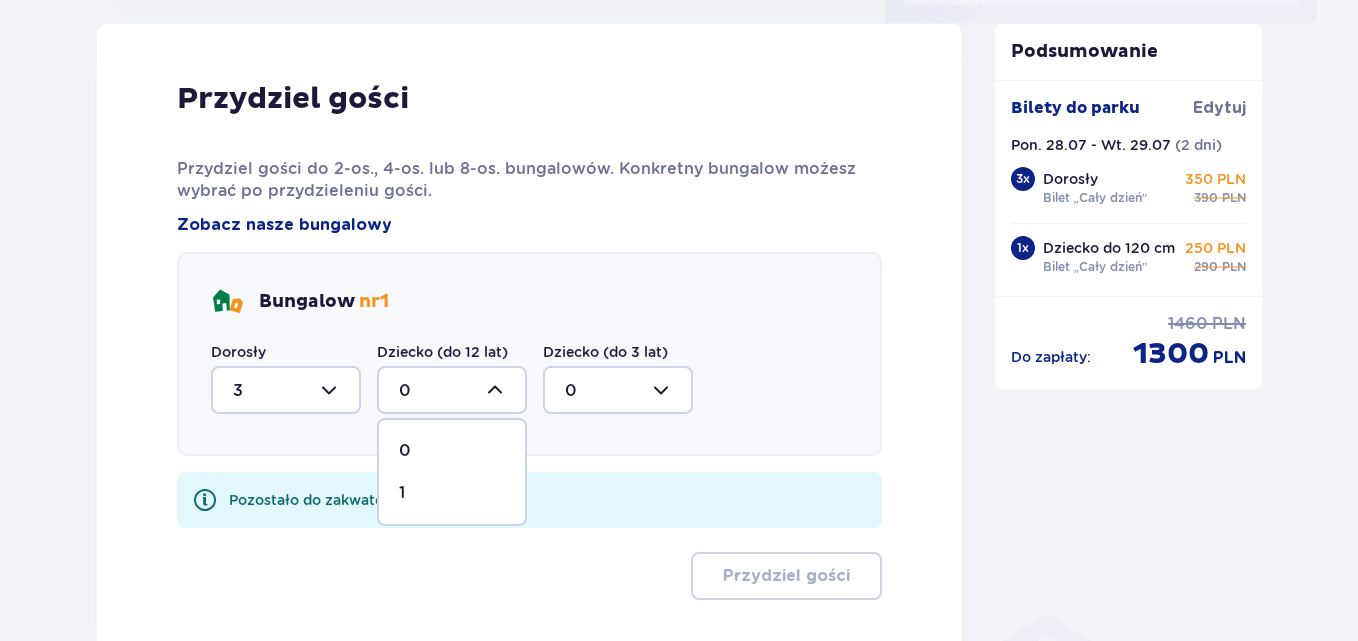 click on "1" at bounding box center (452, 493) 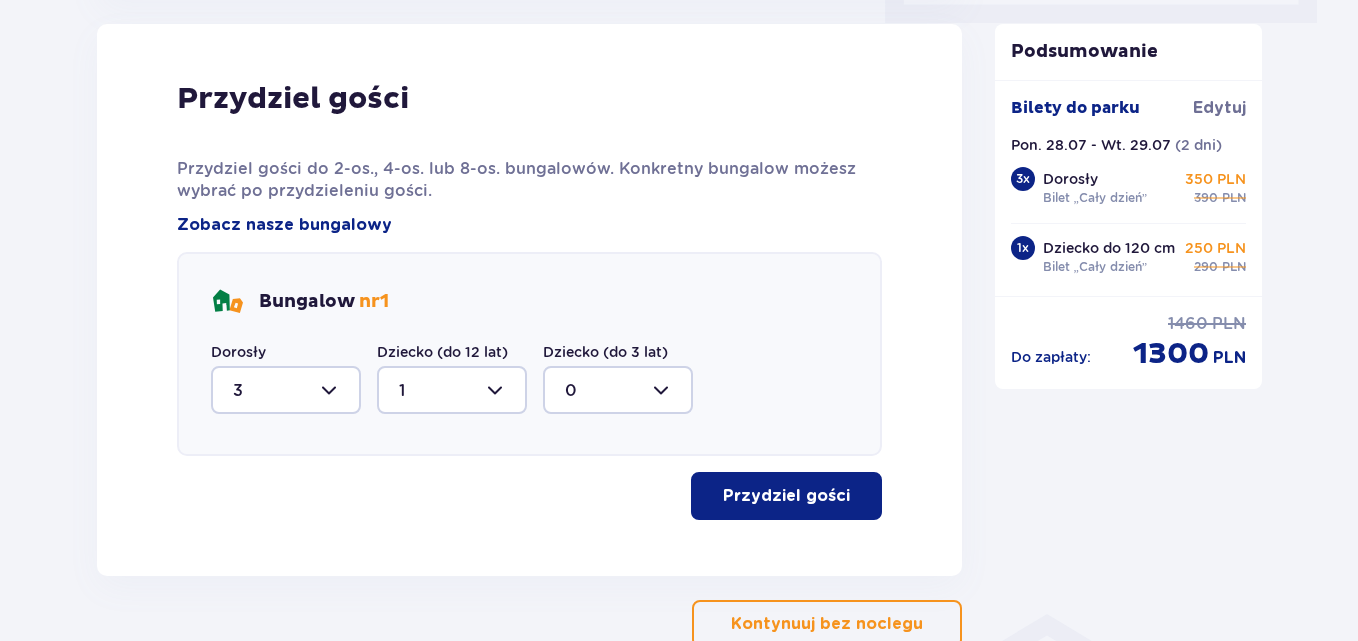 scroll, scrollTop: 1110, scrollLeft: 0, axis: vertical 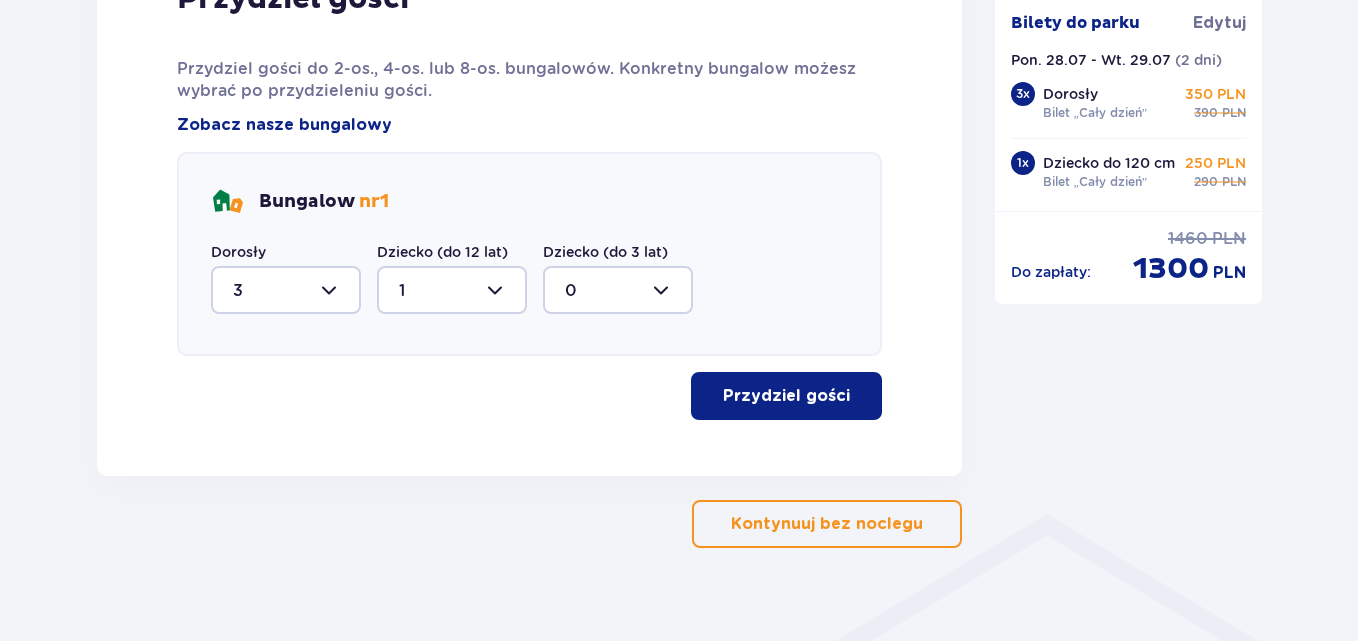 click on "Przydziel gości" at bounding box center (786, 396) 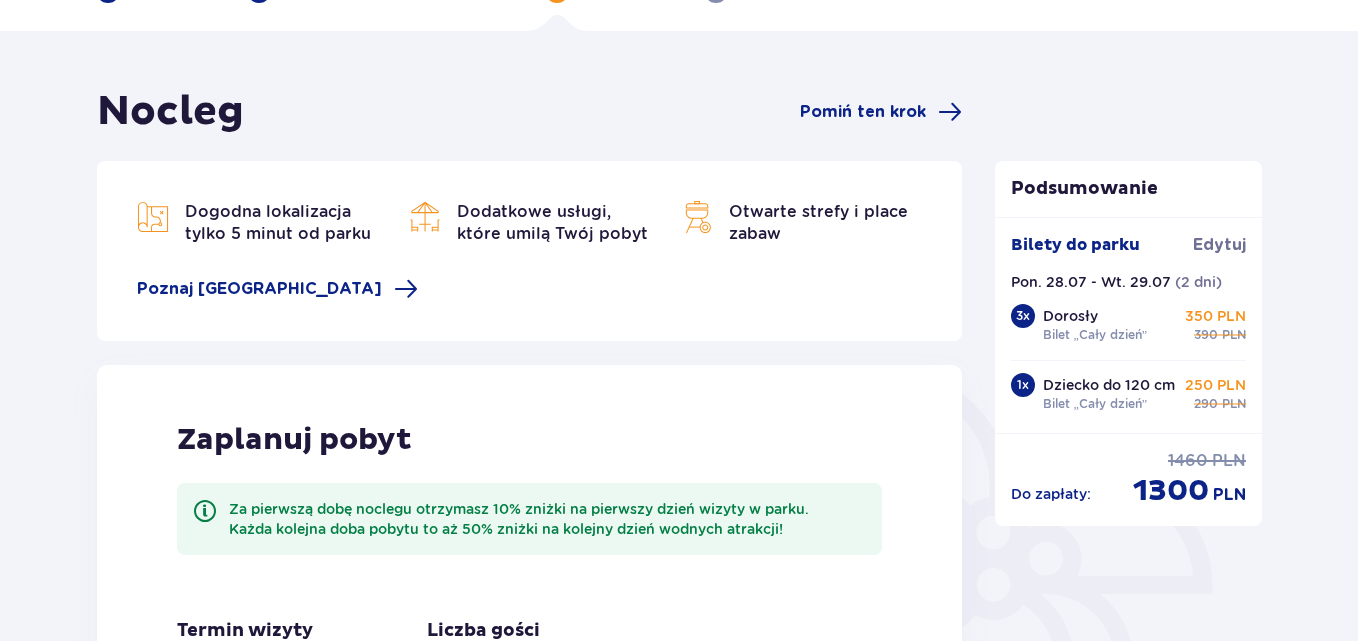 scroll, scrollTop: 0, scrollLeft: 0, axis: both 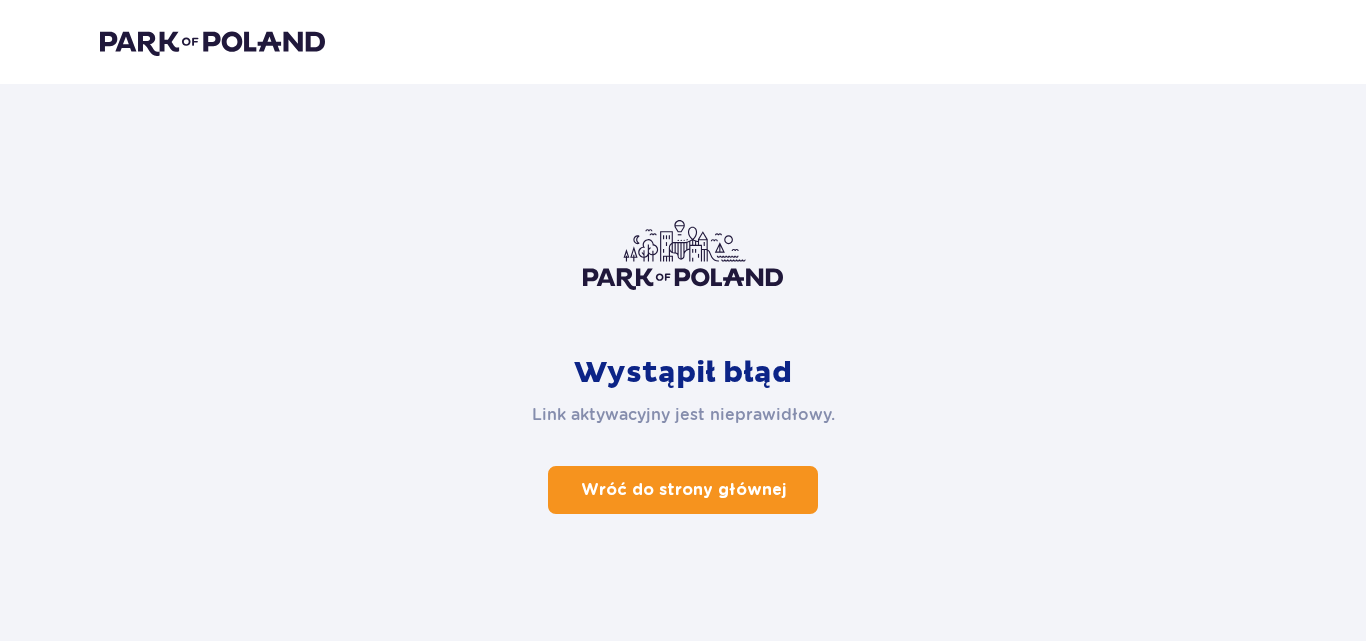 click on "Wróć do strony głównej" at bounding box center (683, 490) 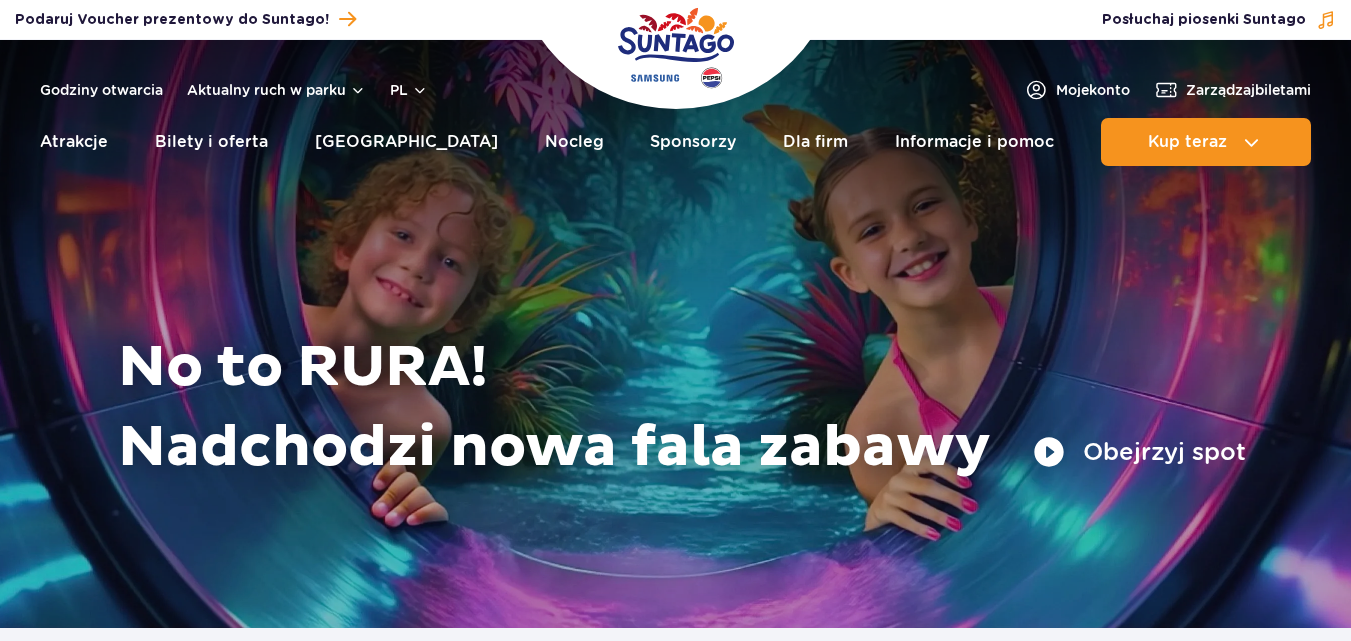 scroll, scrollTop: 0, scrollLeft: 0, axis: both 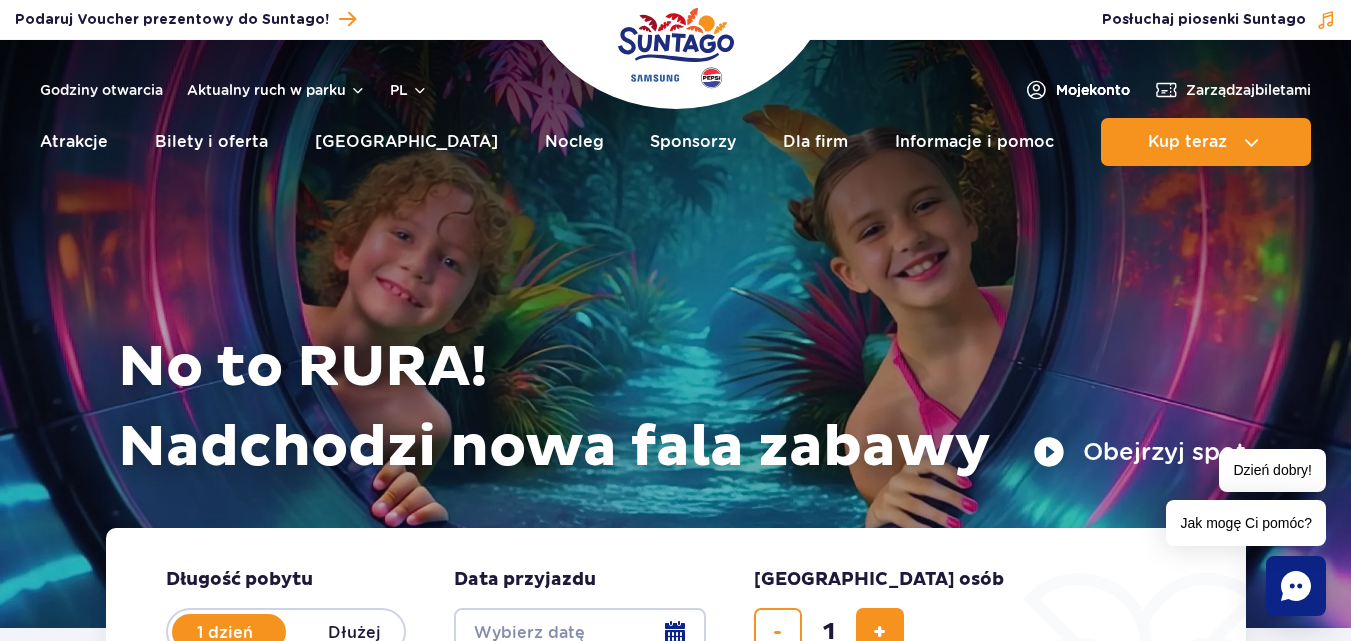 click on "Moje  konto" at bounding box center [1093, 90] 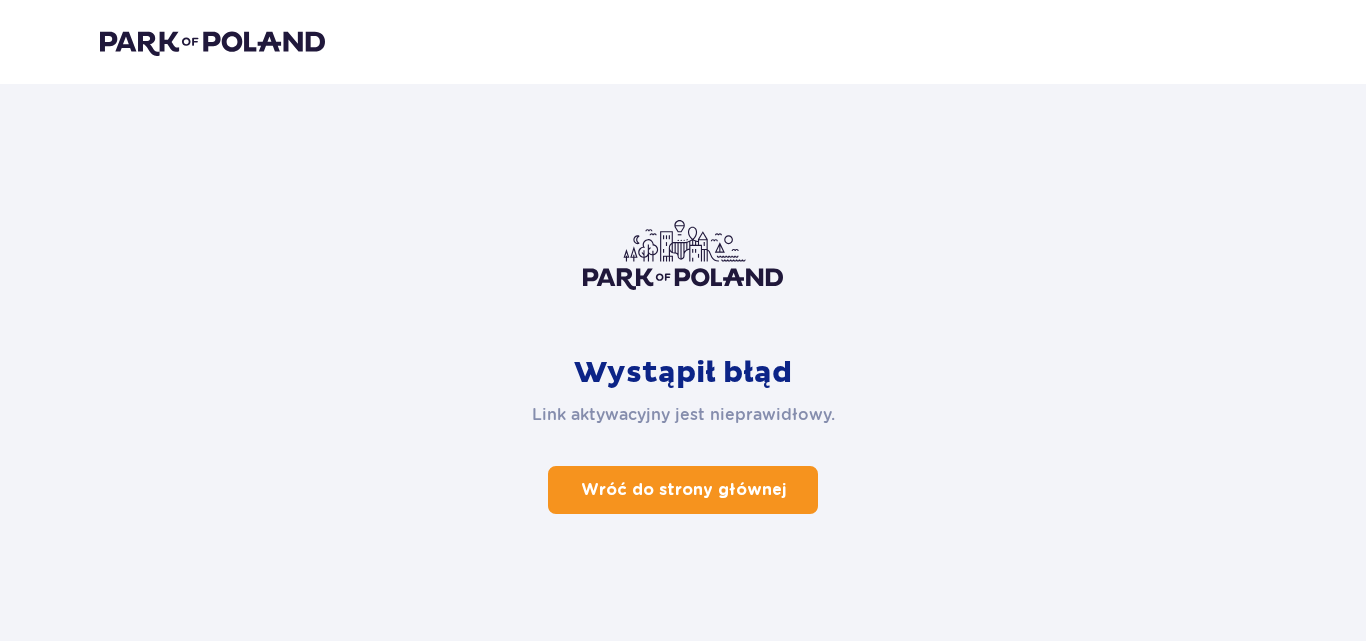 scroll, scrollTop: 0, scrollLeft: 0, axis: both 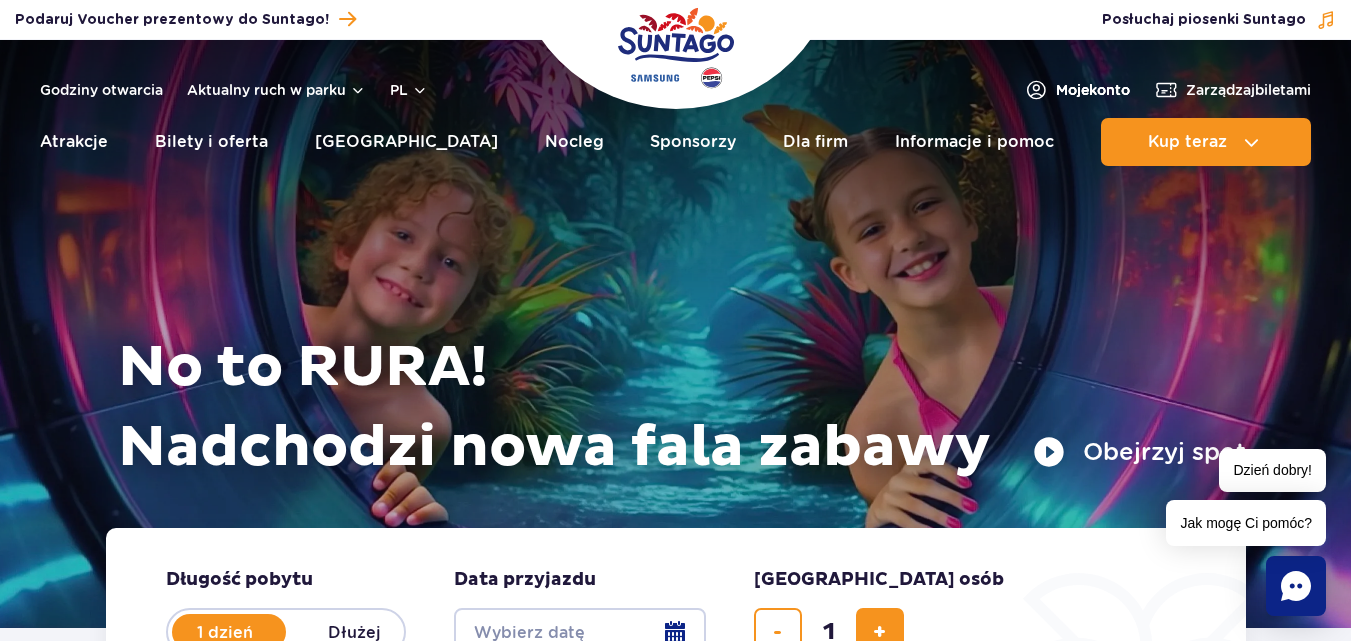 click on "Moje  konto" at bounding box center (1093, 90) 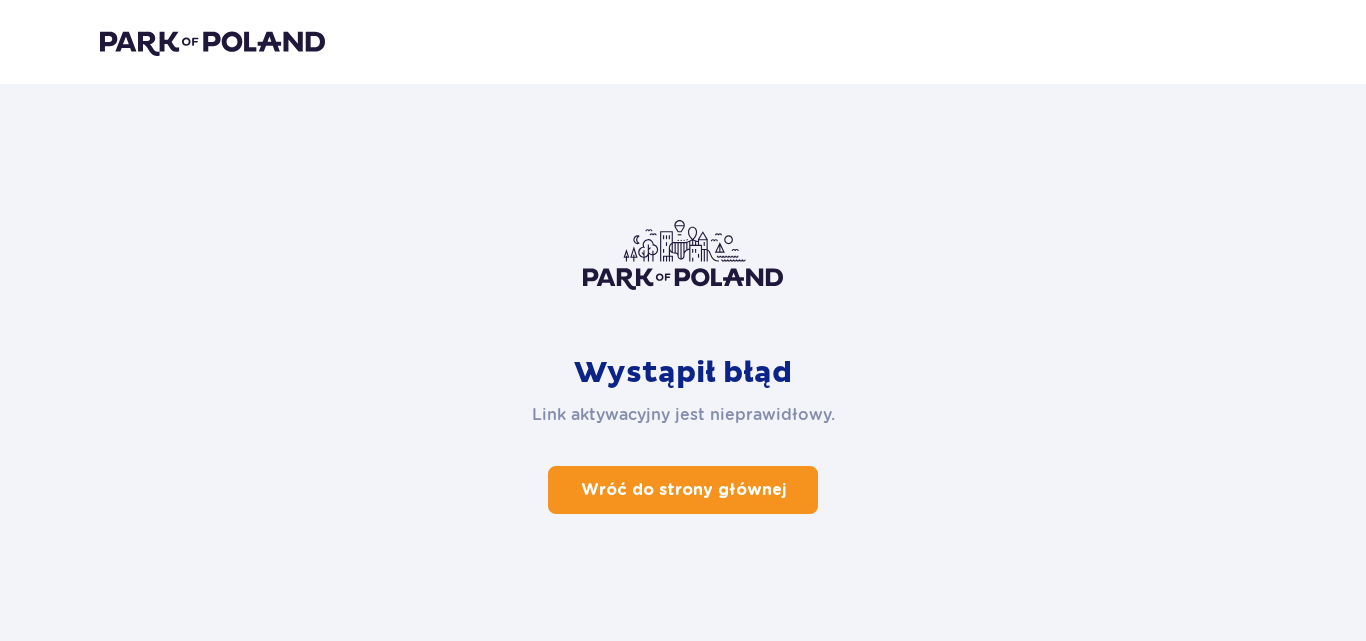 scroll, scrollTop: 0, scrollLeft: 0, axis: both 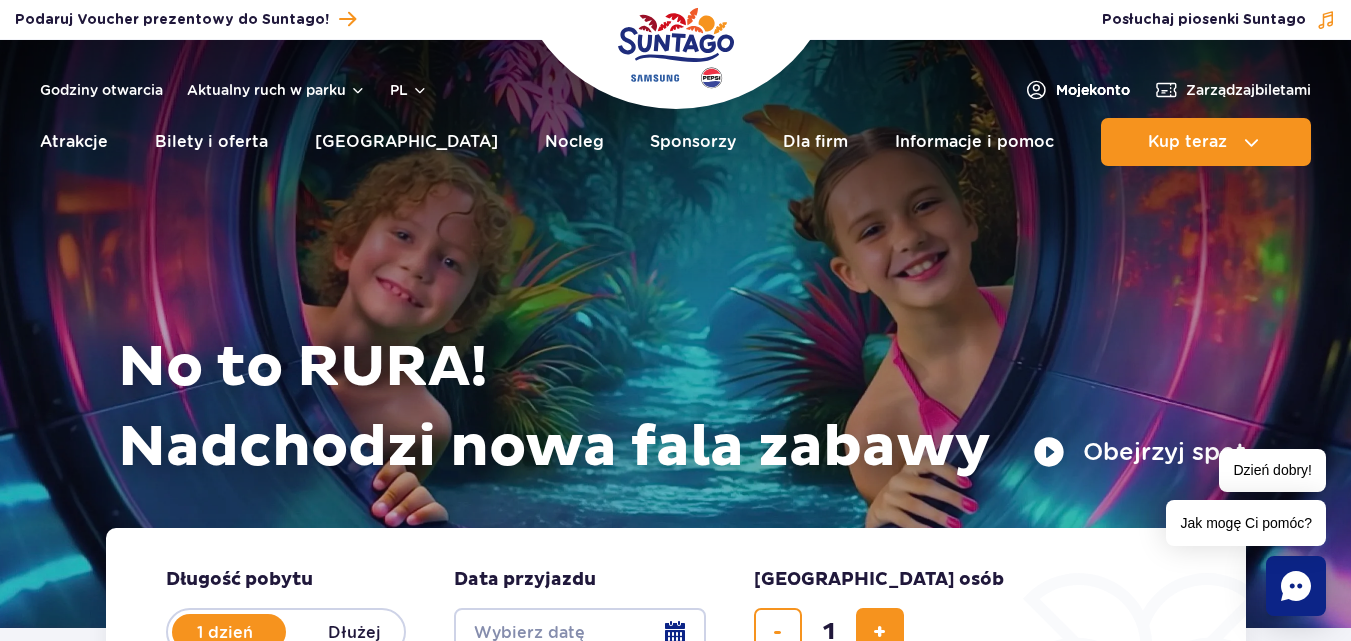 click on "Moje  konto" at bounding box center [1093, 90] 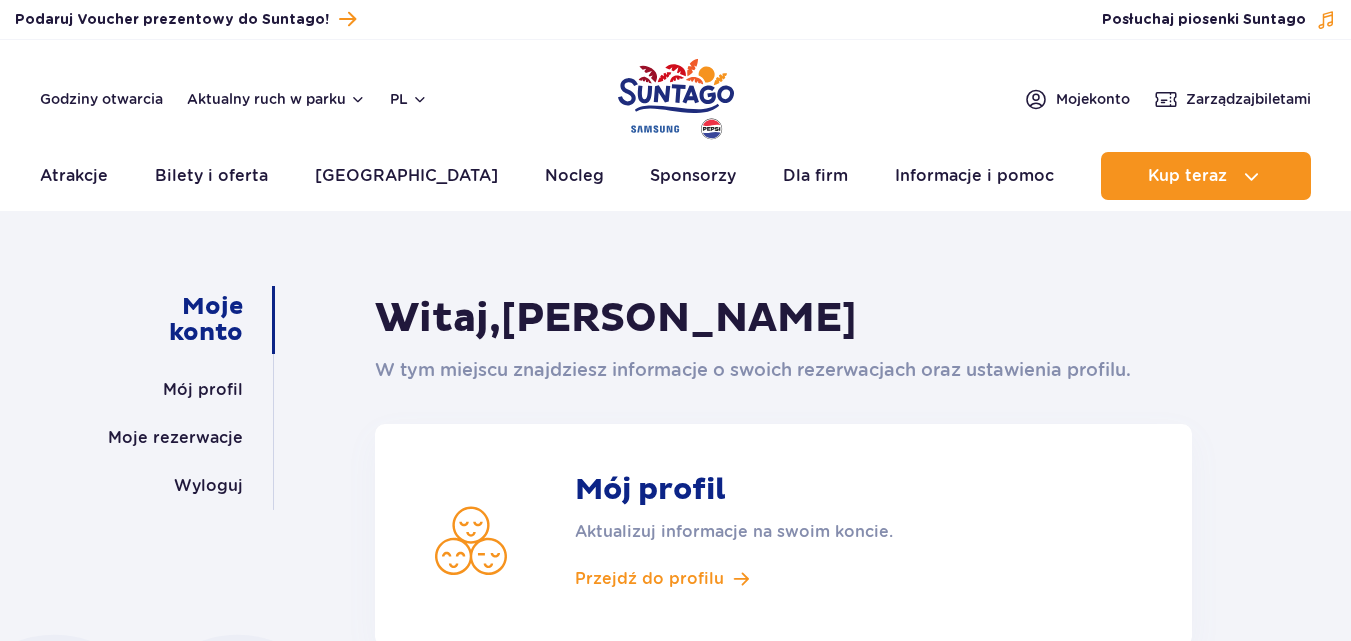 scroll, scrollTop: 0, scrollLeft: 0, axis: both 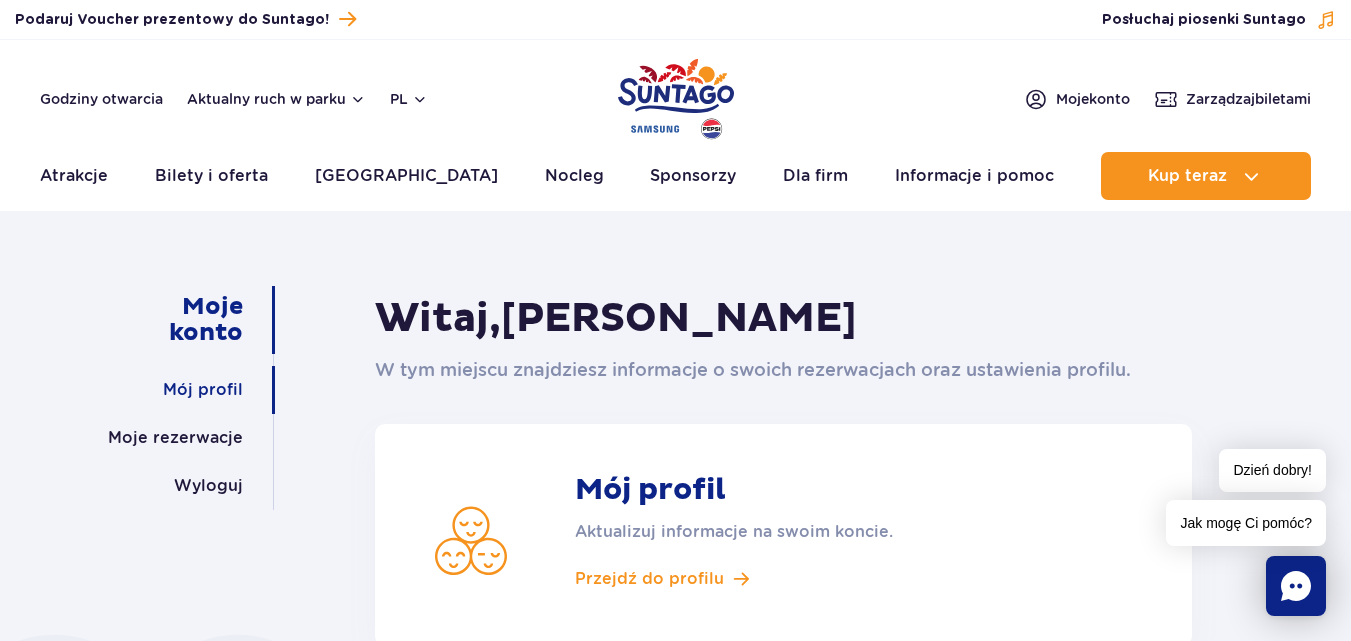 click on "Mój profil" at bounding box center (203, 390) 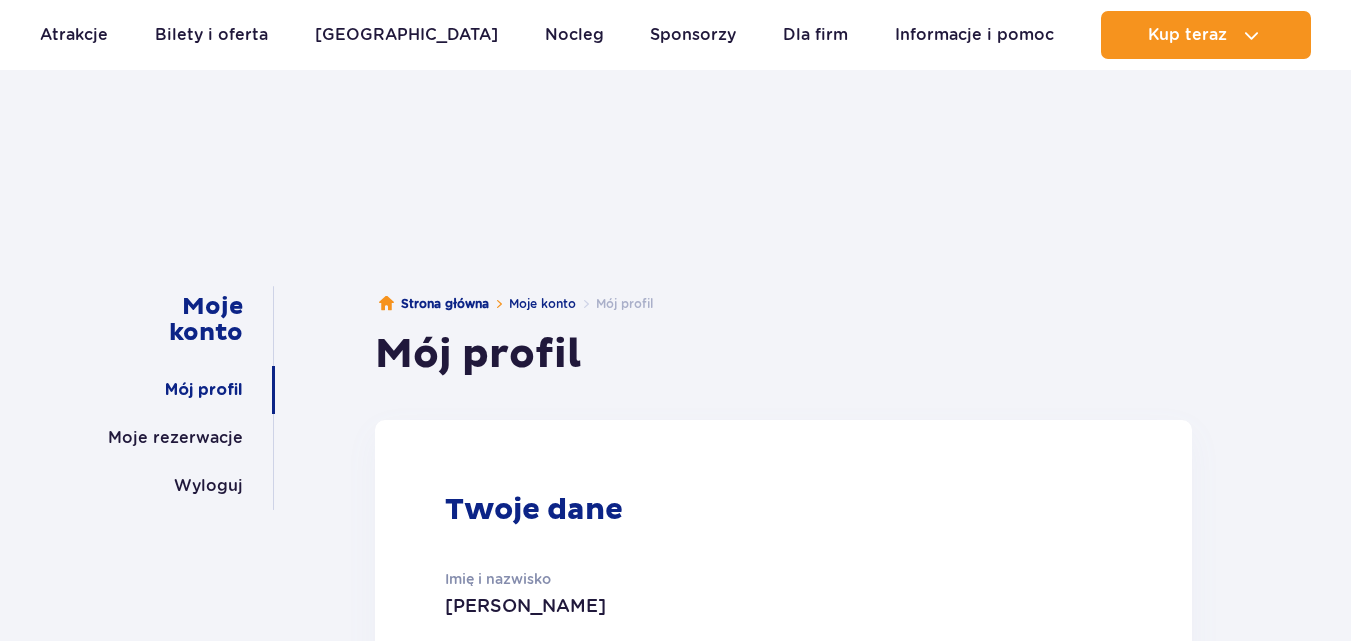 scroll, scrollTop: 200, scrollLeft: 0, axis: vertical 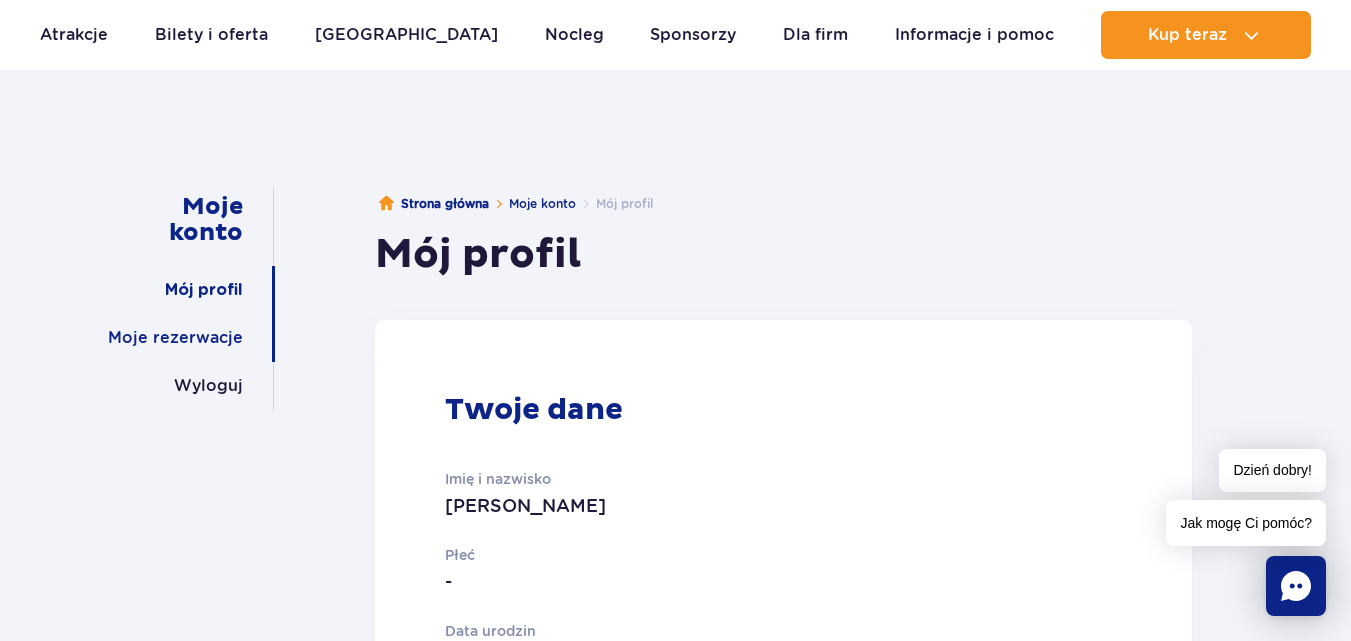 click on "Moje rezerwacje" at bounding box center [175, 338] 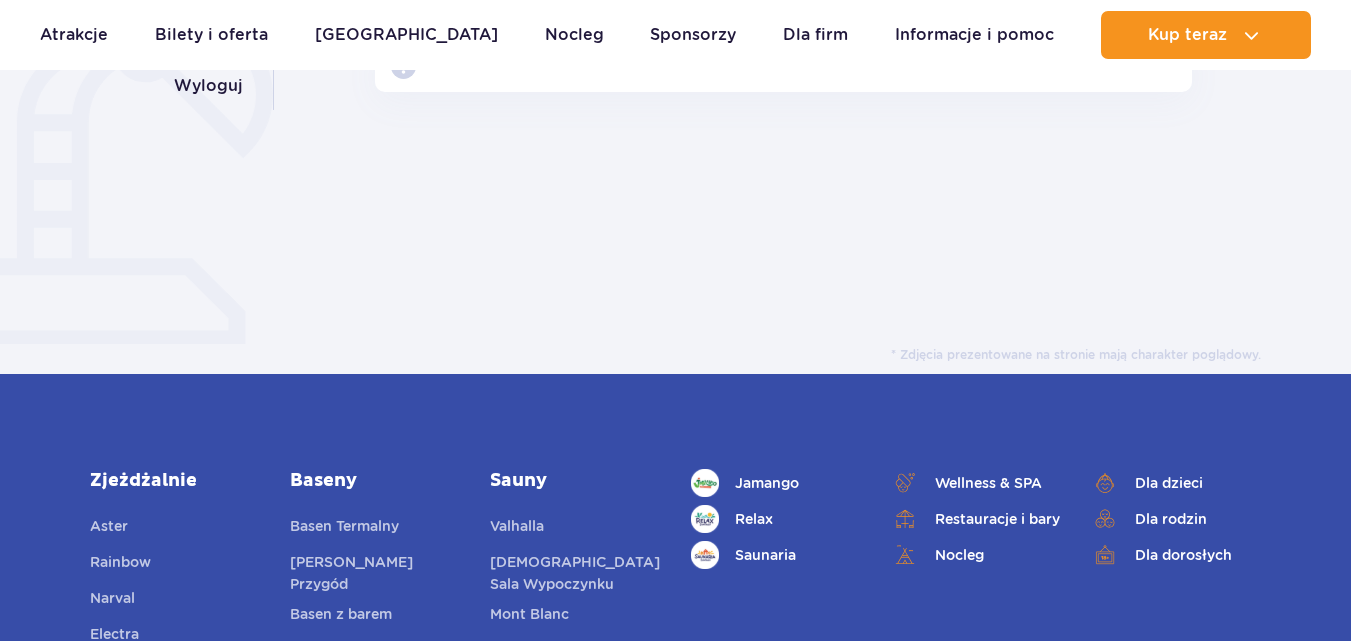 scroll, scrollTop: 0, scrollLeft: 0, axis: both 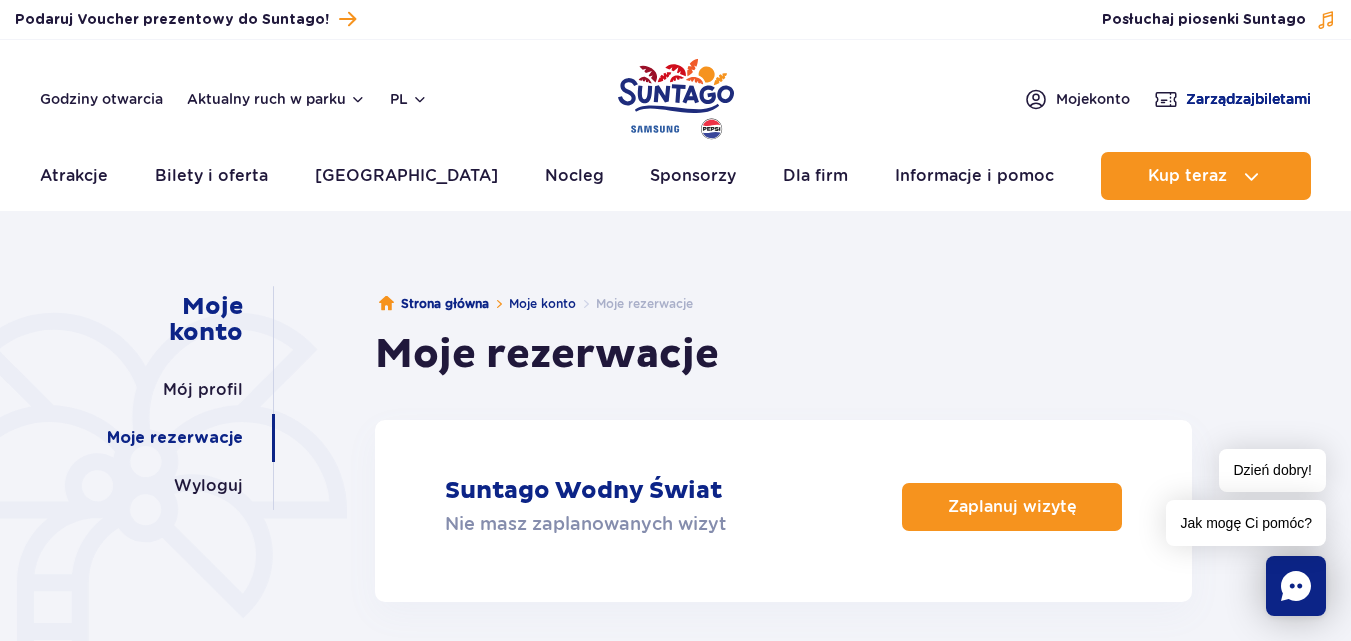 click on "Zarządzaj  biletami" at bounding box center (1248, 99) 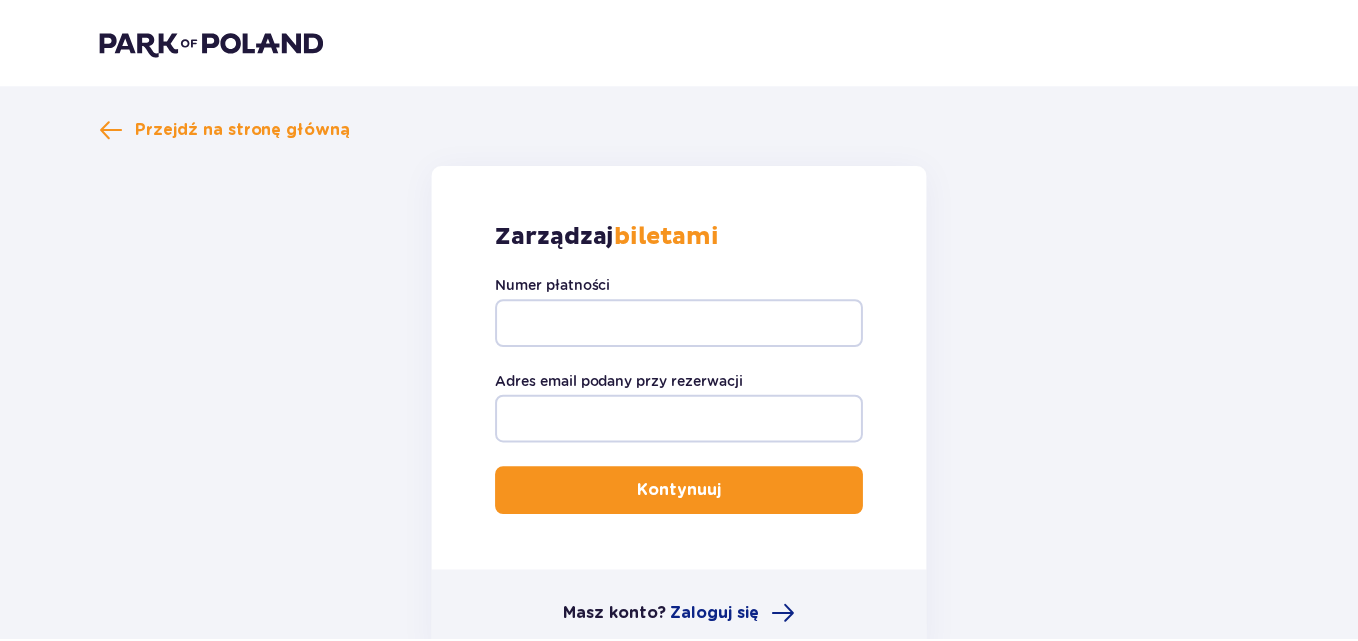 scroll, scrollTop: 0, scrollLeft: 0, axis: both 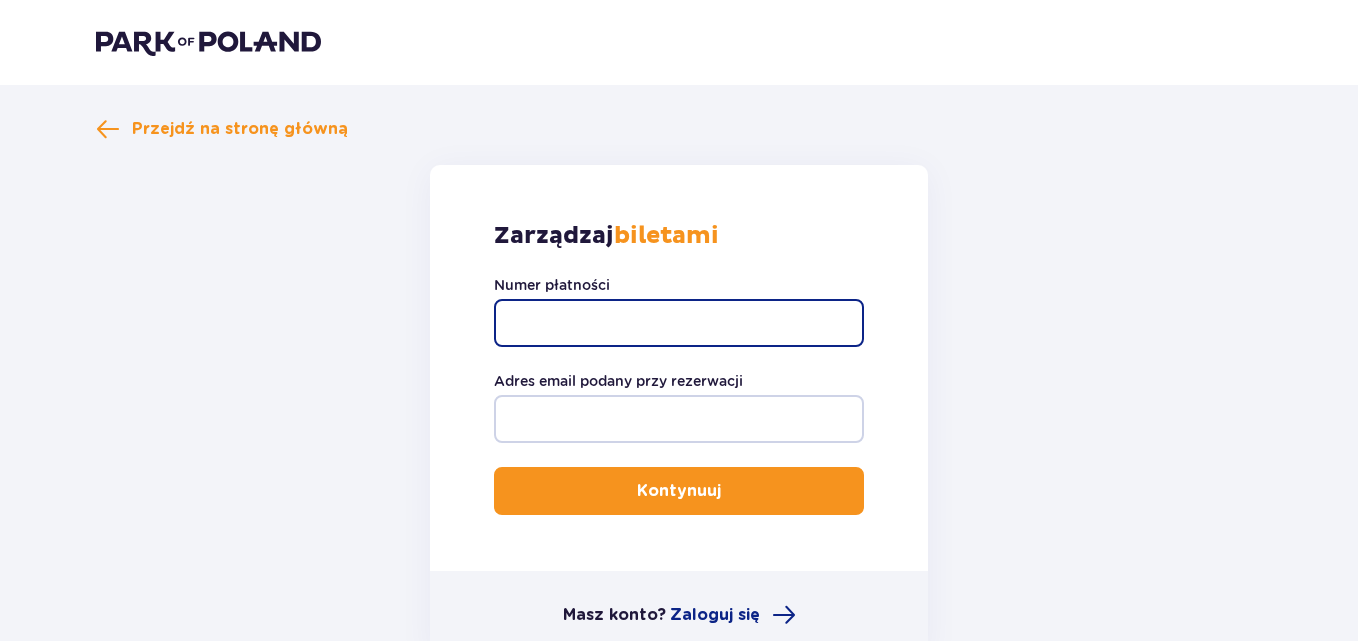 click on "Numer płatności" at bounding box center [679, 323] 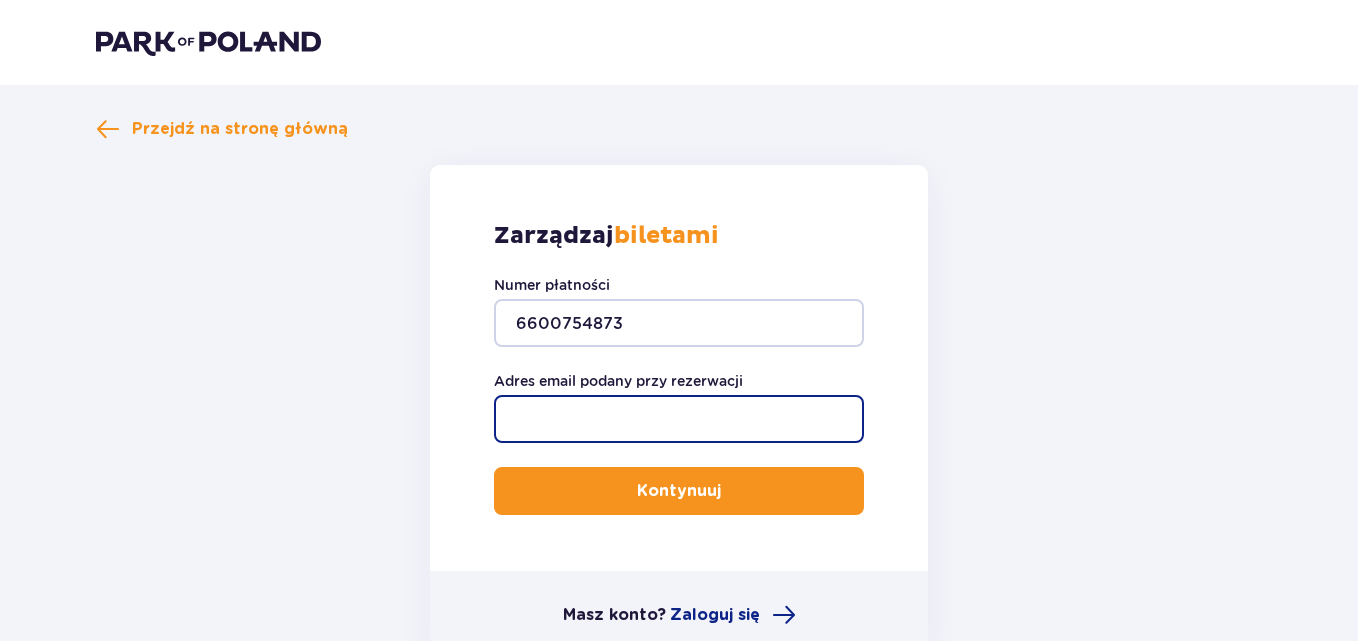 click on "Adres email podany przy rezerwacji" at bounding box center [679, 419] 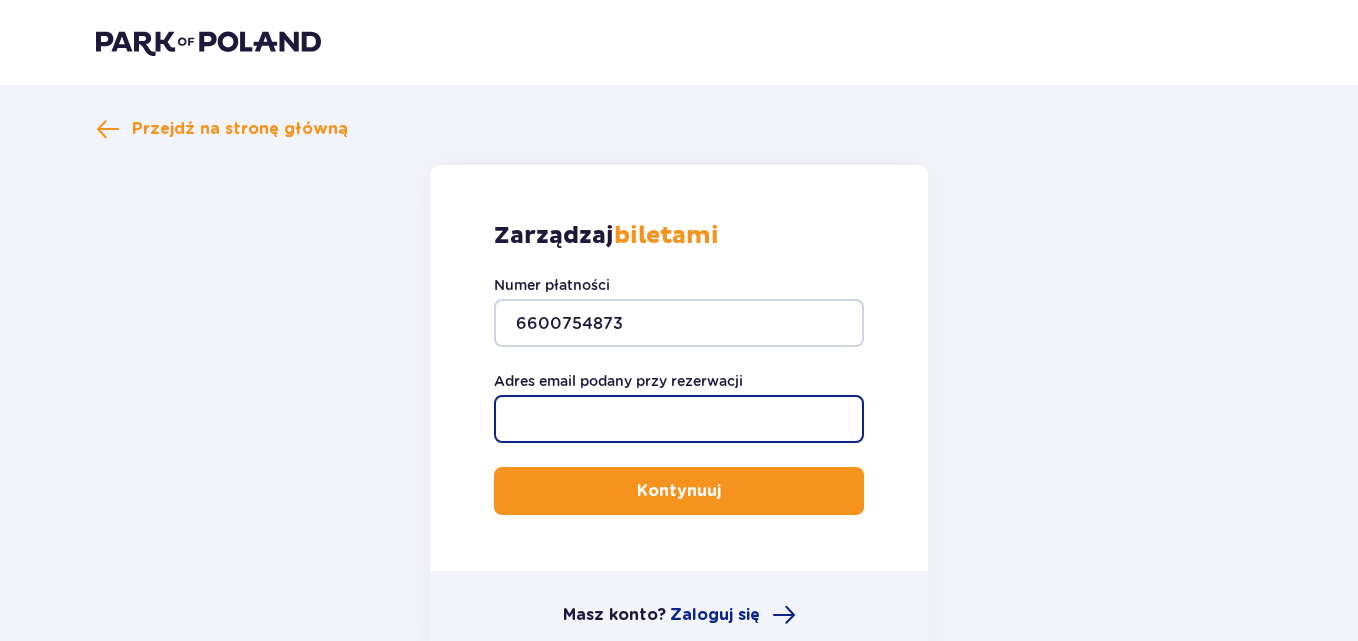 type on "[EMAIL_ADDRESS][DOMAIN_NAME]" 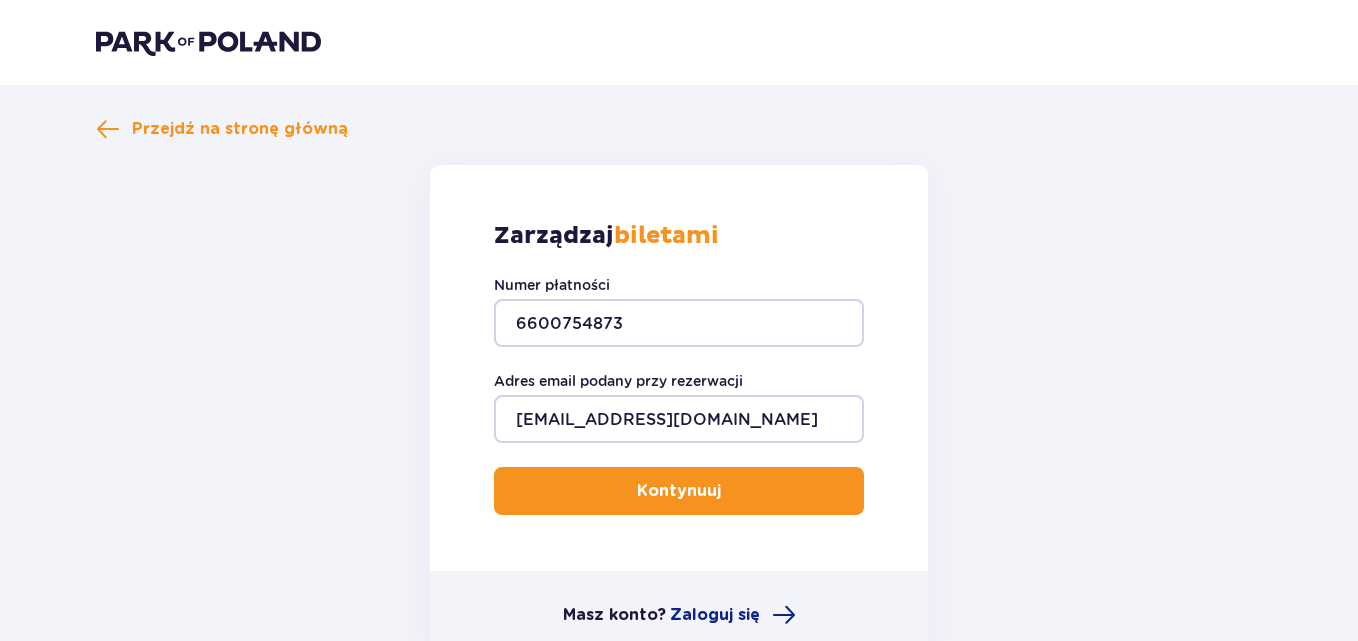 click on "Kontynuuj" at bounding box center [679, 491] 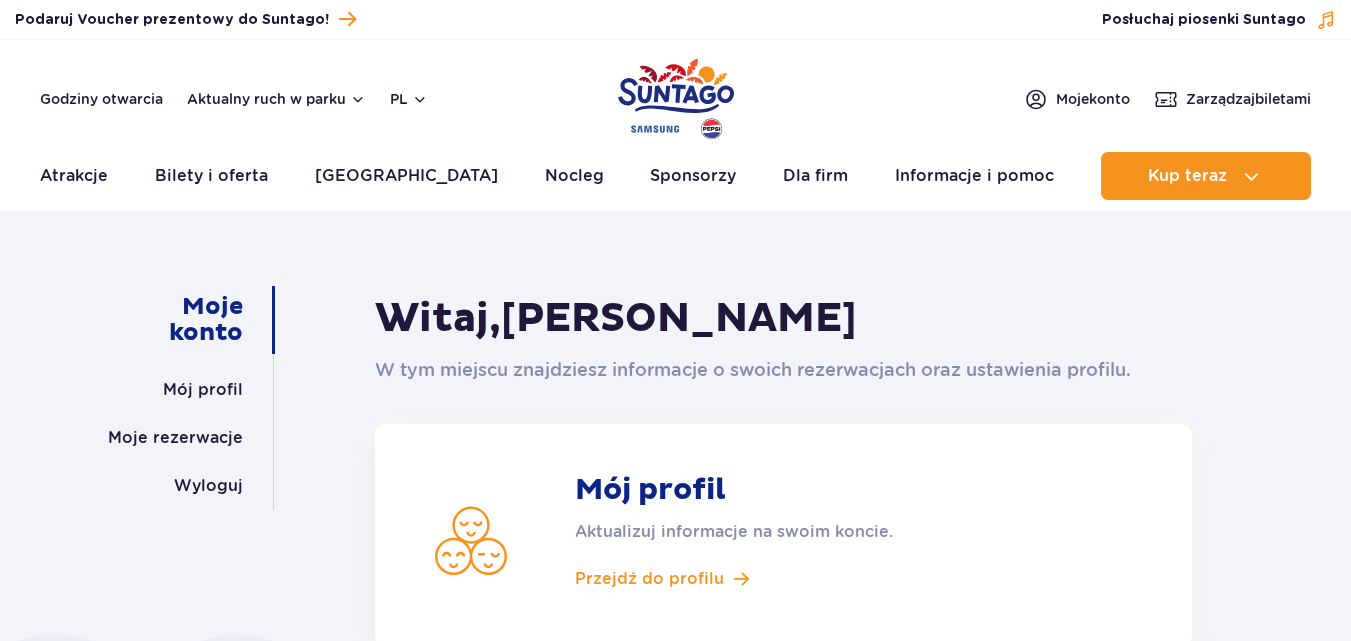 scroll, scrollTop: 500, scrollLeft: 0, axis: vertical 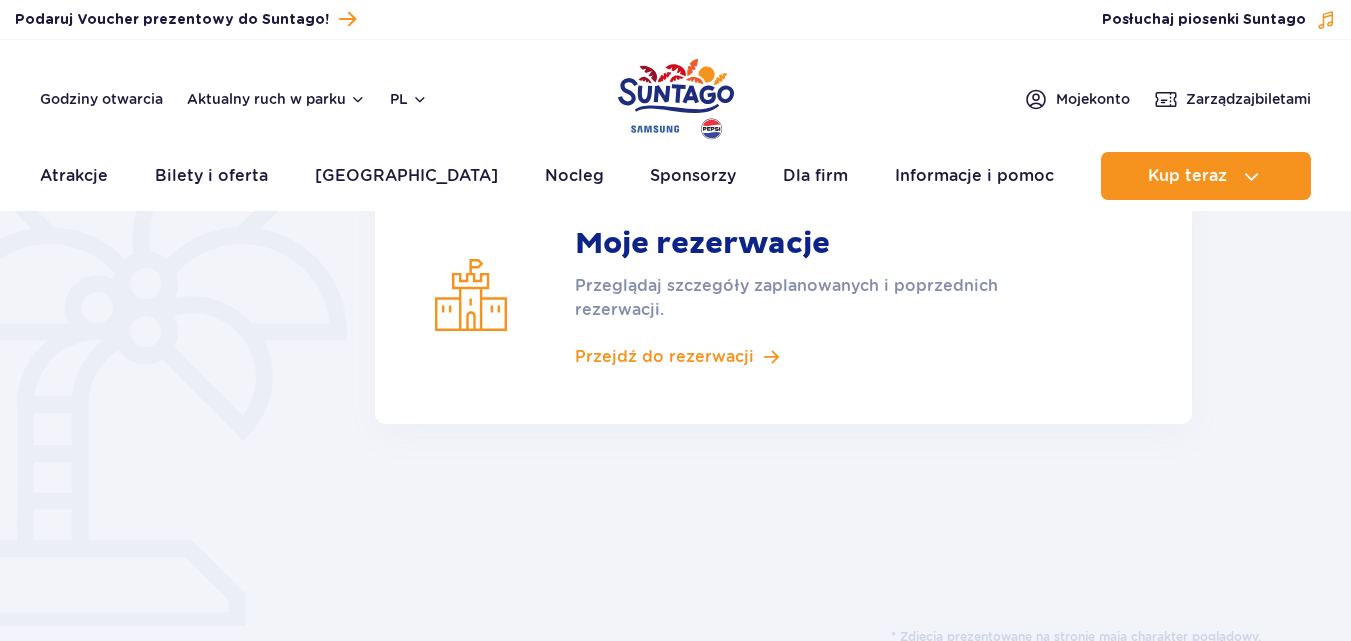 click on "Mój profil
Aktualizuj informacje na swoim koncie.
Przejdź do profilu
Moje rezerwacje
Przeglądaj szczegóły zaplanowanych i poprzednich rezerwacji.
Przejdź do rezerwacji" at bounding box center [783, 158] 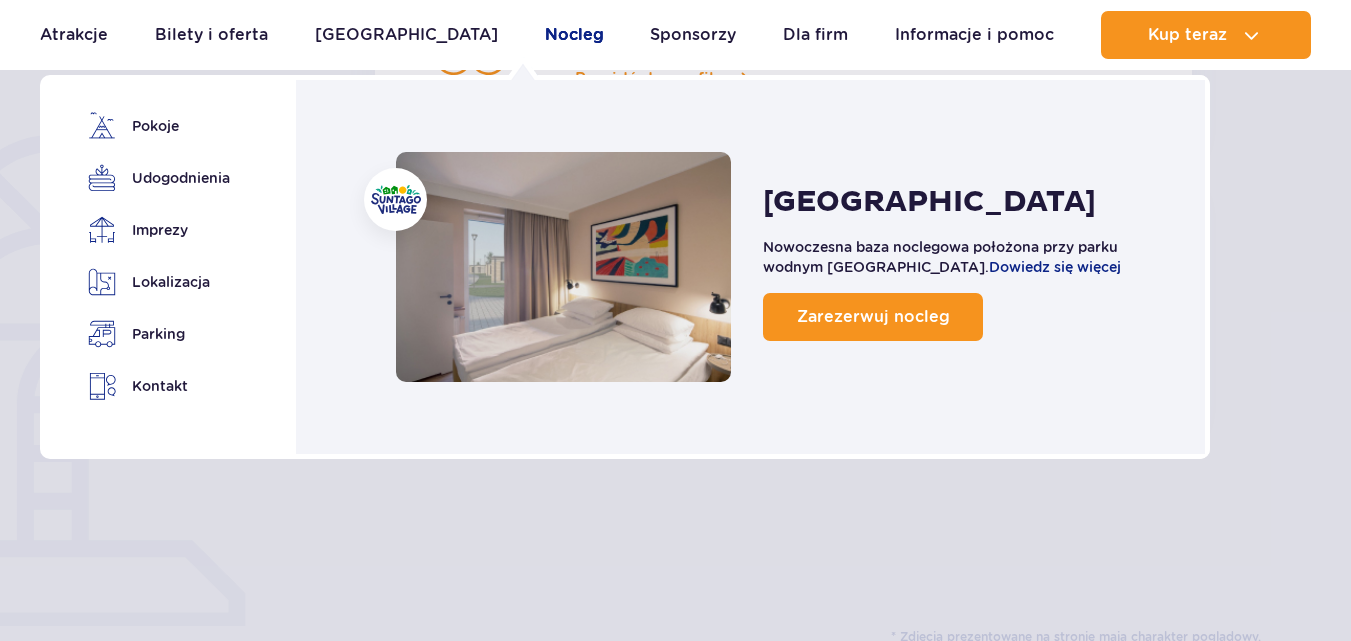 click on "Nocleg" at bounding box center [574, 35] 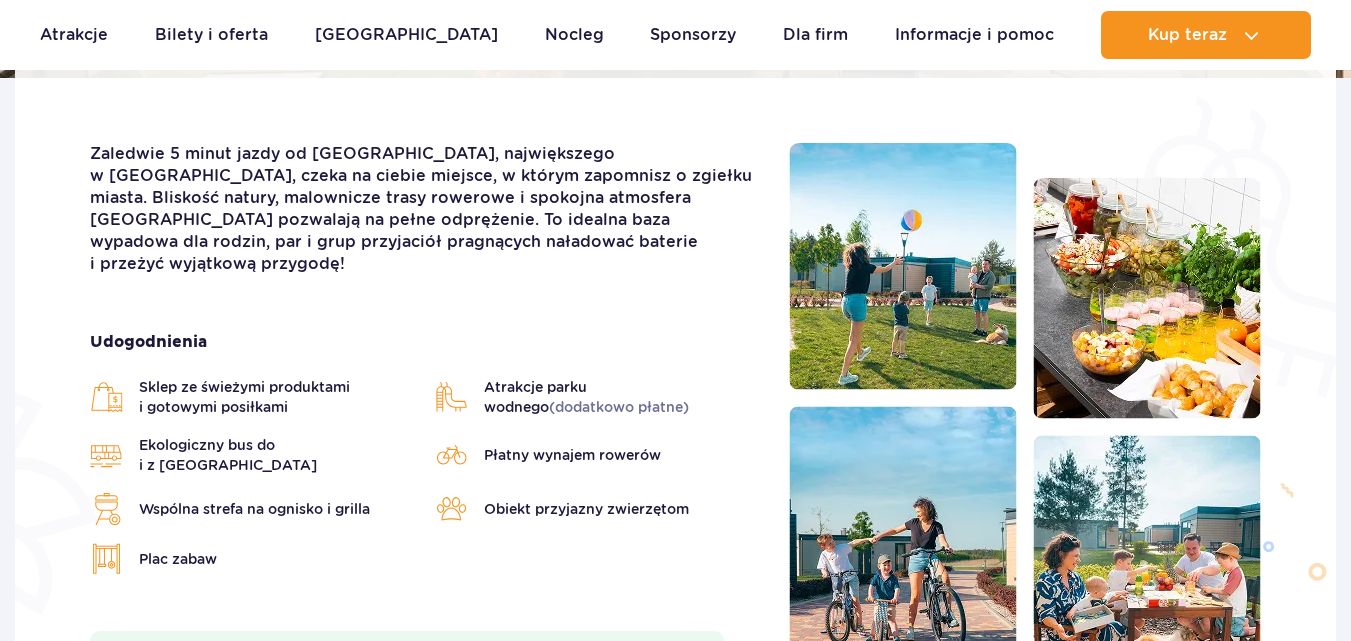 scroll, scrollTop: 500, scrollLeft: 0, axis: vertical 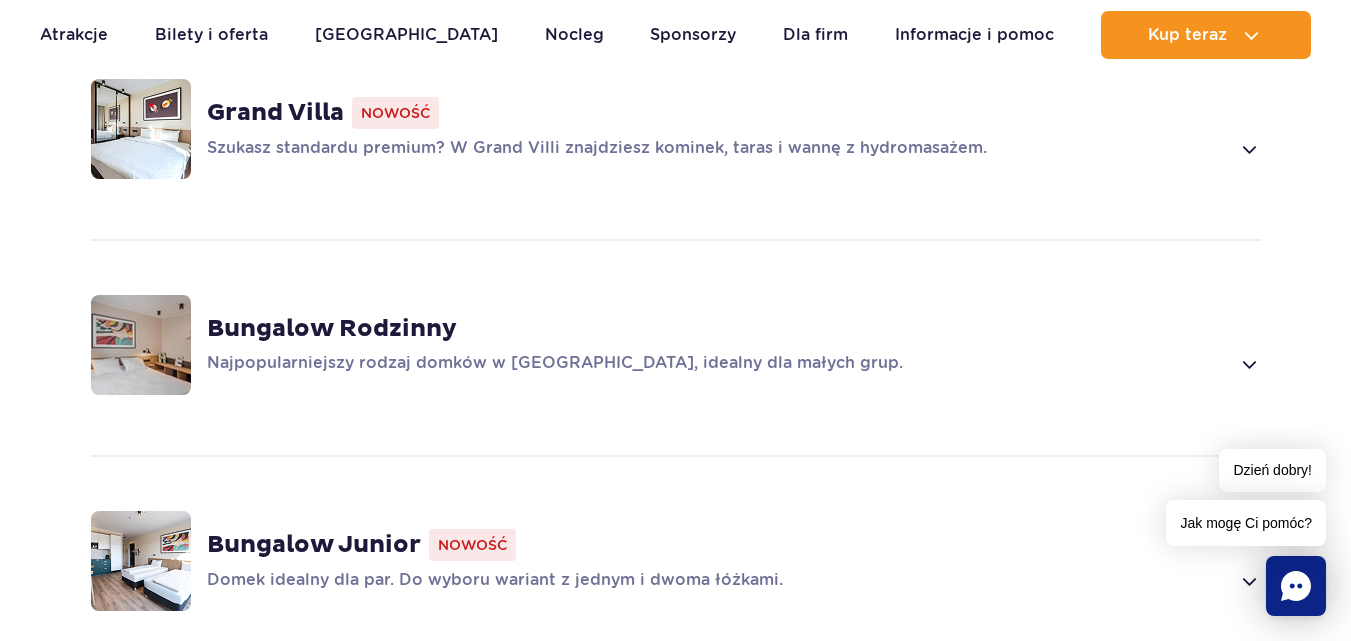 click at bounding box center [1248, 364] 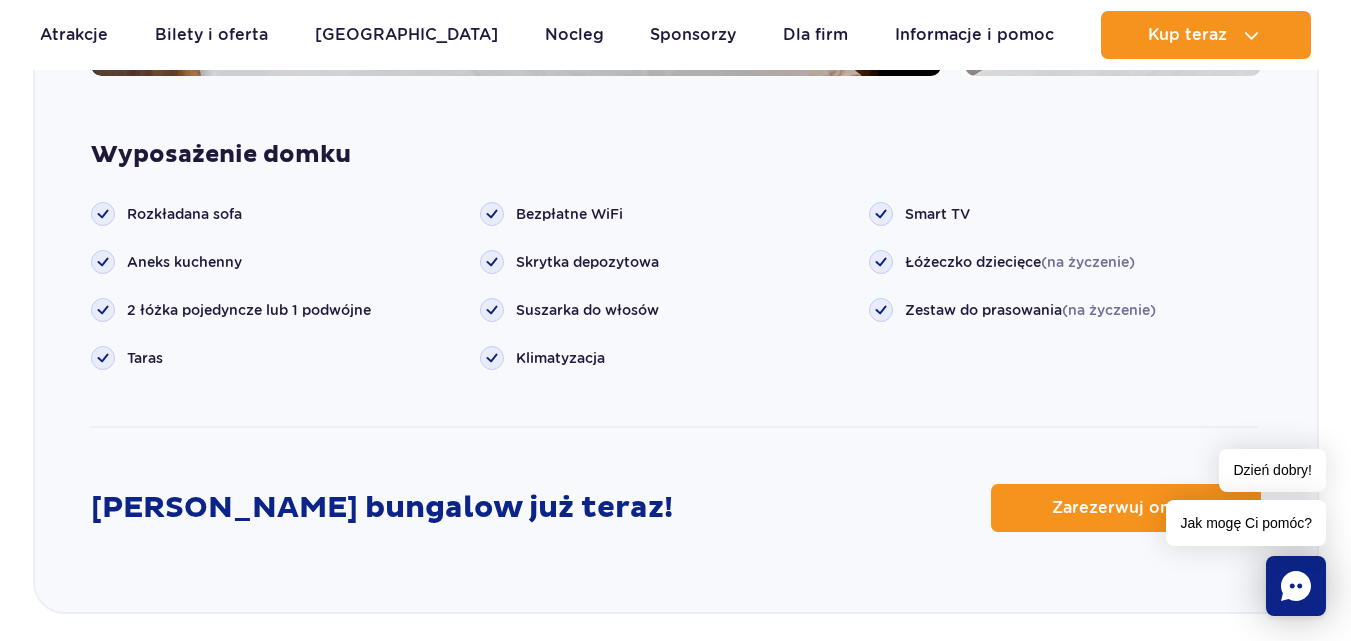 scroll, scrollTop: 2617, scrollLeft: 0, axis: vertical 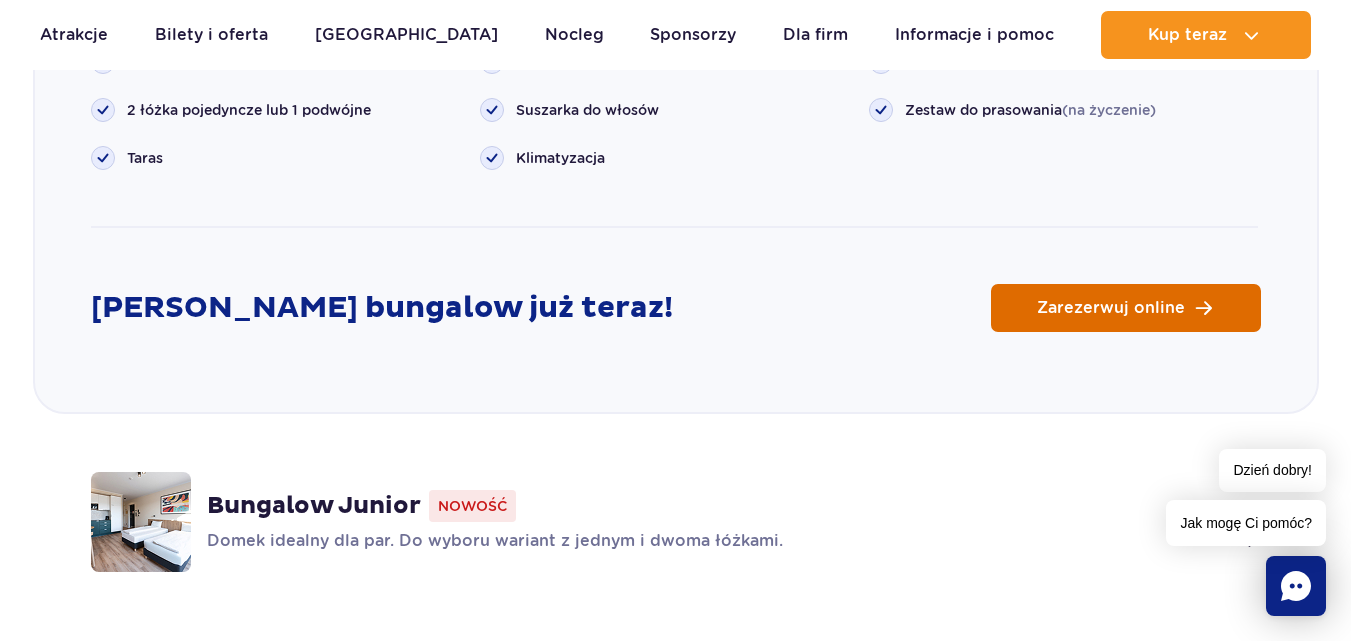 click on "Zarezerwuj online" at bounding box center (1111, 308) 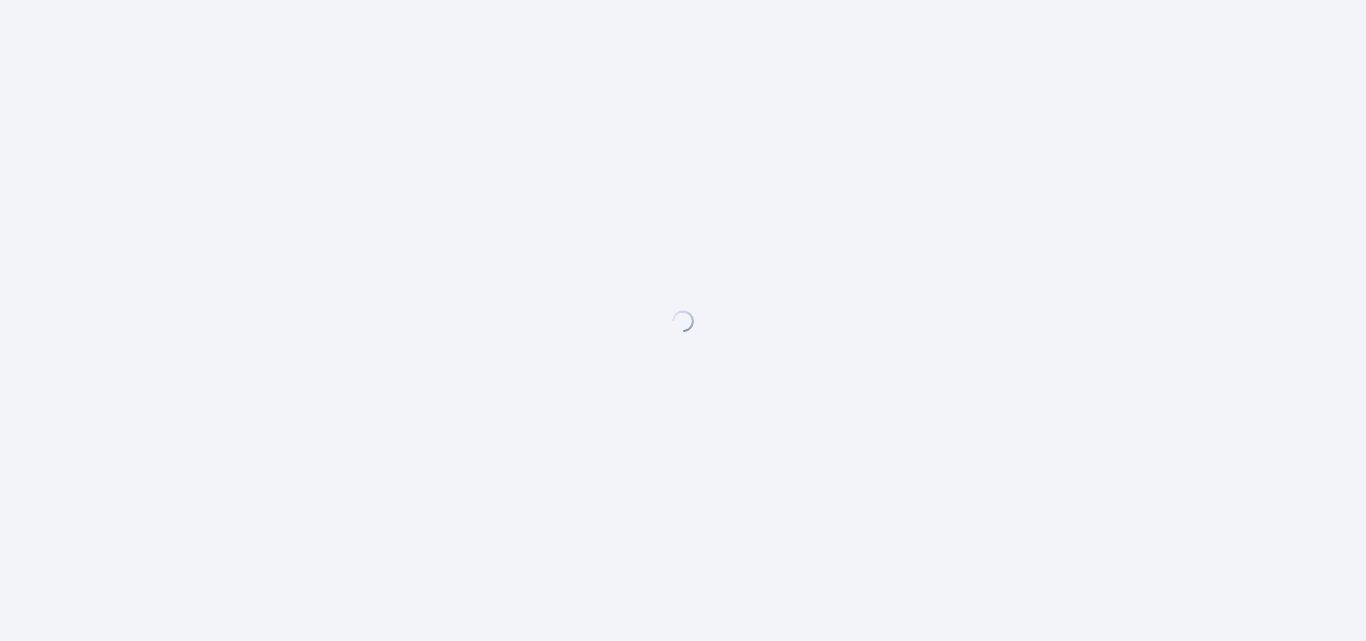 scroll, scrollTop: 0, scrollLeft: 0, axis: both 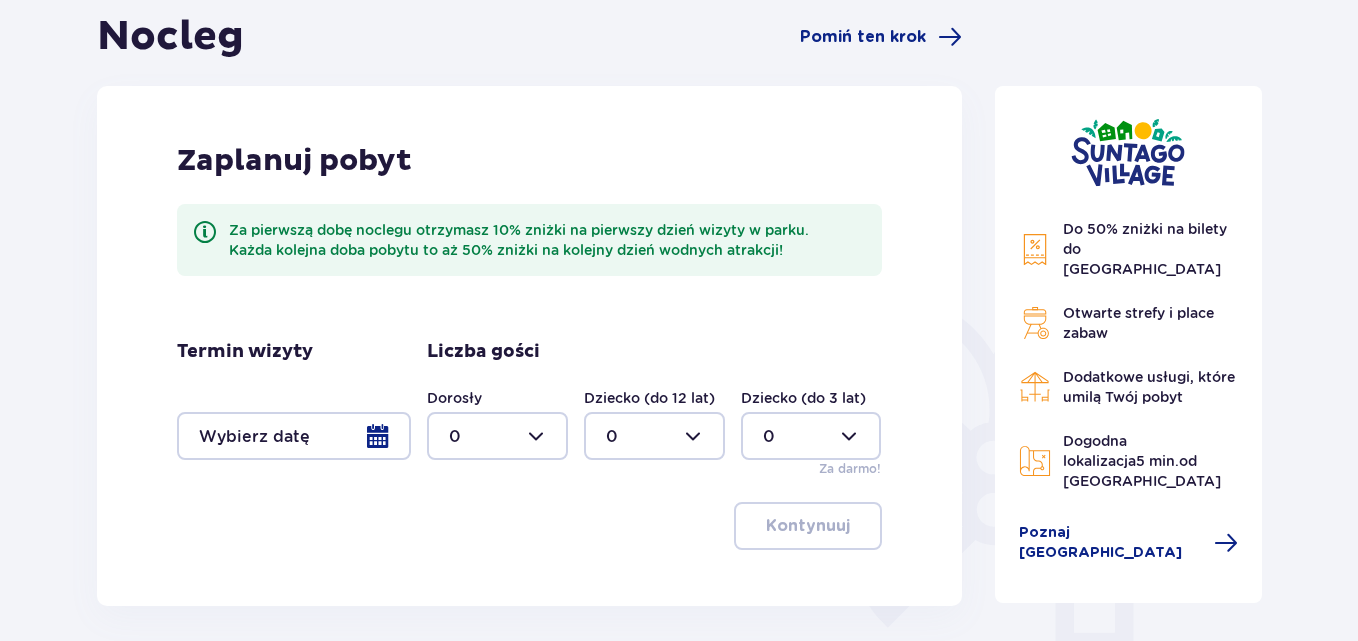click at bounding box center (294, 436) 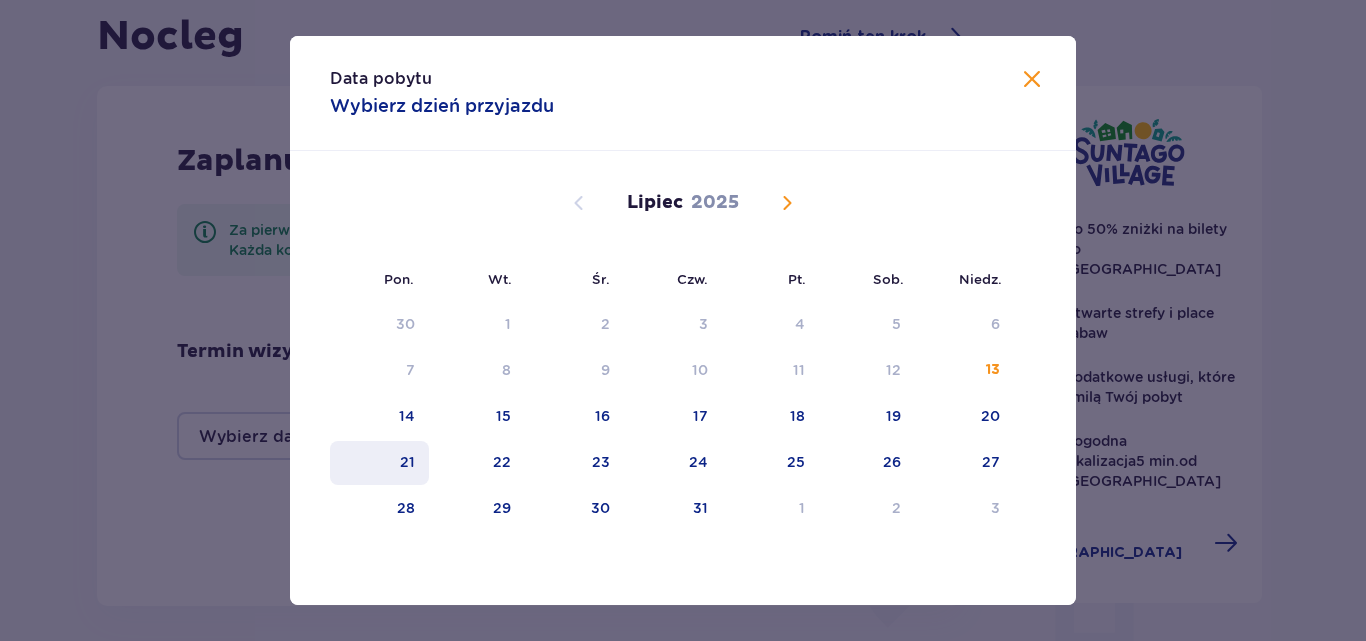 click on "21" at bounding box center (379, 463) 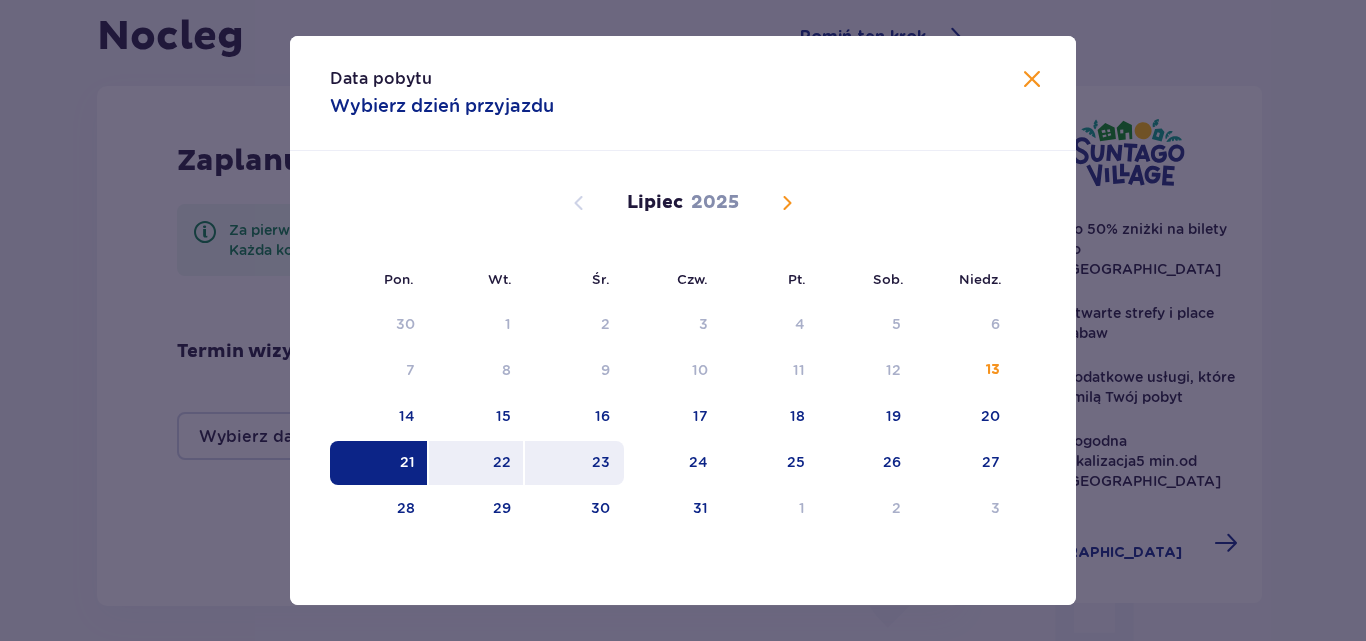 click on "23" at bounding box center [601, 462] 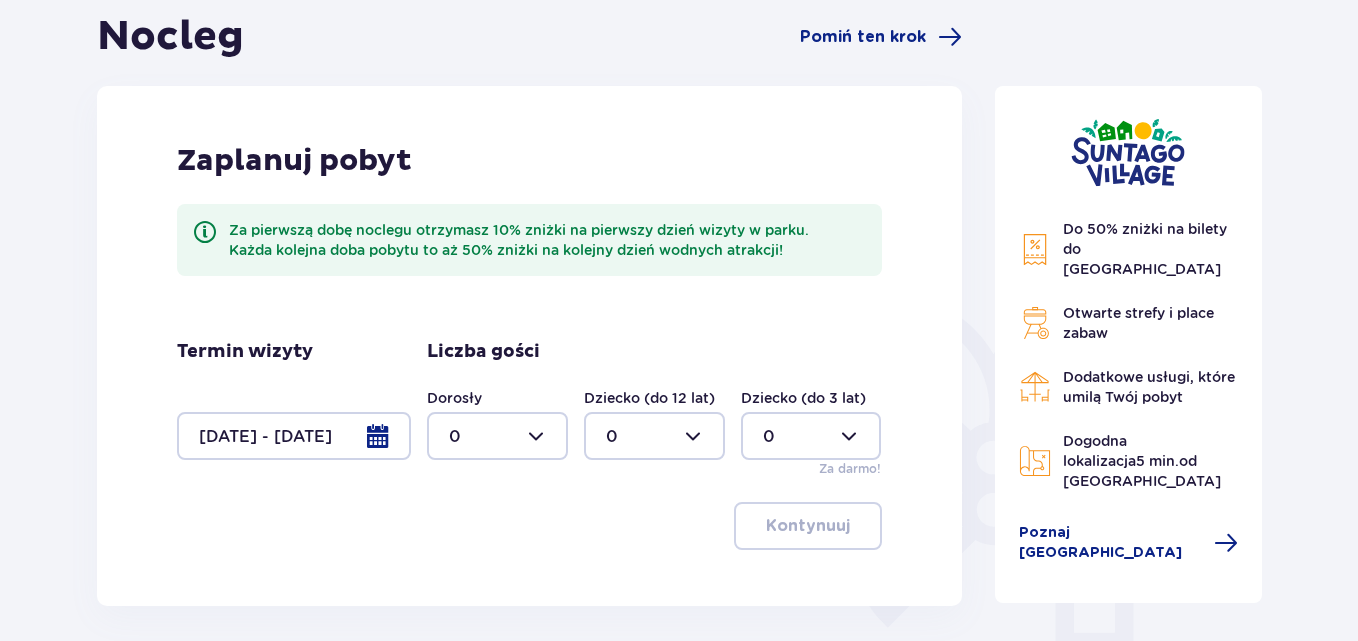click at bounding box center [497, 436] 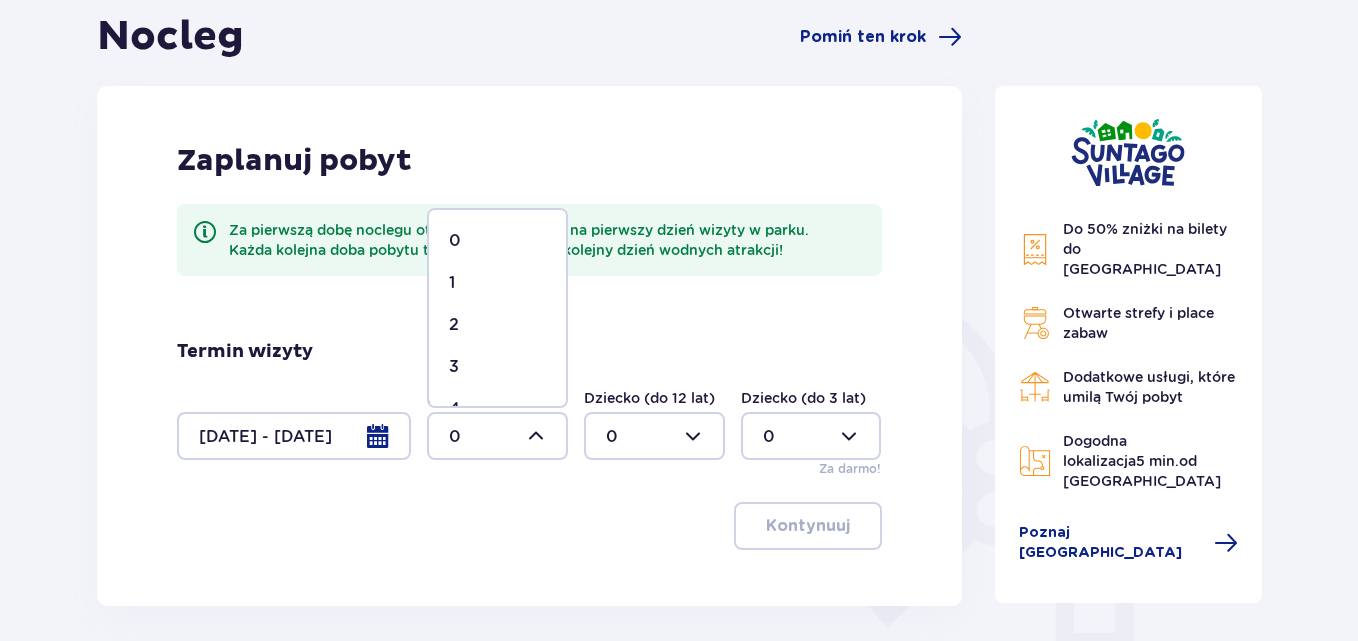 click on "2" at bounding box center (497, 325) 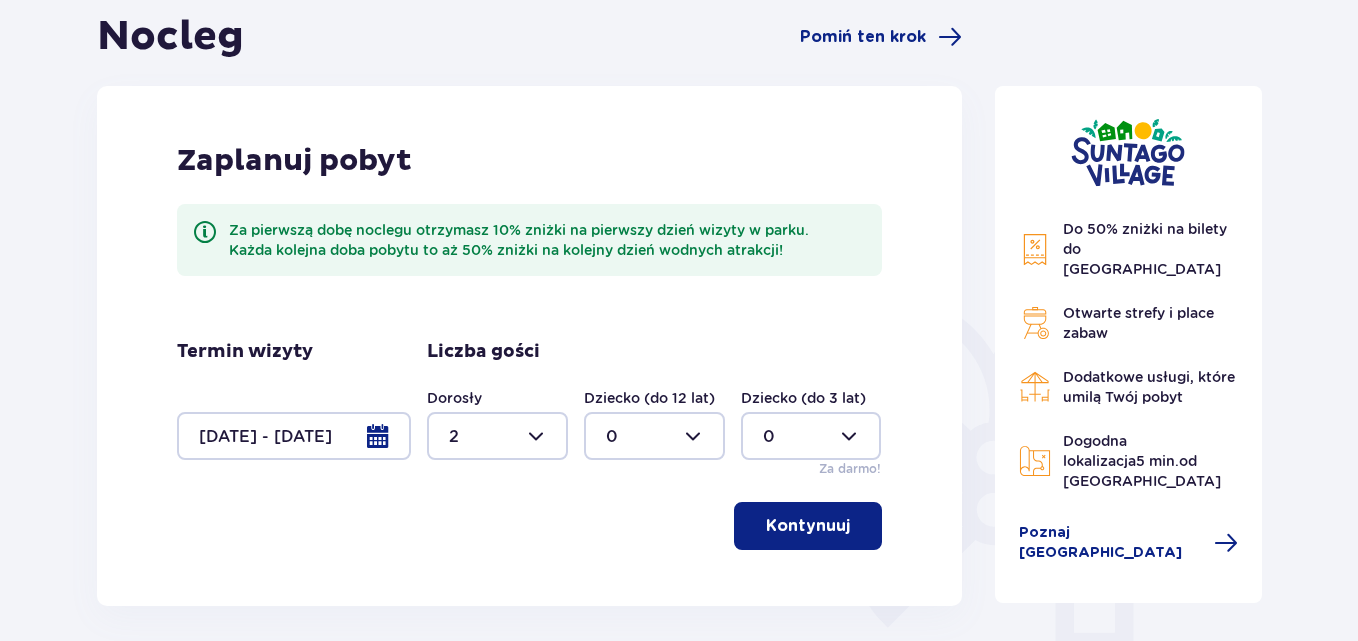 click at bounding box center [497, 436] 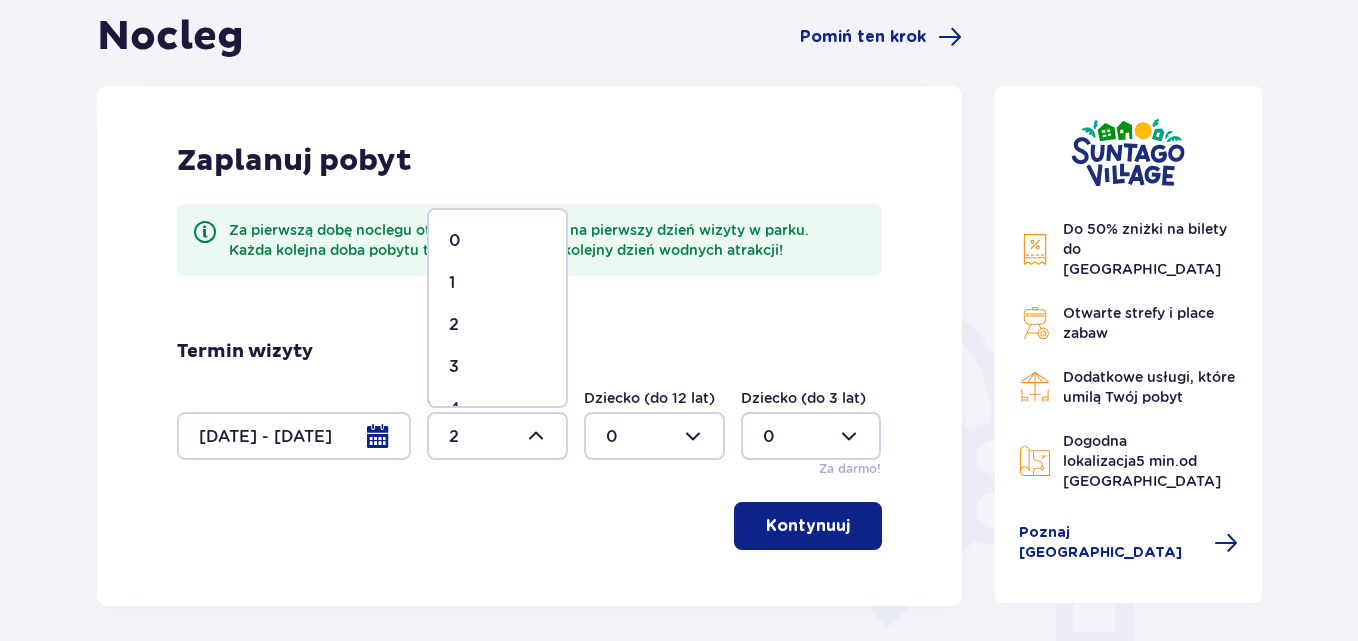 click on "3" at bounding box center (497, 367) 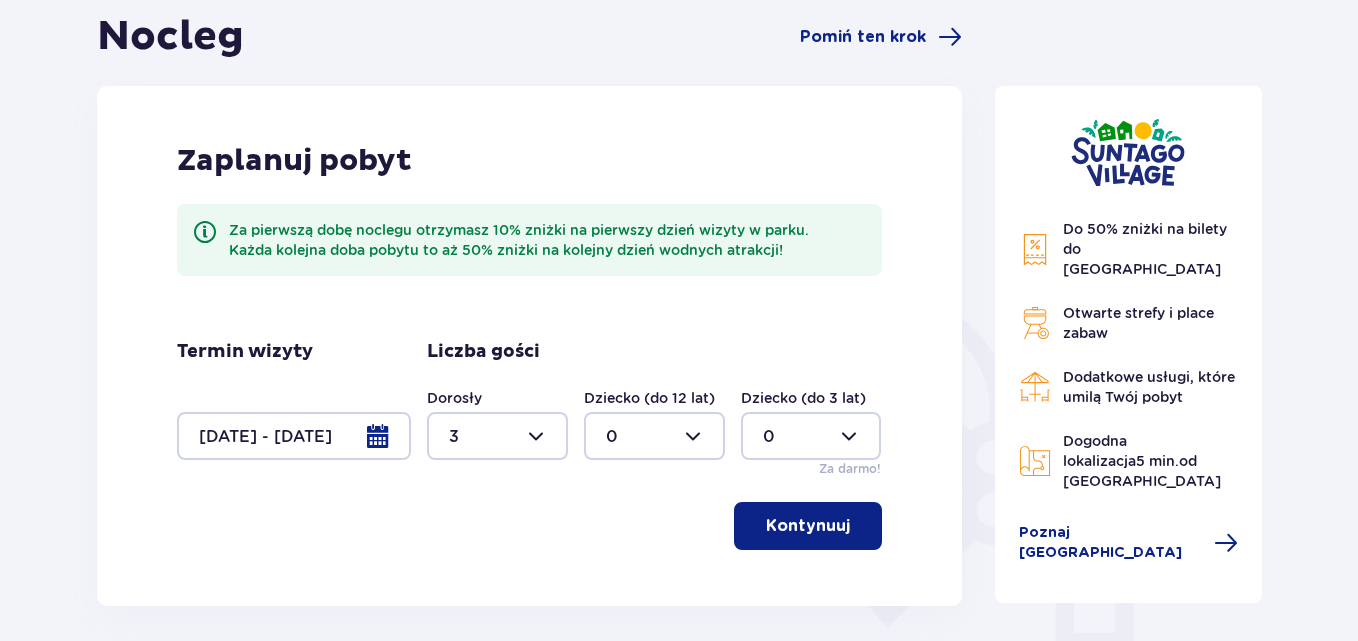 click at bounding box center [654, 436] 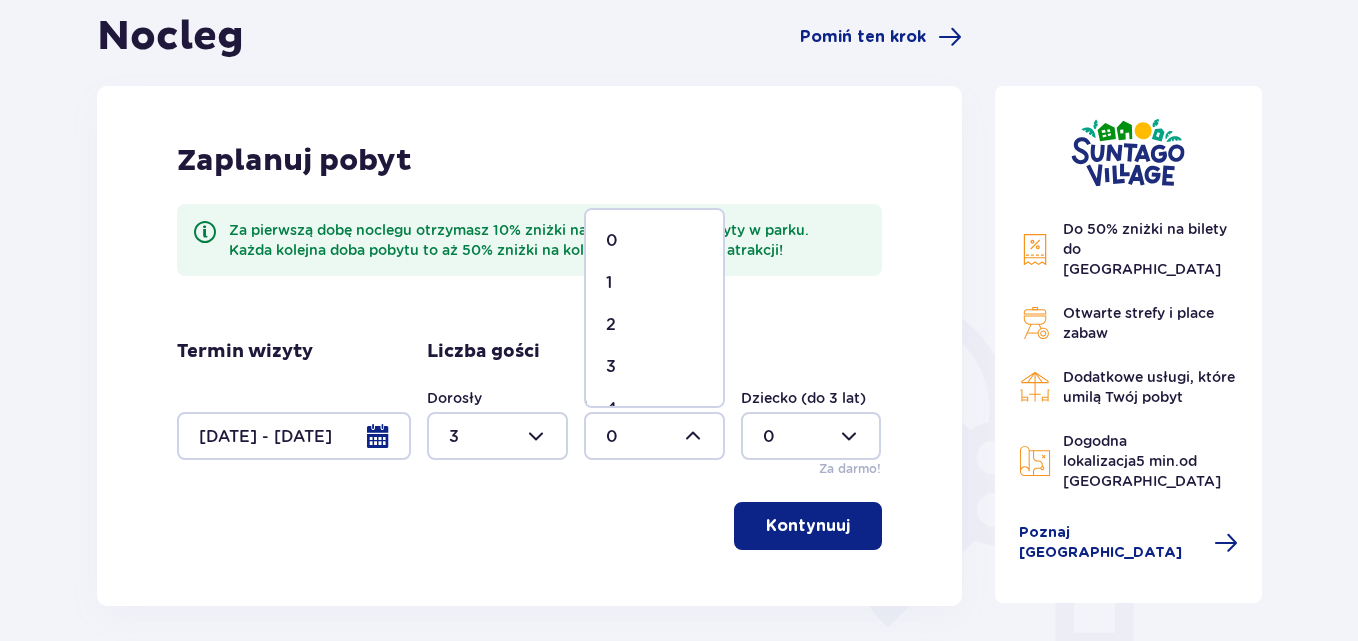click on "1" at bounding box center (654, 283) 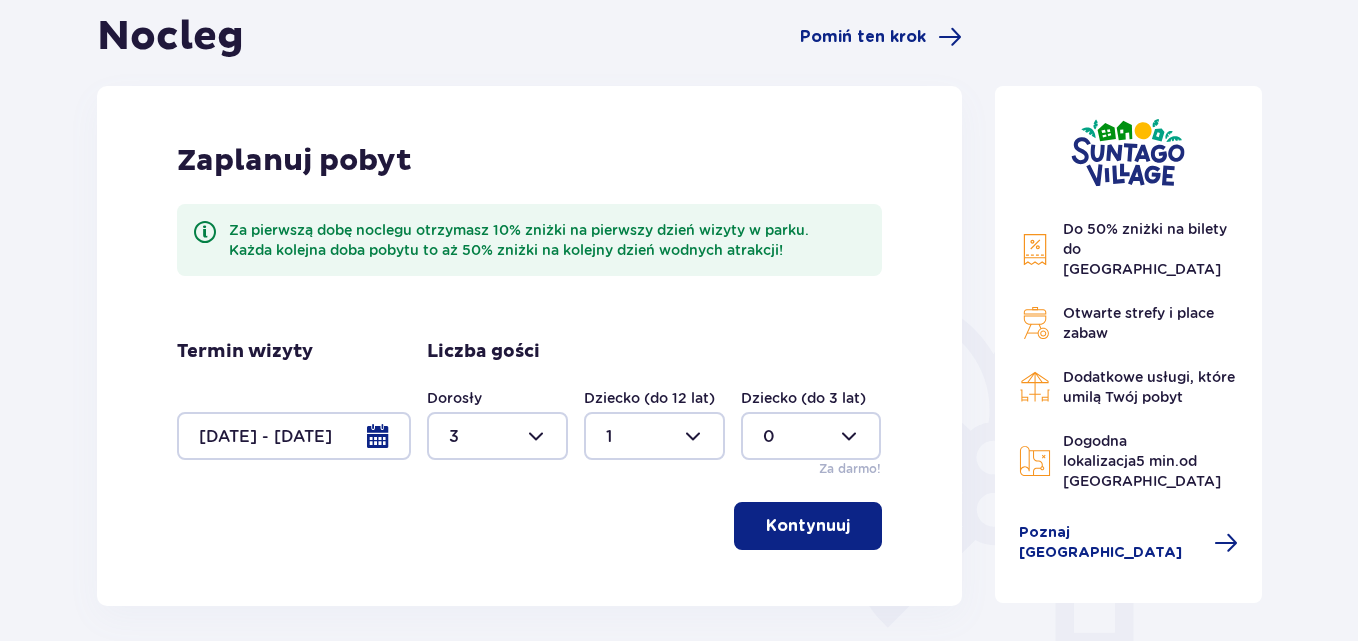 click on "Kontynuuj" at bounding box center [808, 526] 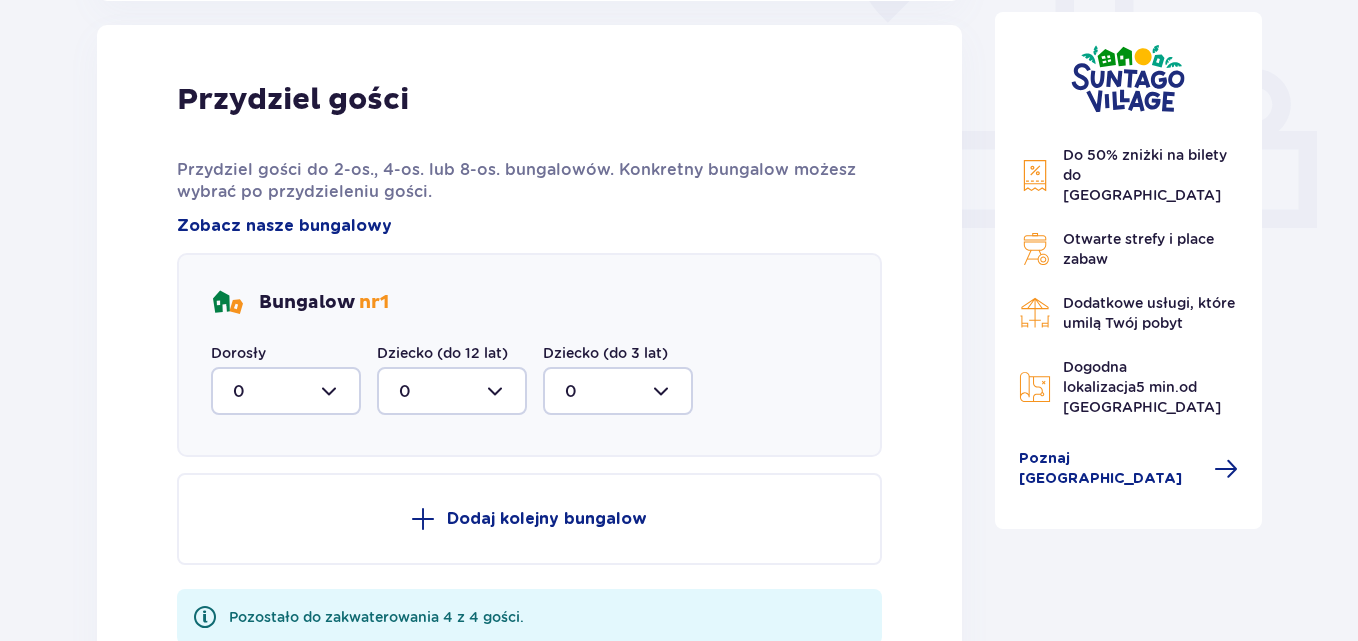scroll, scrollTop: 806, scrollLeft: 0, axis: vertical 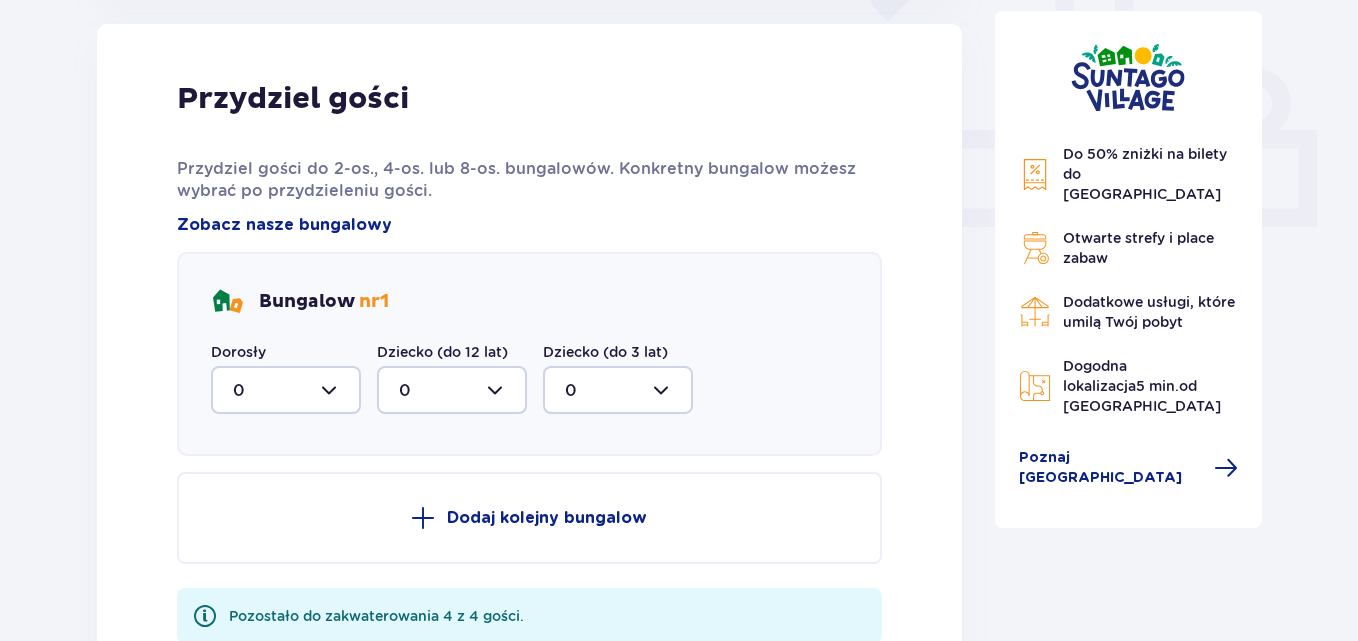 click at bounding box center [286, 390] 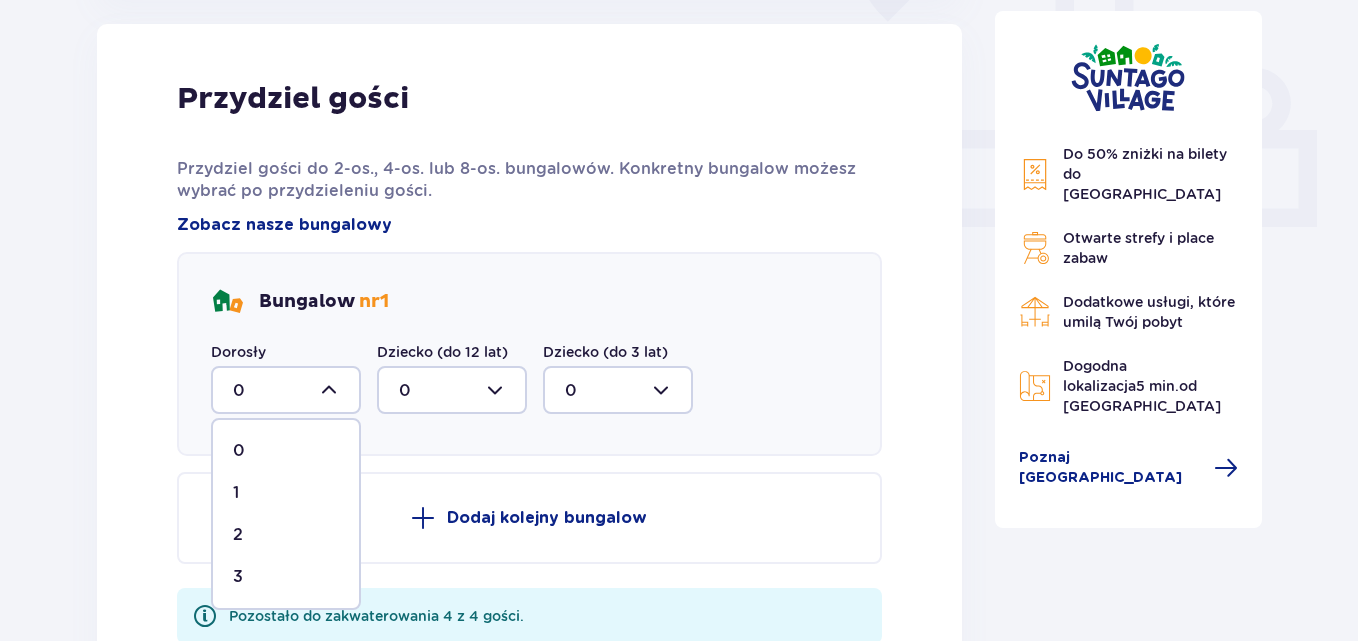 click on "3" at bounding box center [286, 577] 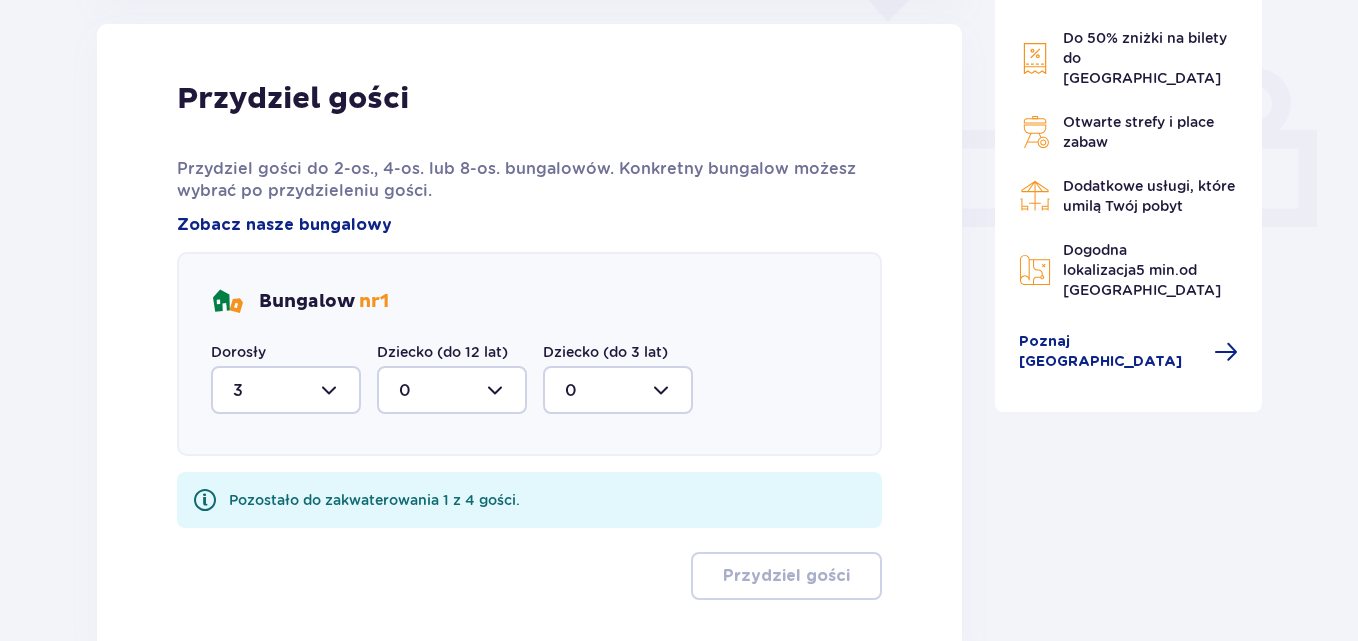 click at bounding box center [452, 390] 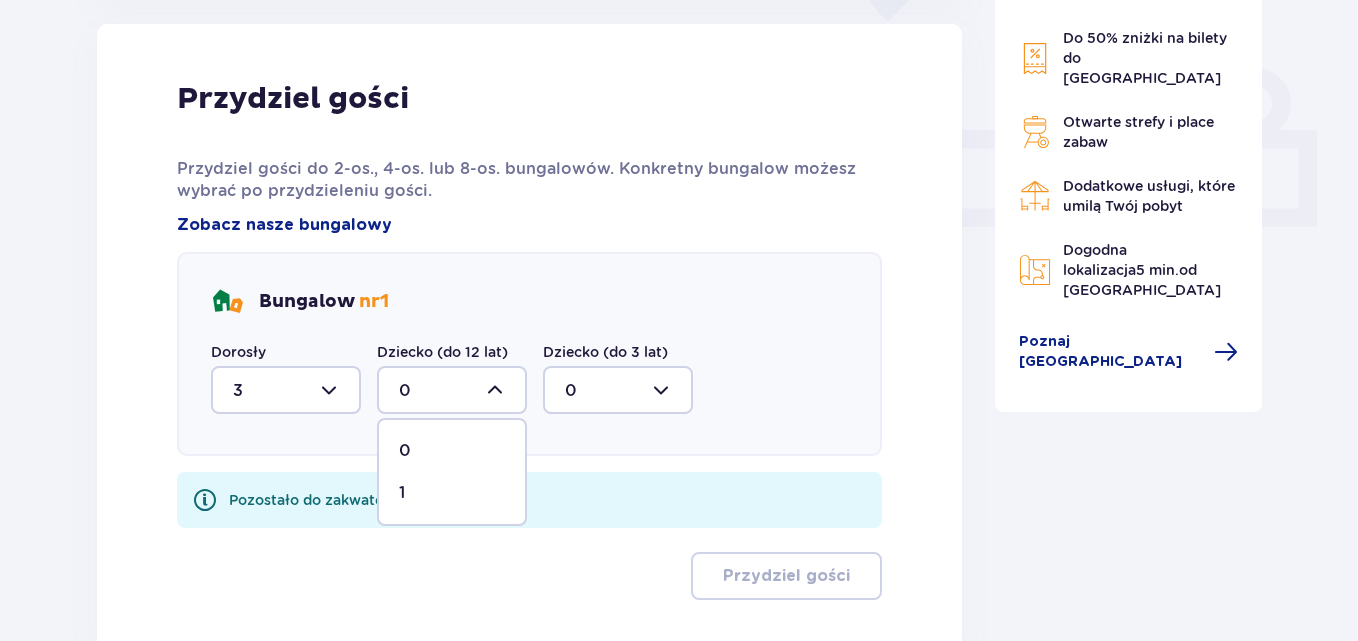 click on "1" at bounding box center [452, 493] 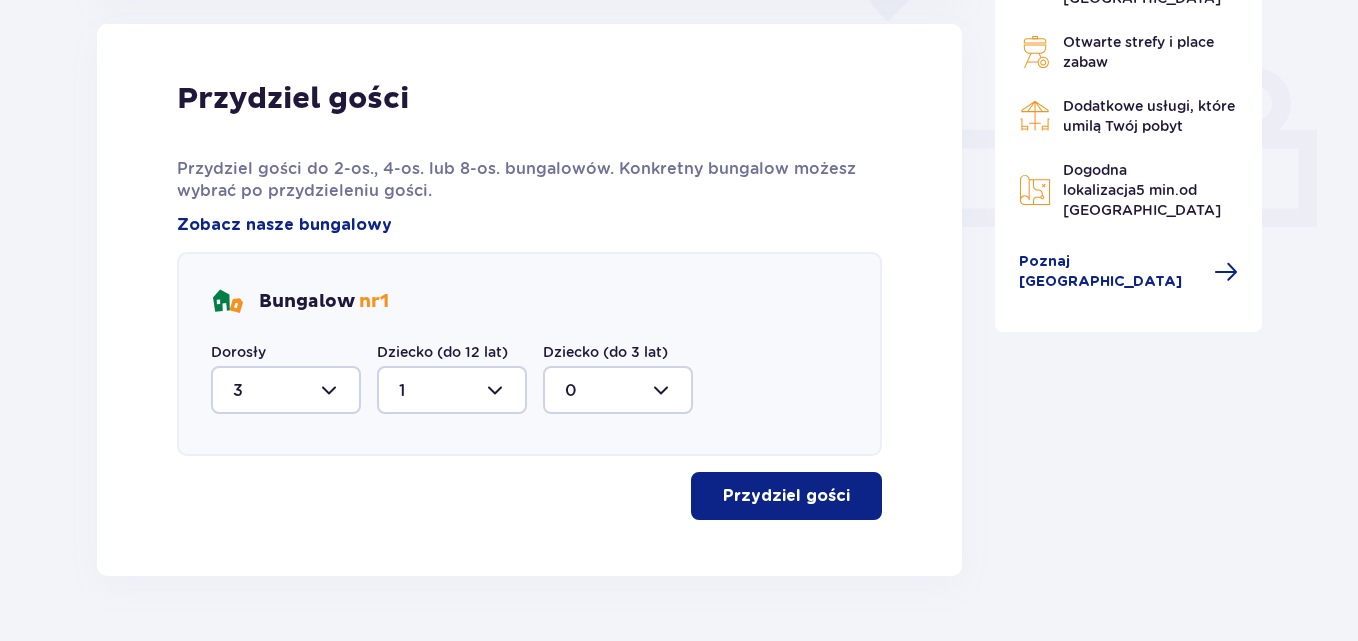 click on "Przydziel gości" at bounding box center [786, 496] 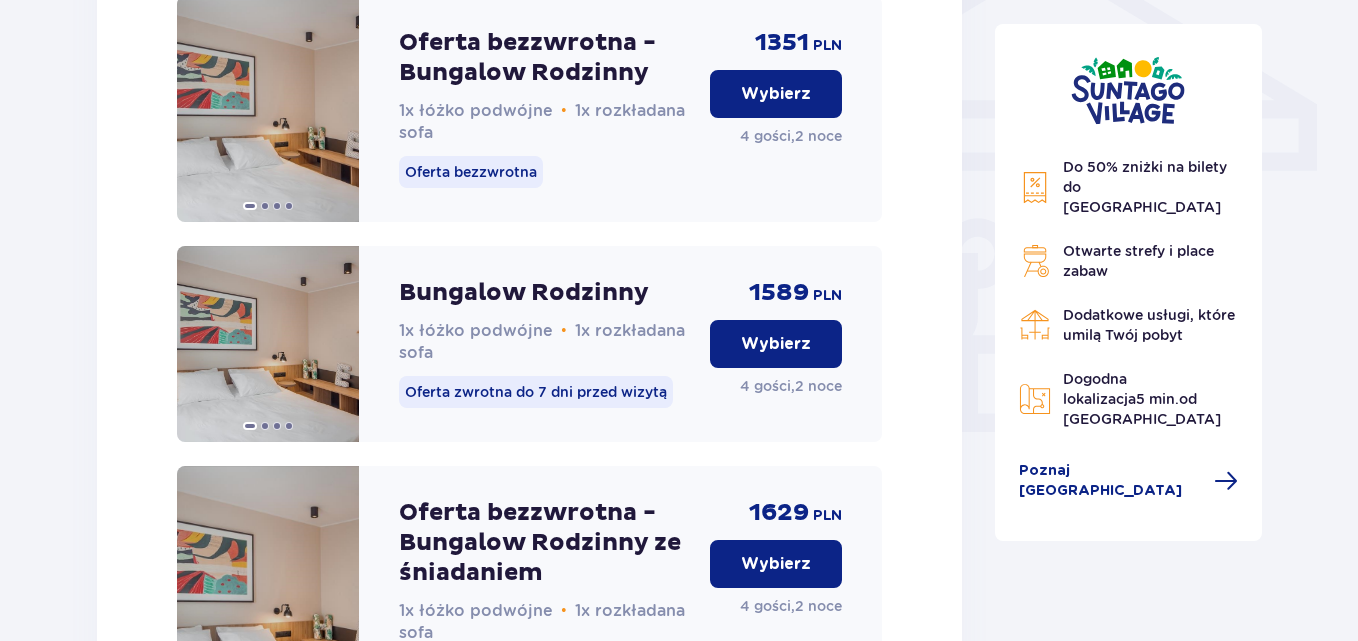 scroll, scrollTop: 1782, scrollLeft: 0, axis: vertical 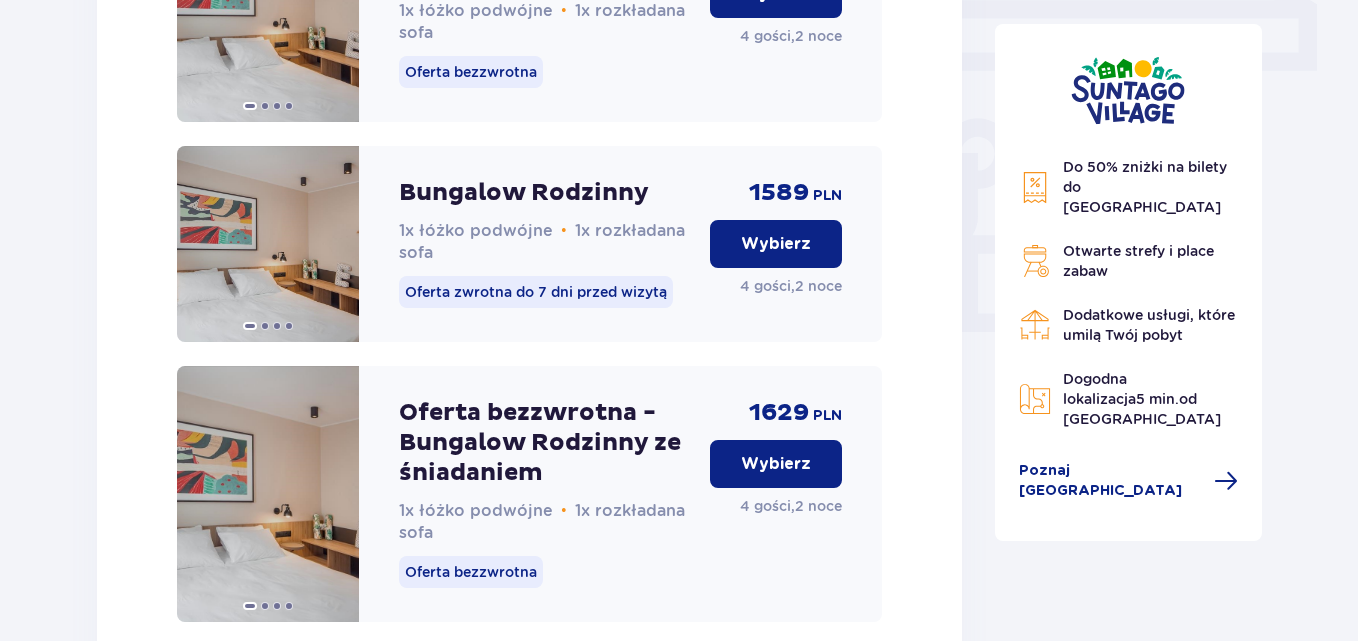 click on "Wybierz" at bounding box center [776, 464] 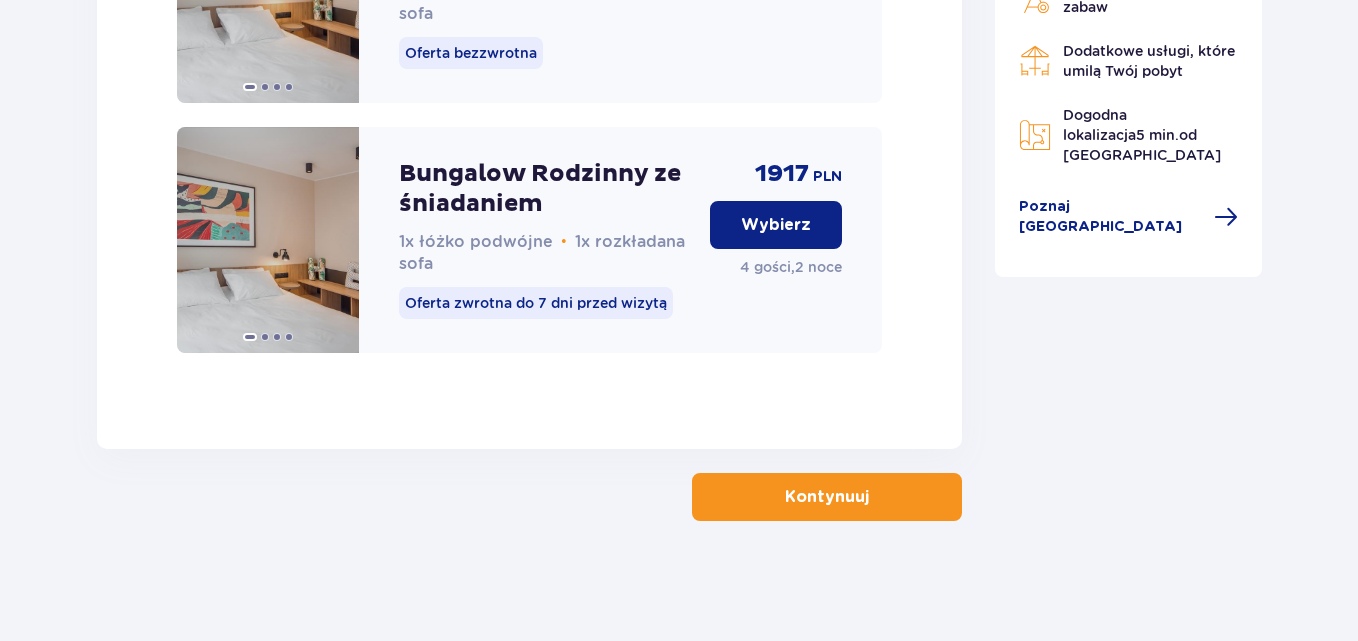 scroll, scrollTop: 2121, scrollLeft: 0, axis: vertical 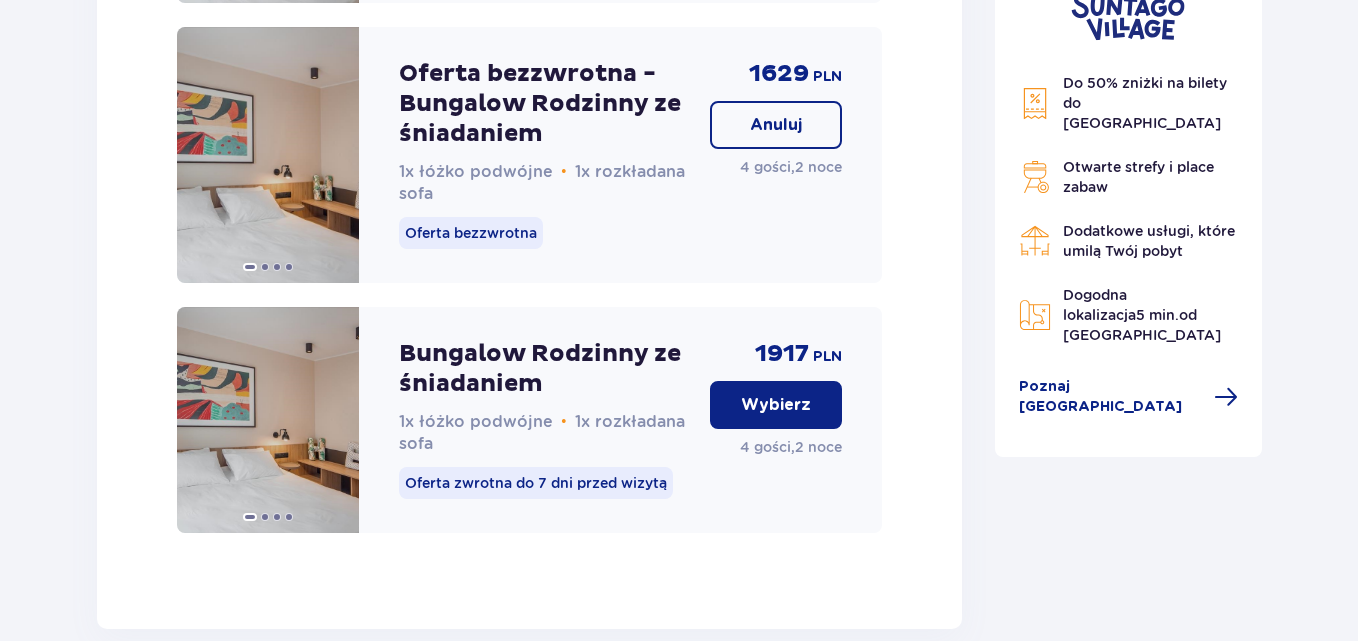 click on "Anuluj" at bounding box center (776, 125) 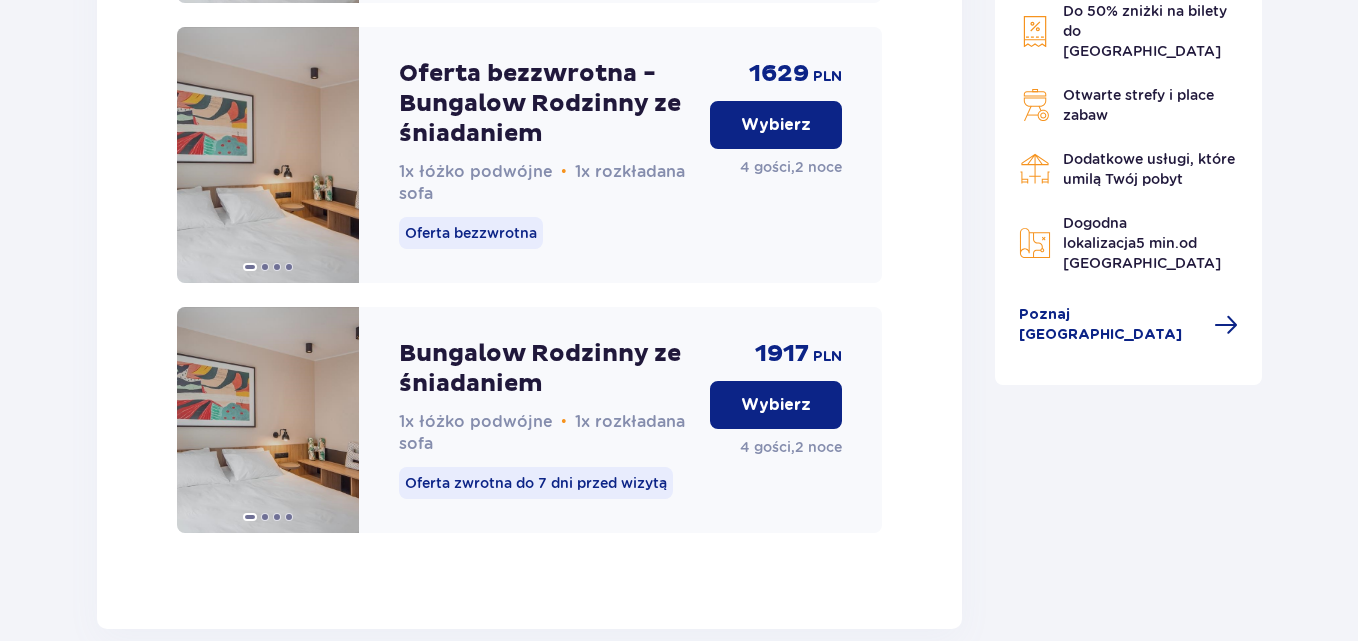 click on "Wybierz" at bounding box center [776, 405] 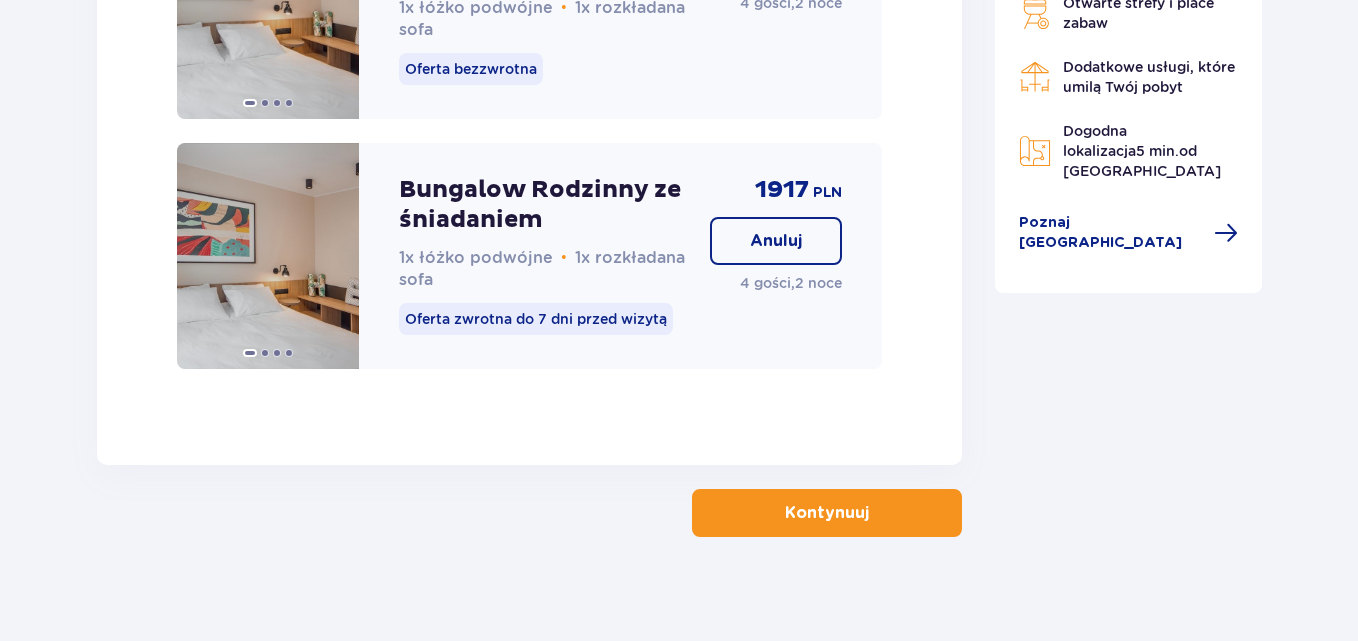 scroll, scrollTop: 2321, scrollLeft: 0, axis: vertical 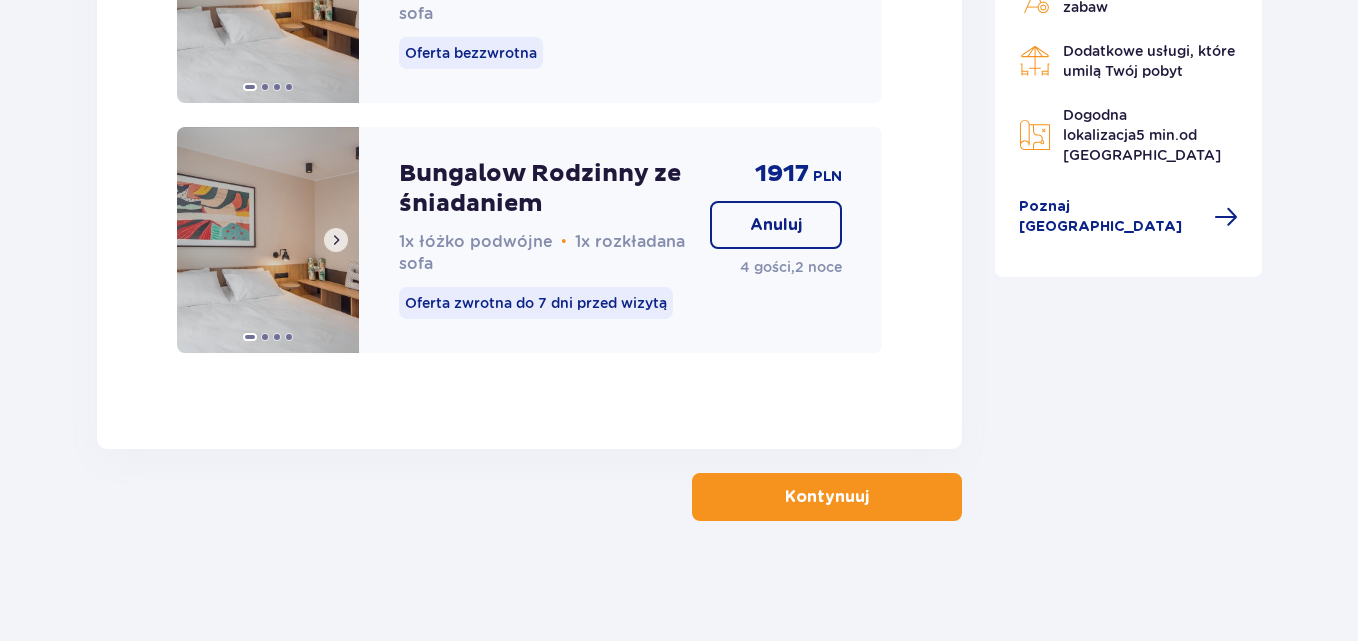 click at bounding box center [268, 240] 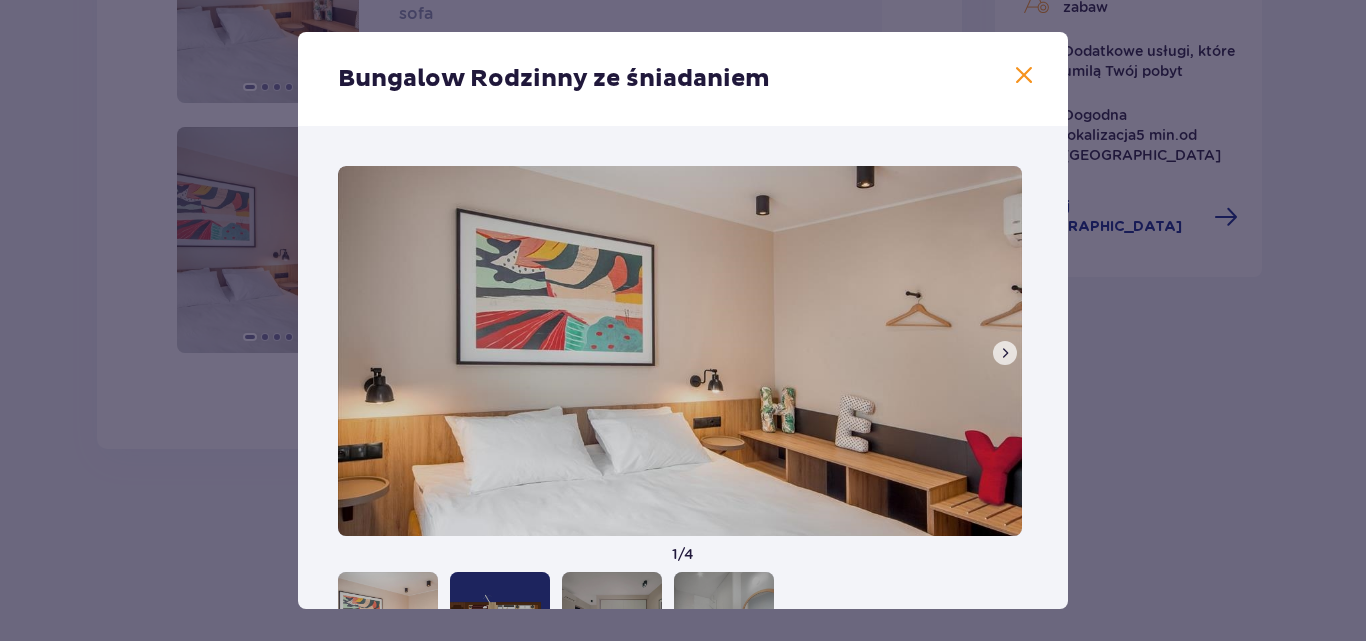 click at bounding box center (1005, 353) 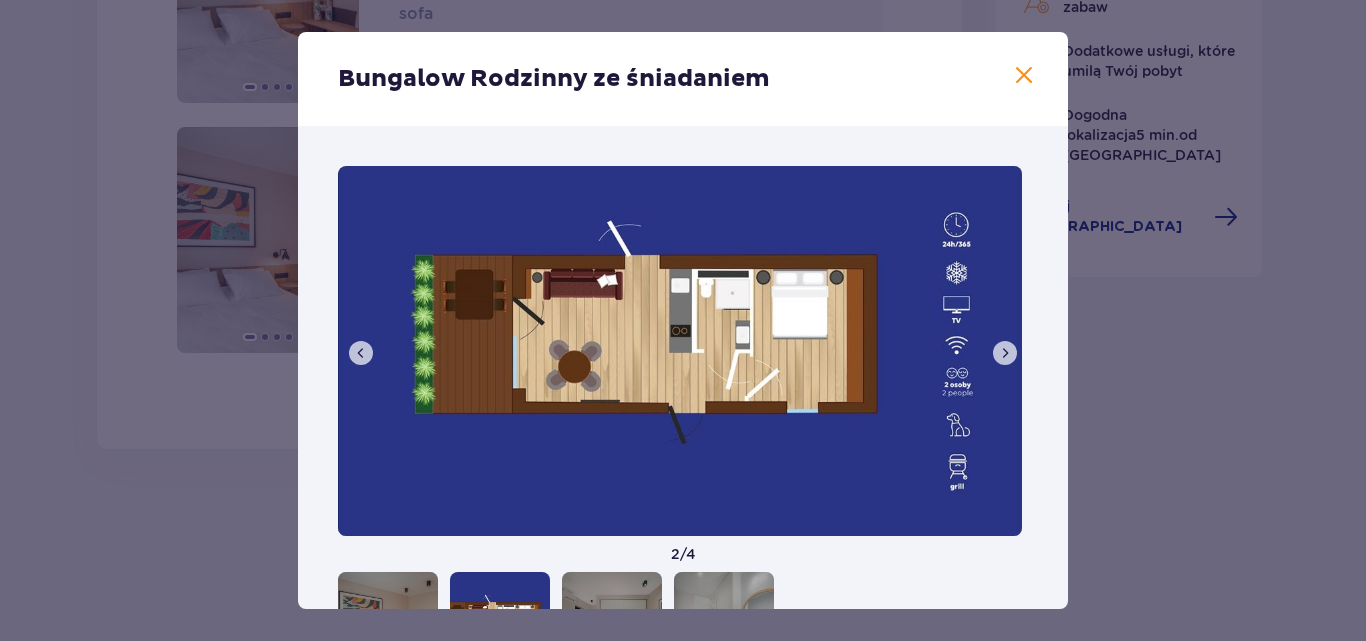 click at bounding box center (1005, 353) 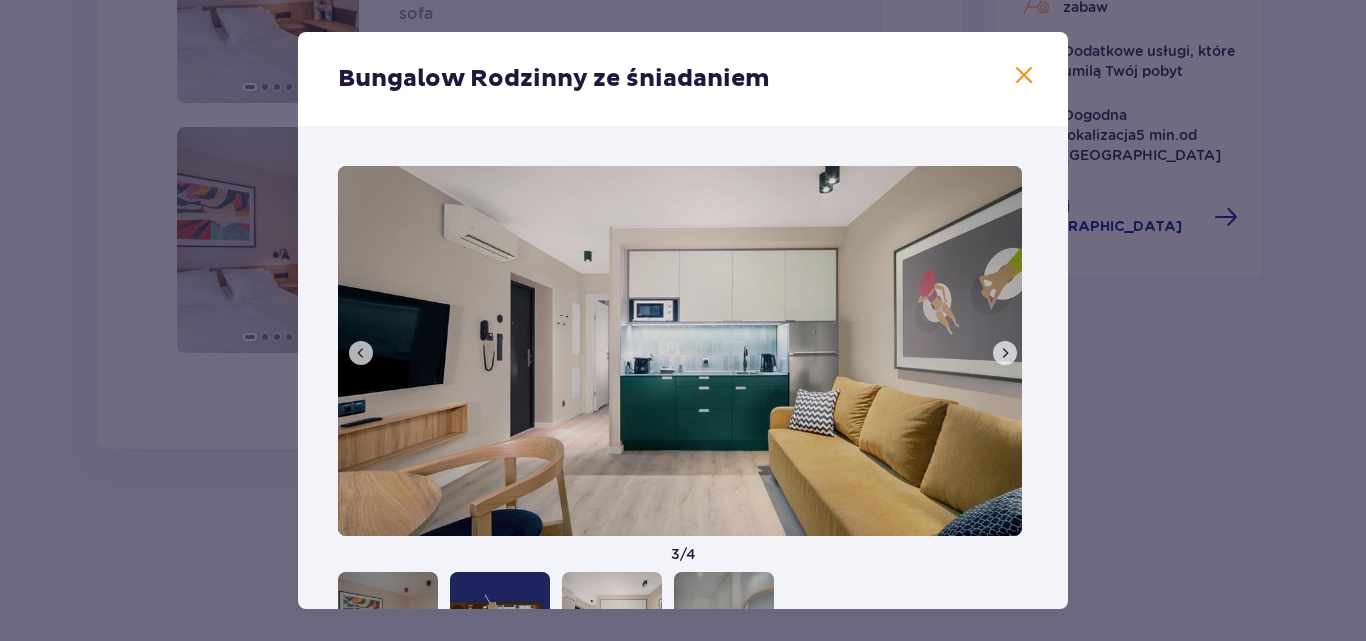 click at bounding box center [1005, 353] 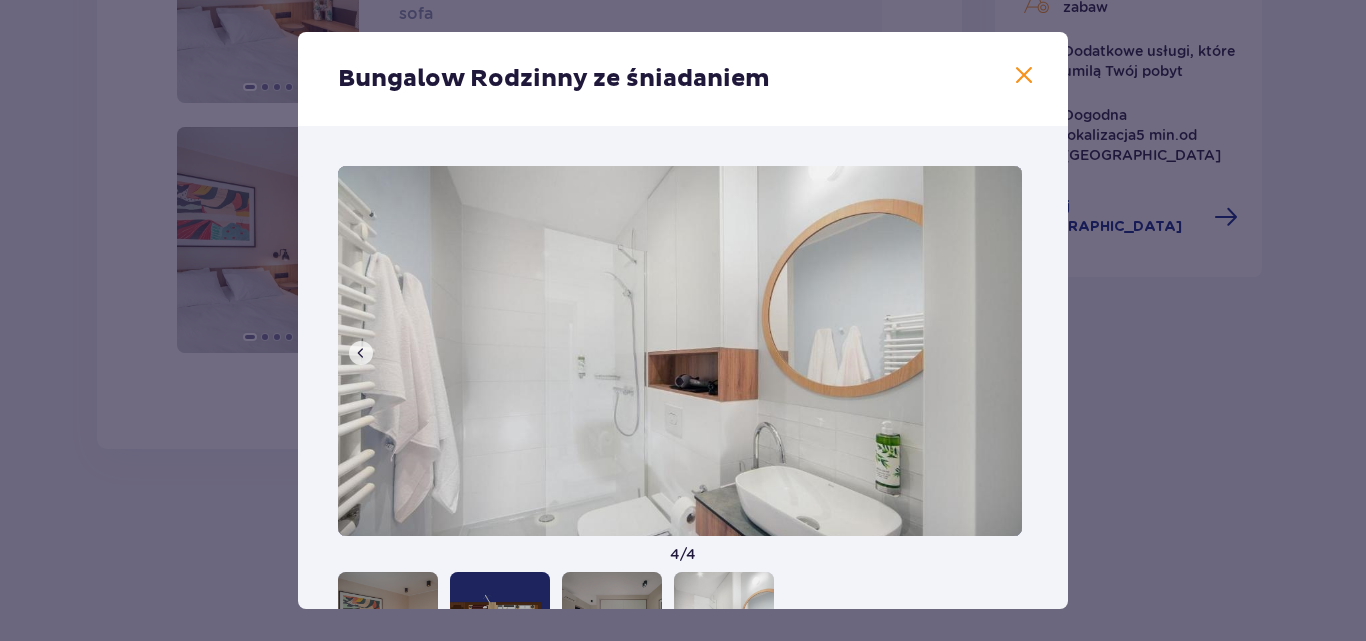 drag, startPoint x: 1019, startPoint y: 71, endPoint x: 1011, endPoint y: 79, distance: 11.313708 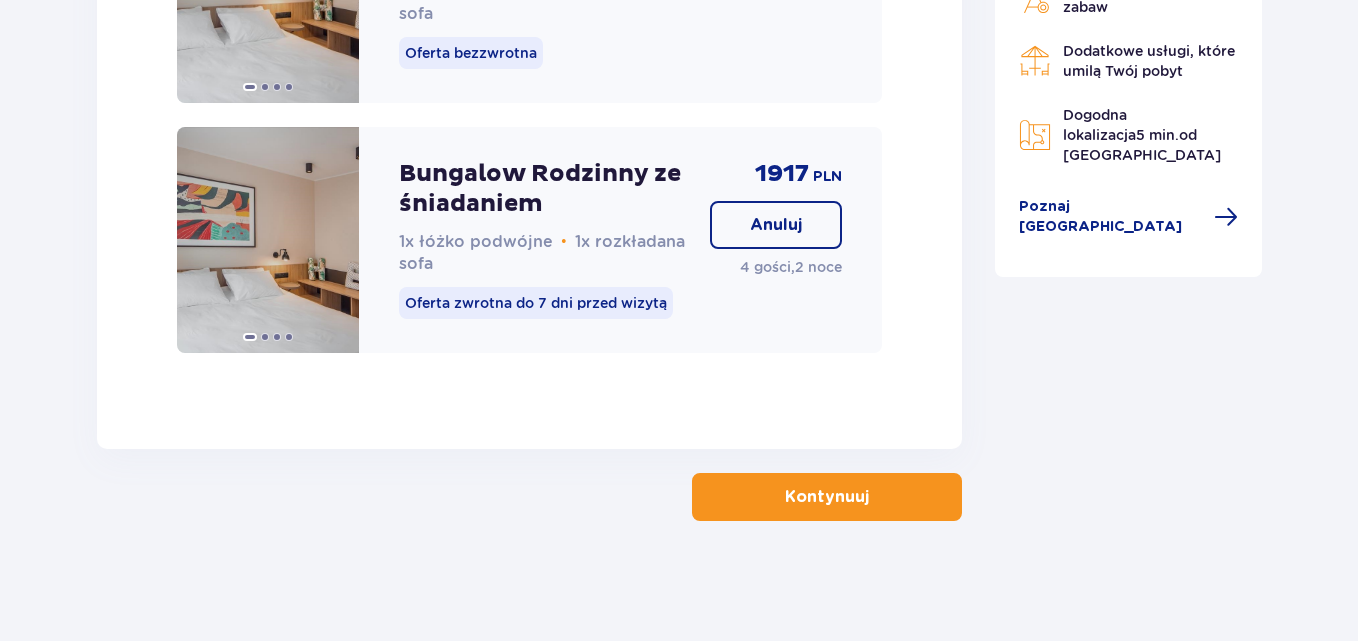 click at bounding box center (873, 497) 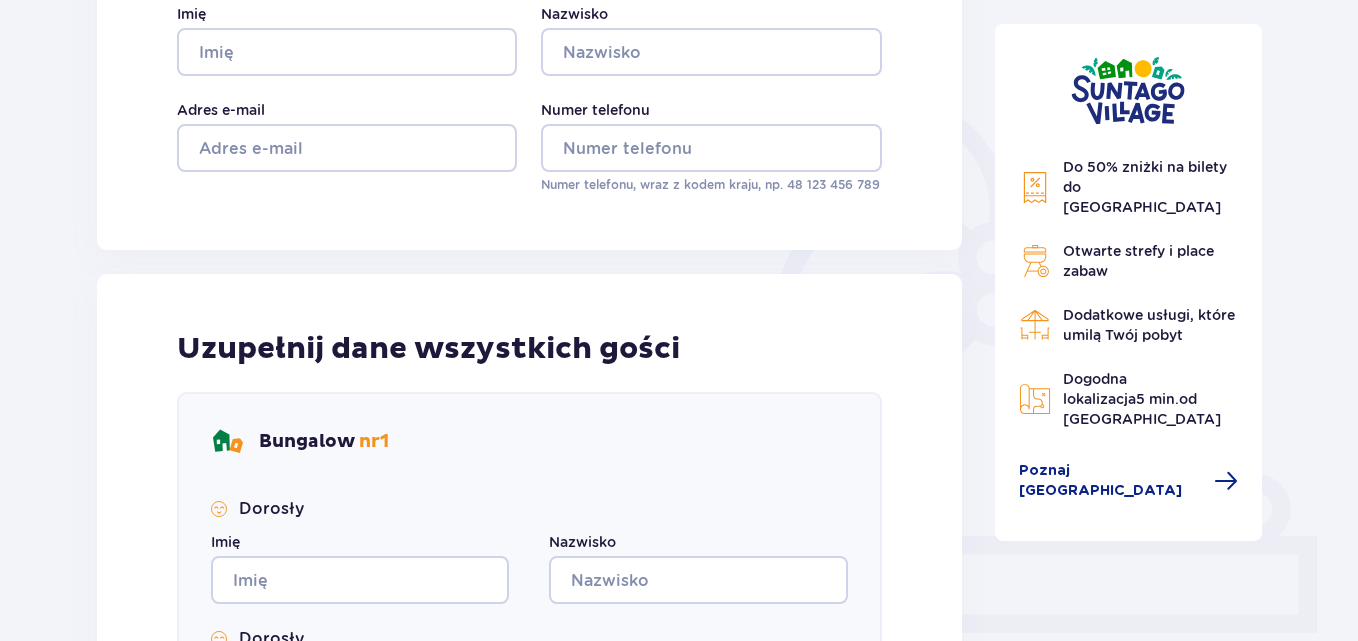 scroll, scrollTop: 0, scrollLeft: 0, axis: both 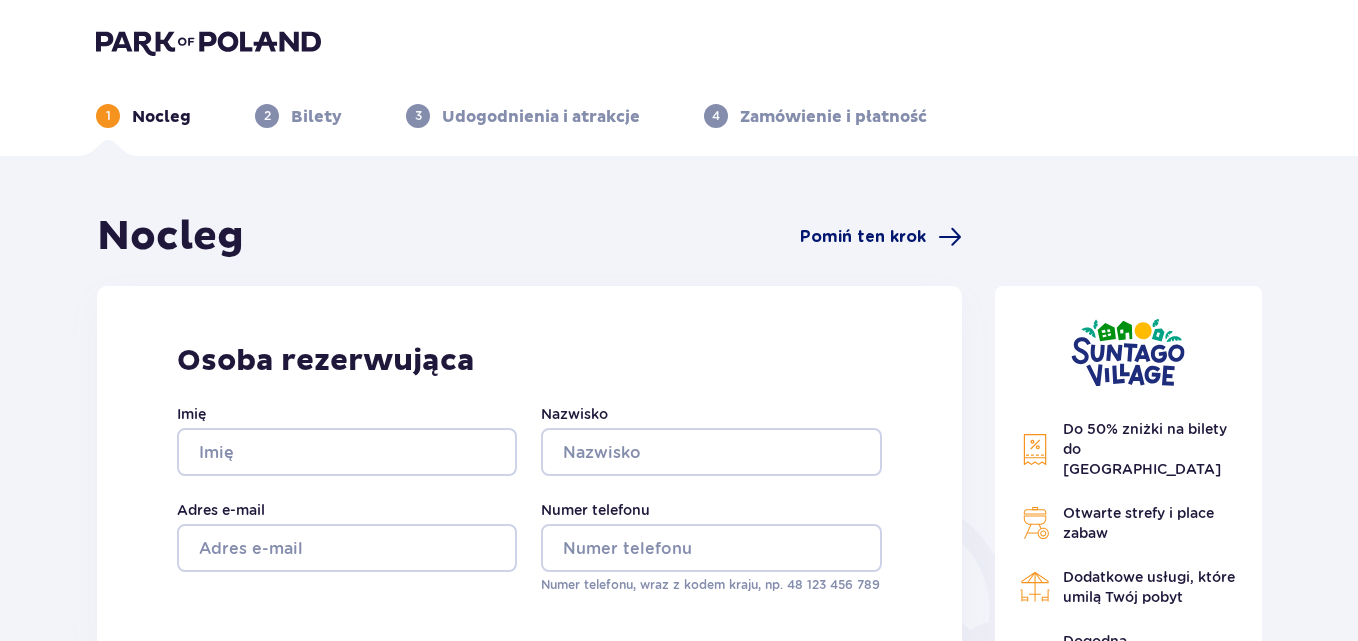click on "Pomiń ten krok" at bounding box center [863, 237] 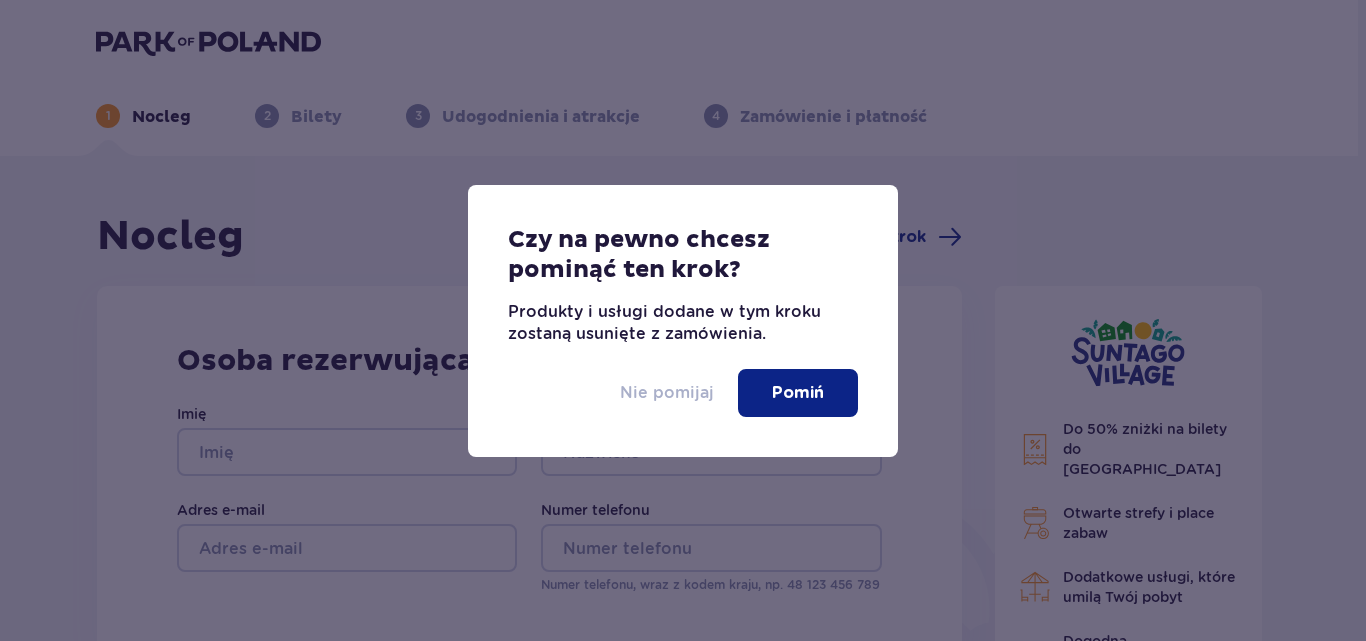 click on "Nie pomijaj" at bounding box center (667, 393) 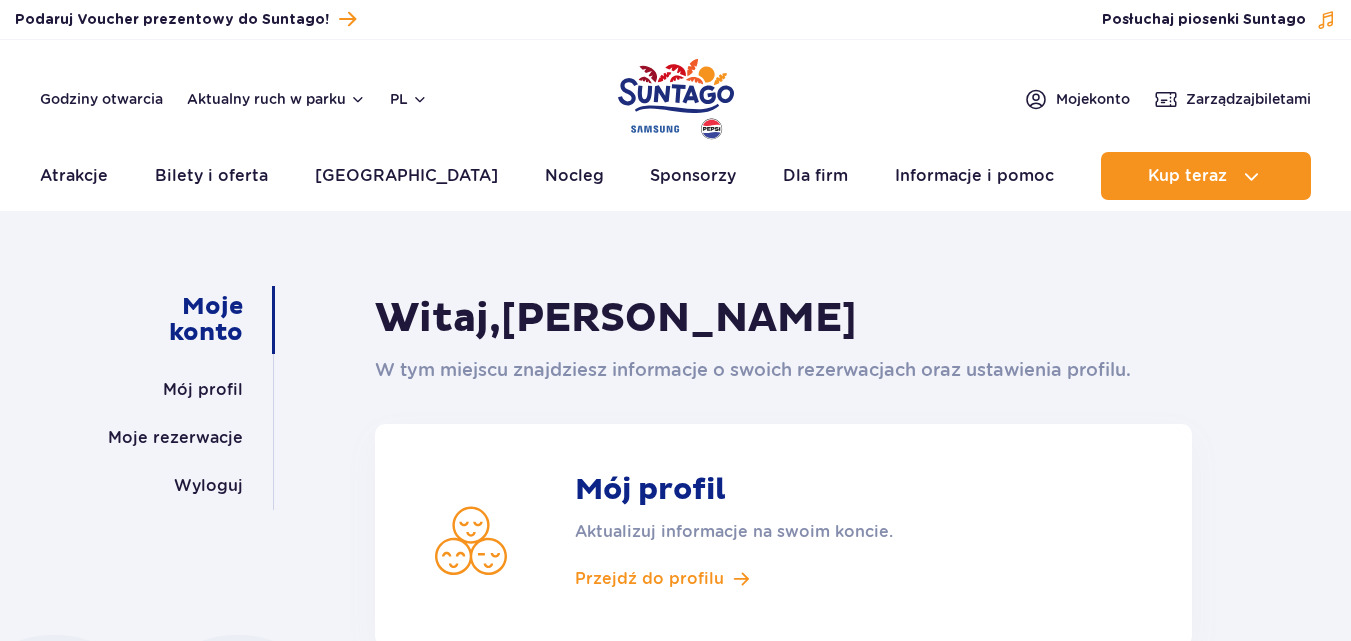 scroll, scrollTop: 0, scrollLeft: 0, axis: both 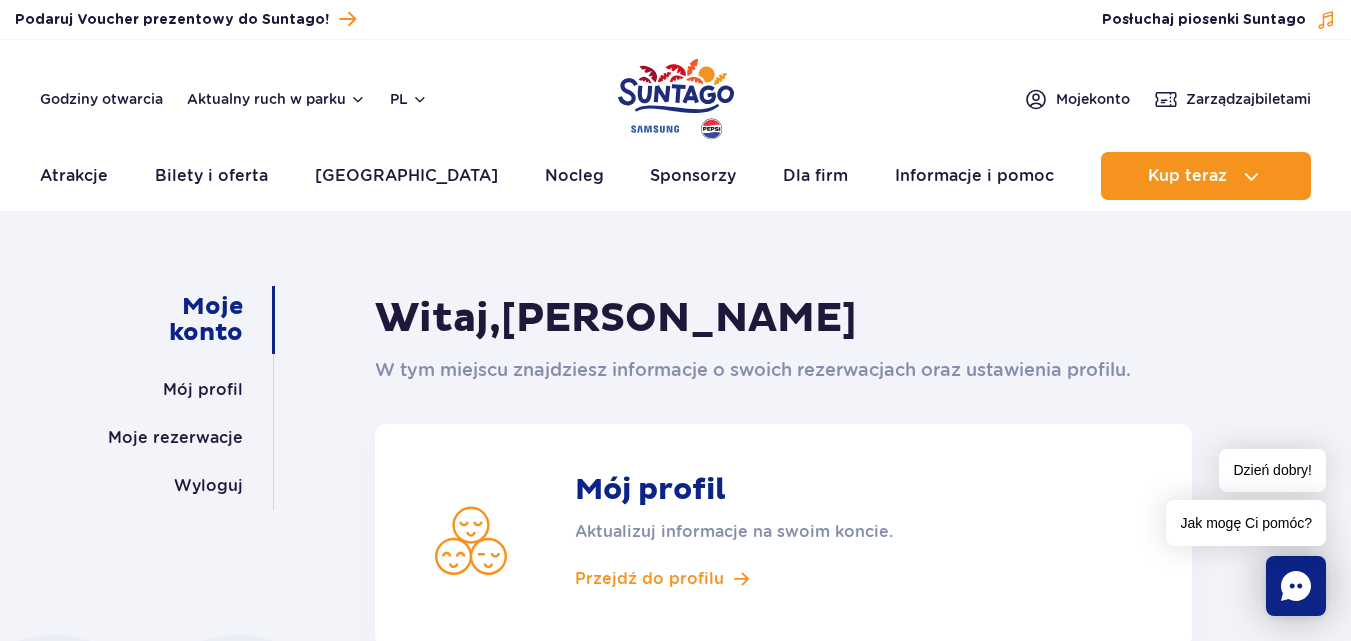 click on "Godziny otwarcia
Aktualny ruch w parku
PL PL UA EN PL
Moje  konto
Zarządzaj  biletami
Aktualny ruch w parku
Atrakcje
Zjeżdżalnie
Aster
Rainbow
[GEOGRAPHIC_DATA]
Więcej
Baseny" at bounding box center [675, 125] 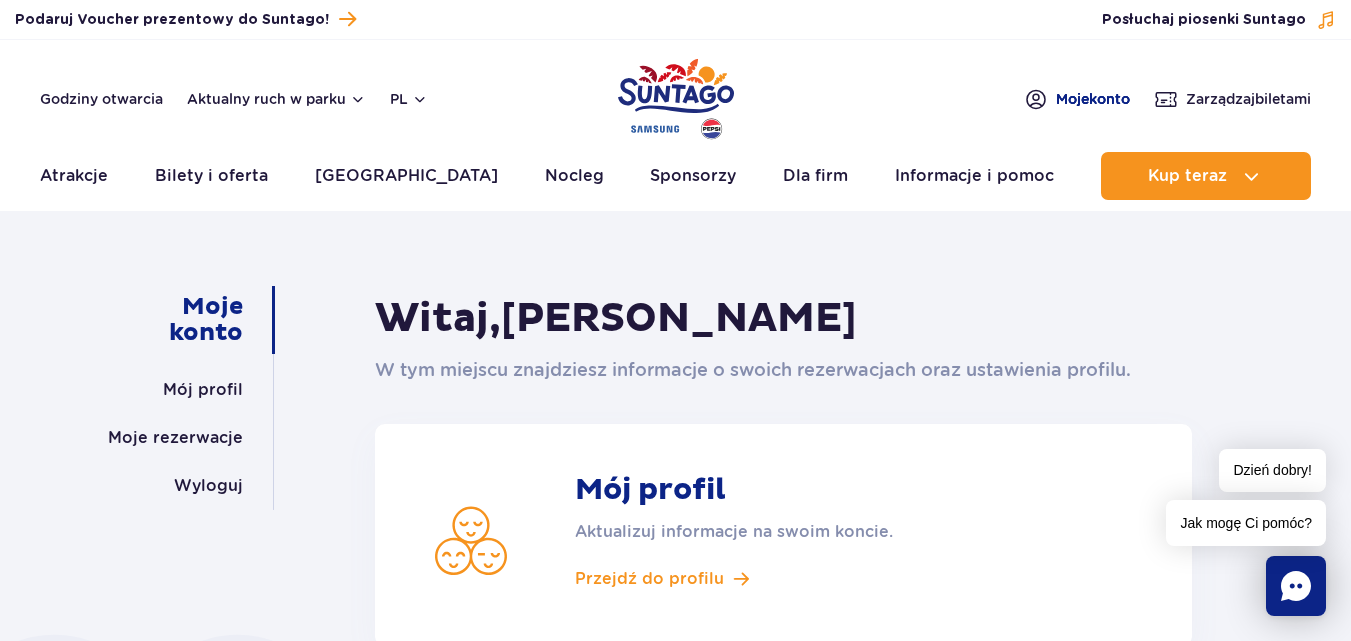 click on "Moje  konto" at bounding box center (1077, 99) 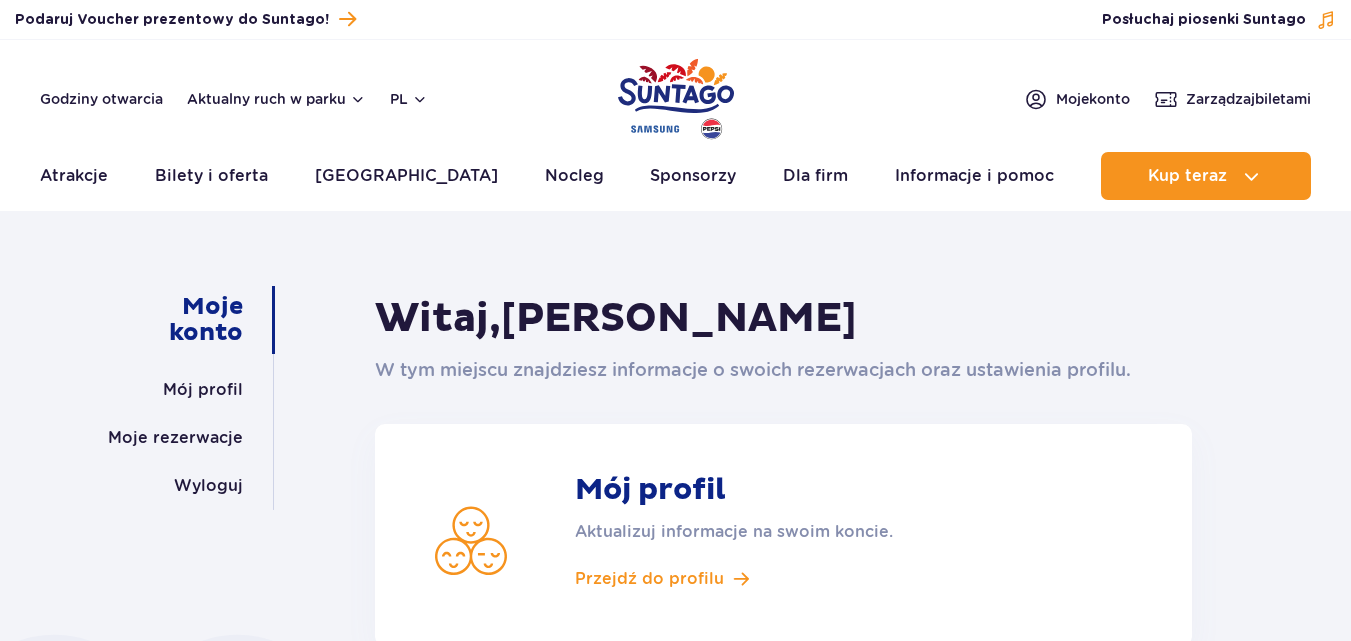 scroll, scrollTop: 0, scrollLeft: 0, axis: both 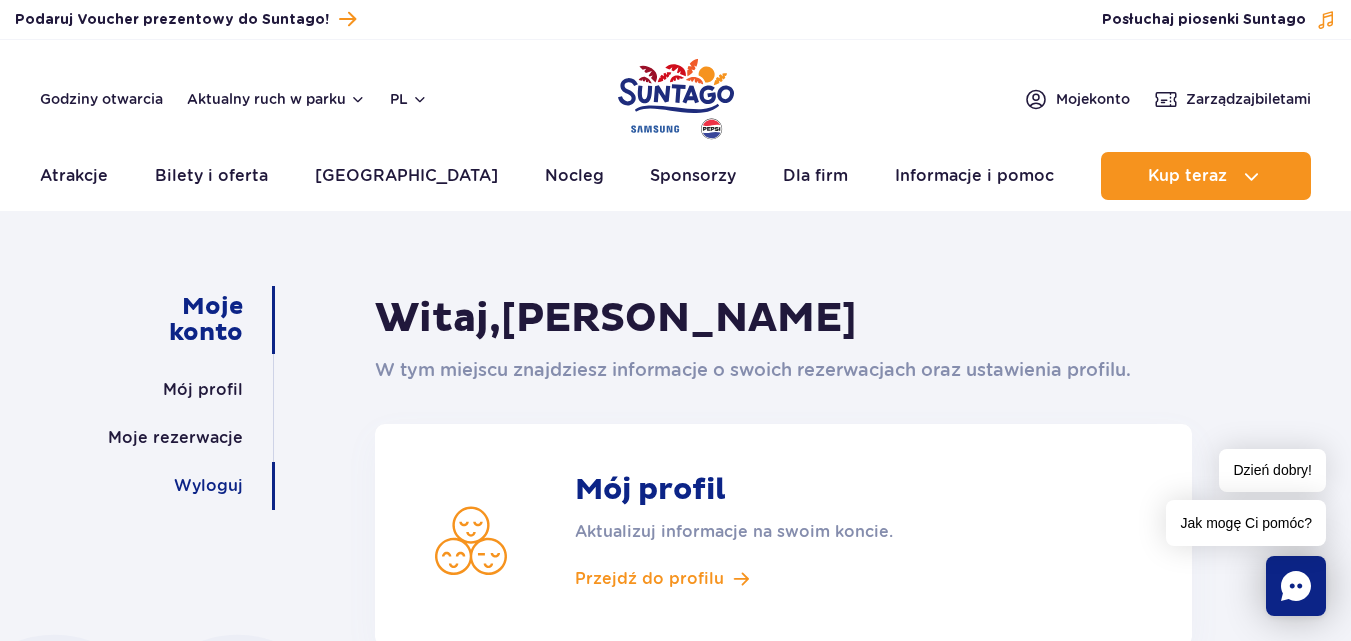click on "Wyloguj" at bounding box center (208, 486) 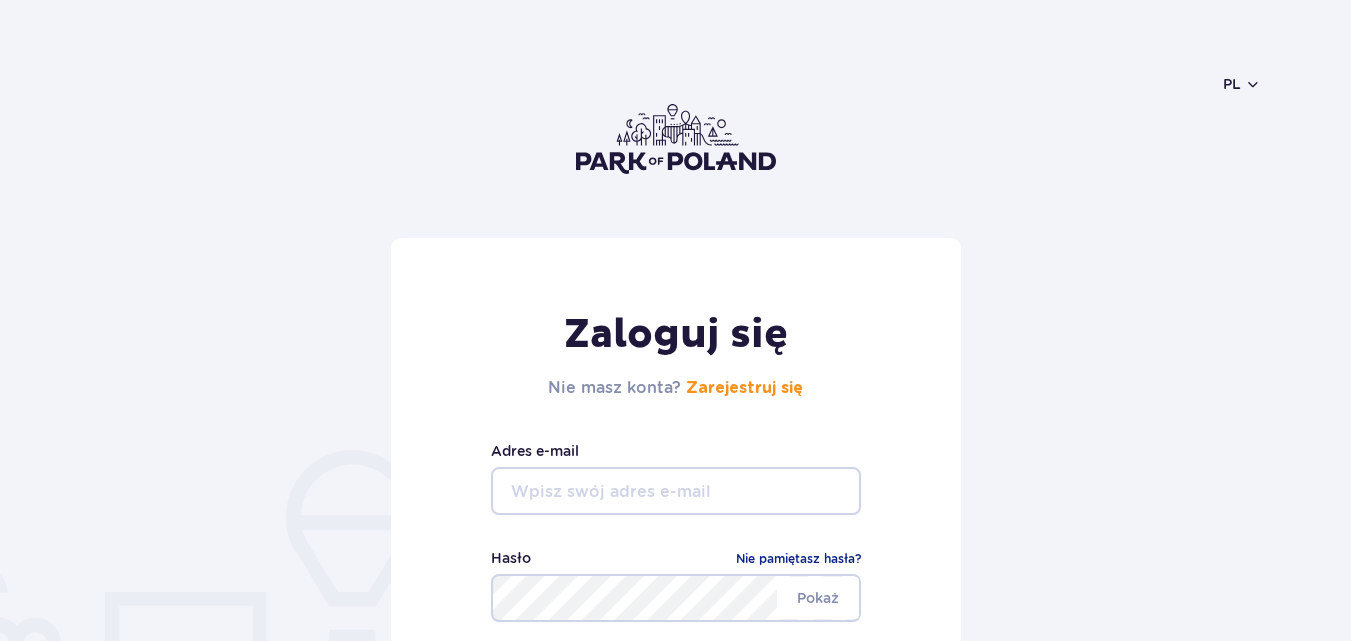 scroll, scrollTop: 0, scrollLeft: 0, axis: both 